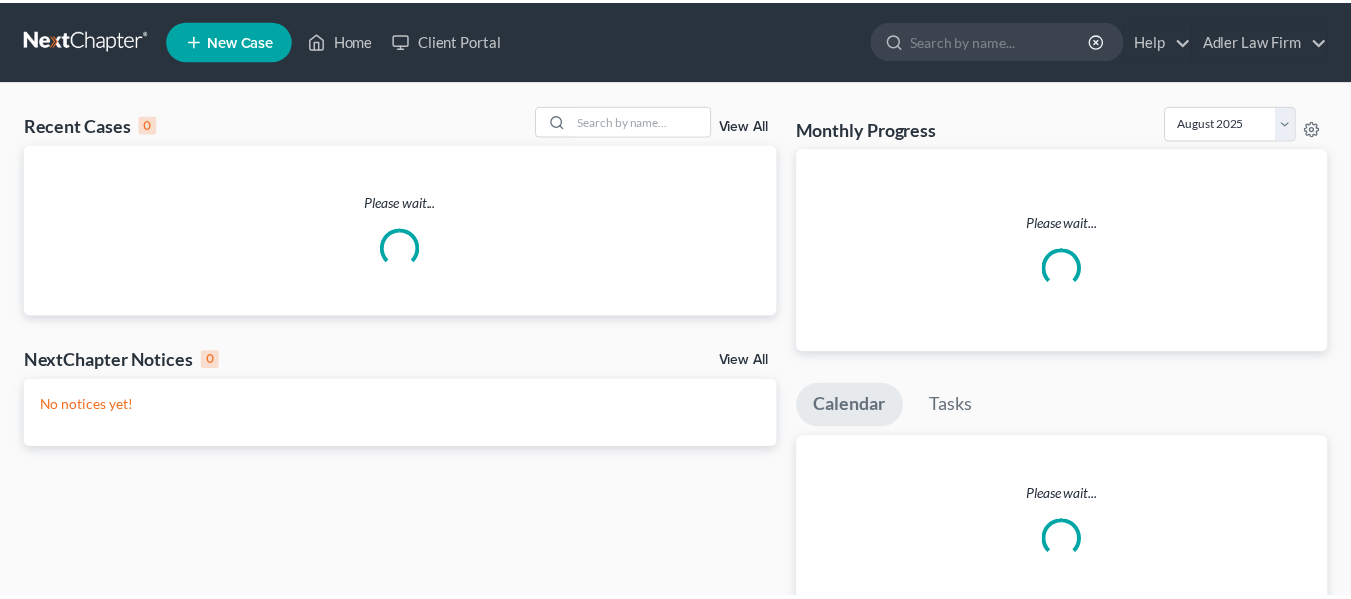 scroll, scrollTop: 0, scrollLeft: 0, axis: both 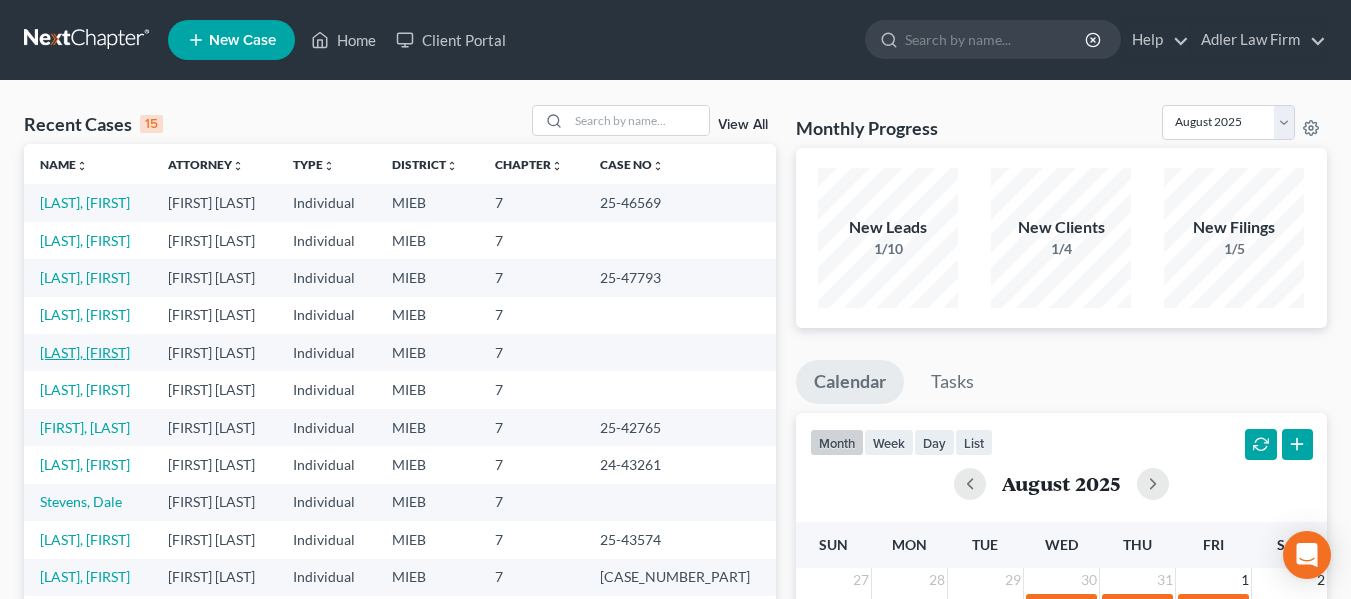 click on "[LAST], [FIRST]" at bounding box center [85, 352] 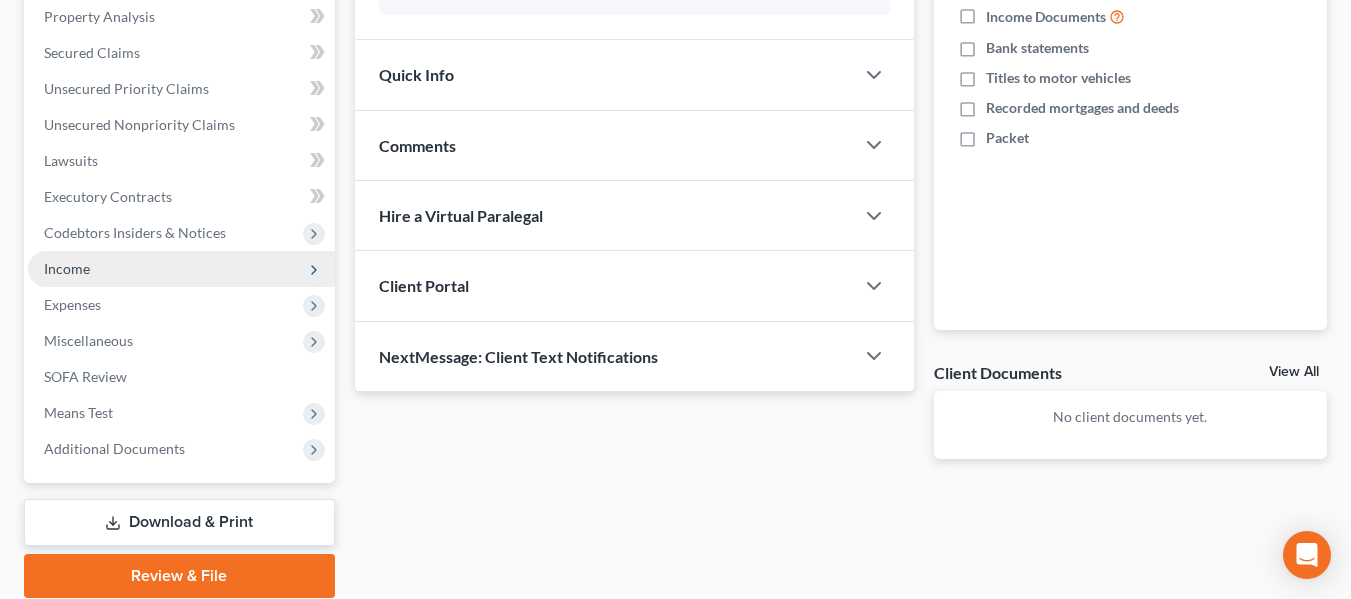 scroll, scrollTop: 393, scrollLeft: 0, axis: vertical 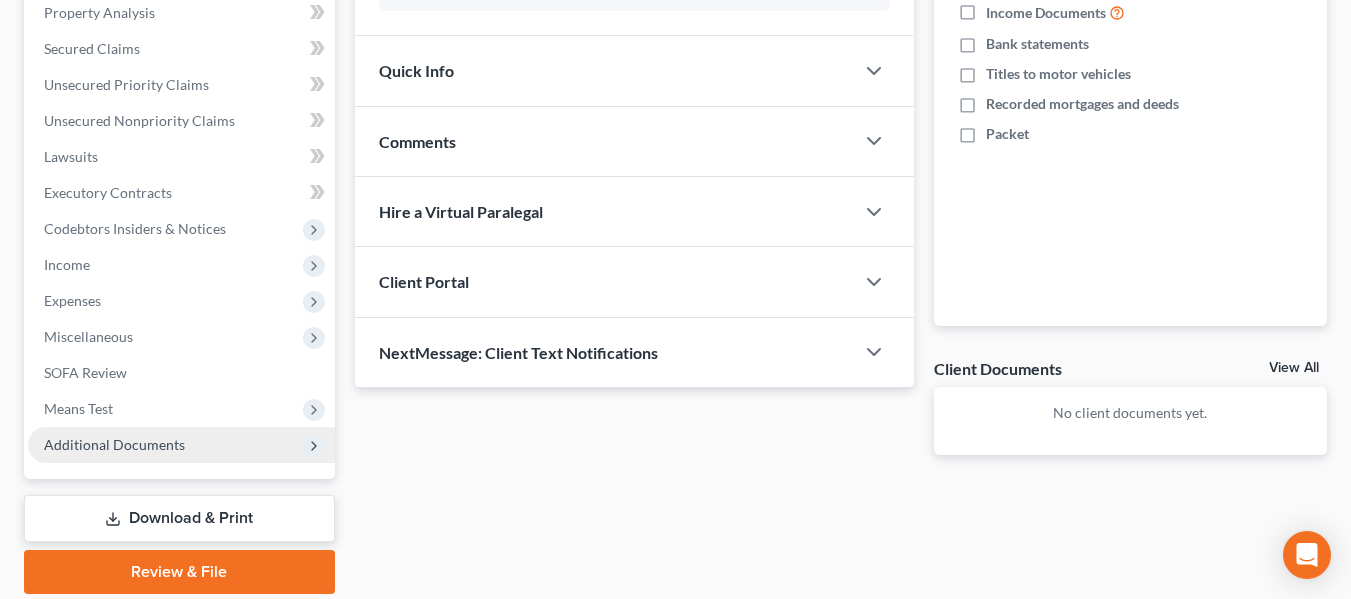 click on "Additional Documents" at bounding box center [114, 444] 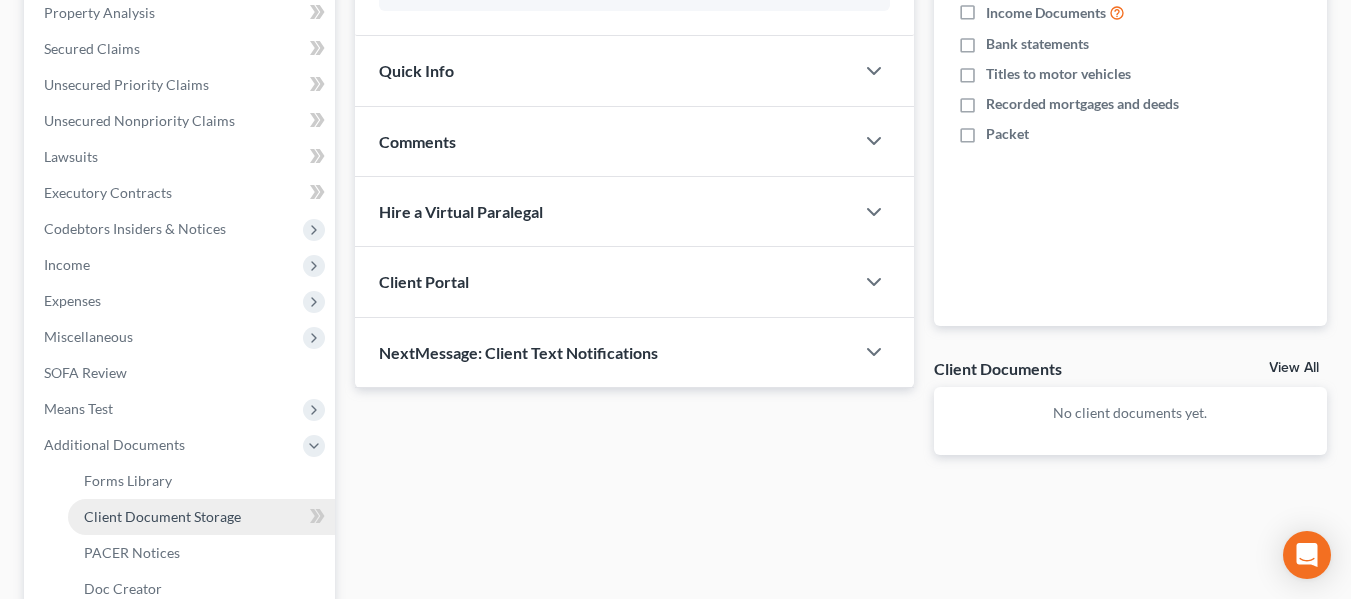 click on "Client Document Storage" at bounding box center [162, 516] 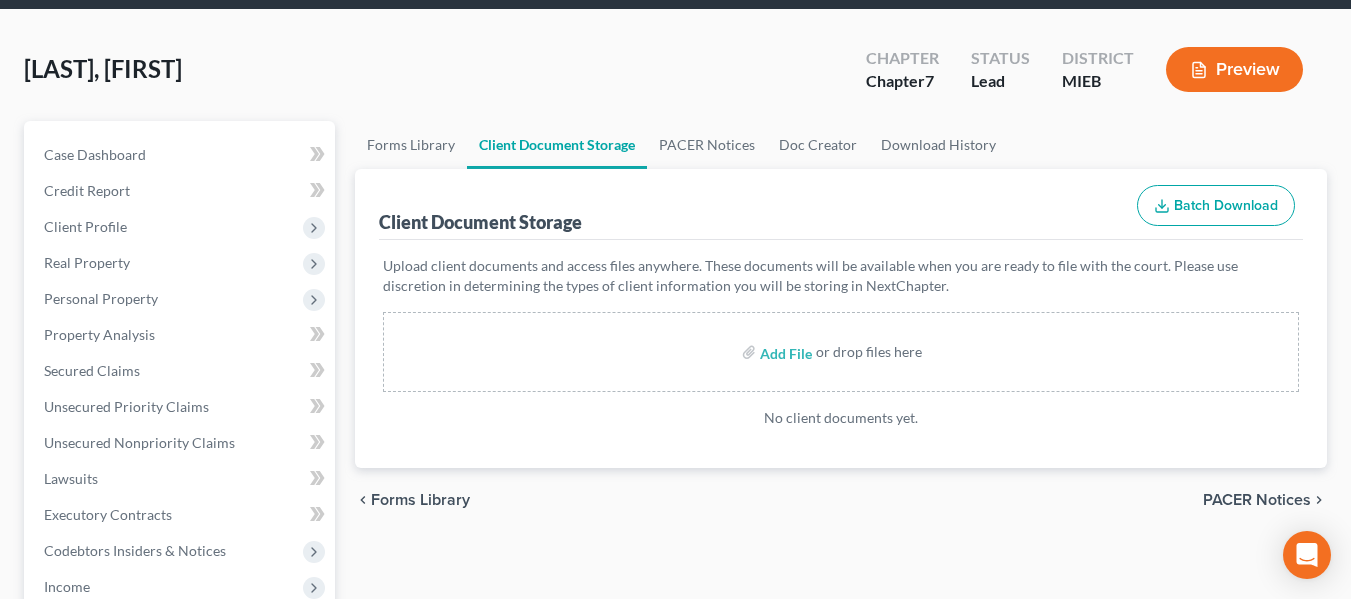scroll, scrollTop: 0, scrollLeft: 0, axis: both 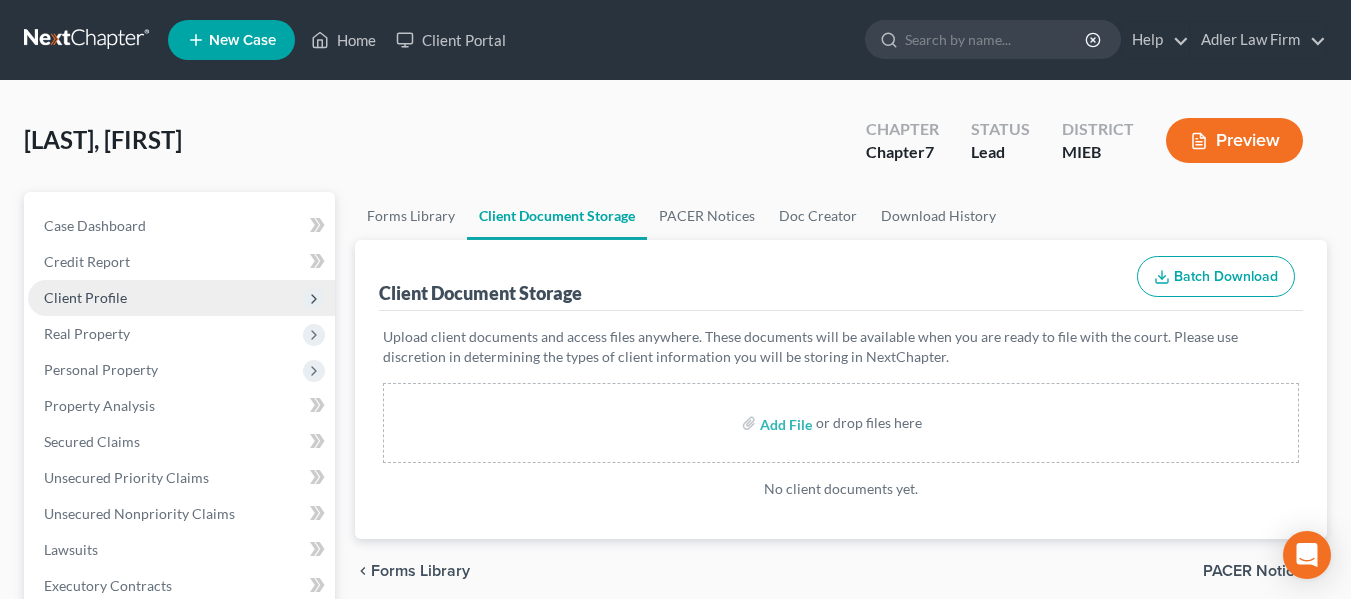 click on "Client Profile" at bounding box center (85, 297) 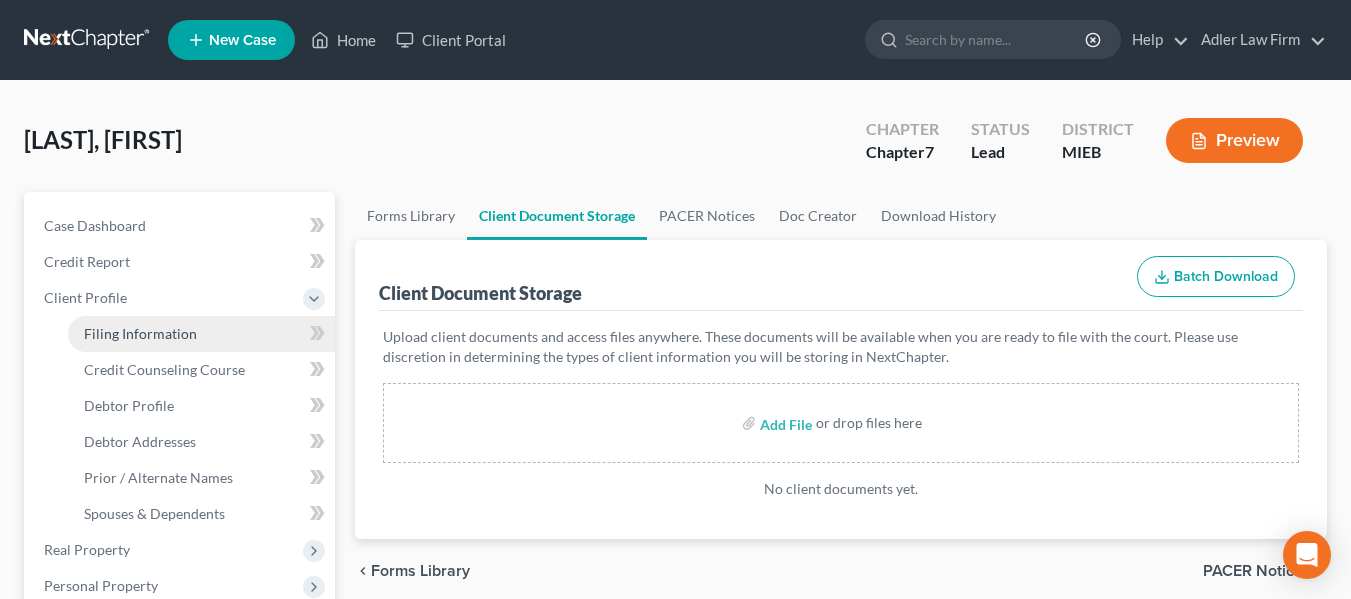 click on "Filing Information" at bounding box center [140, 333] 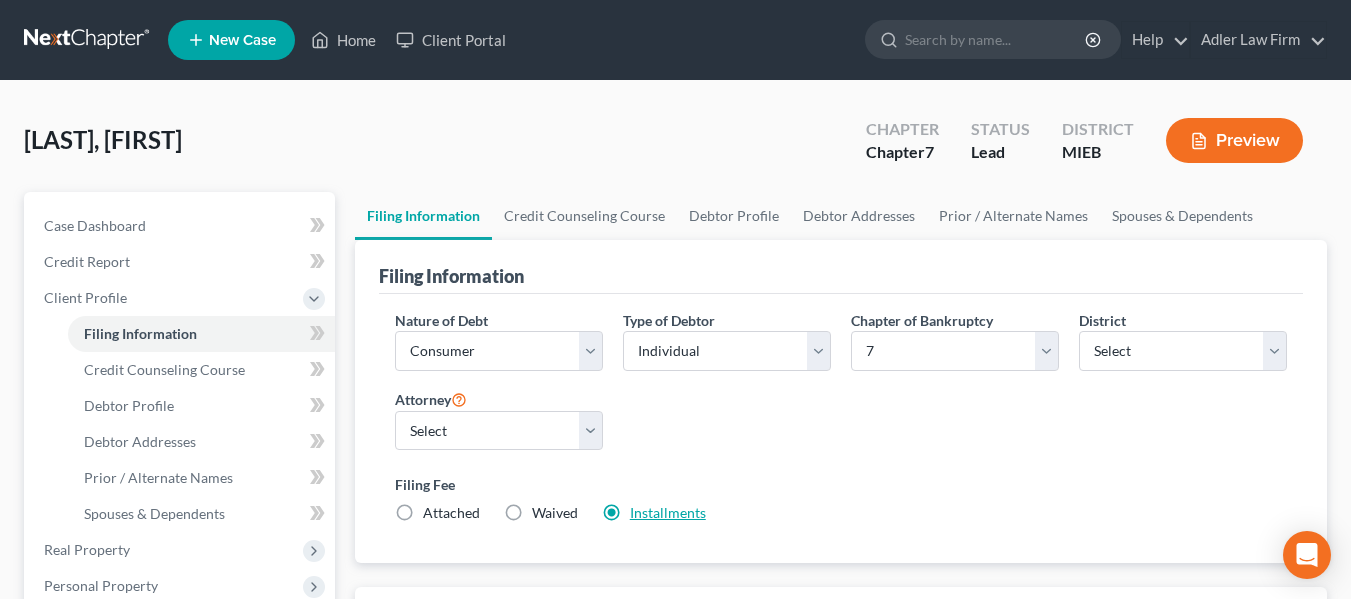 click on "Installments" at bounding box center [668, 512] 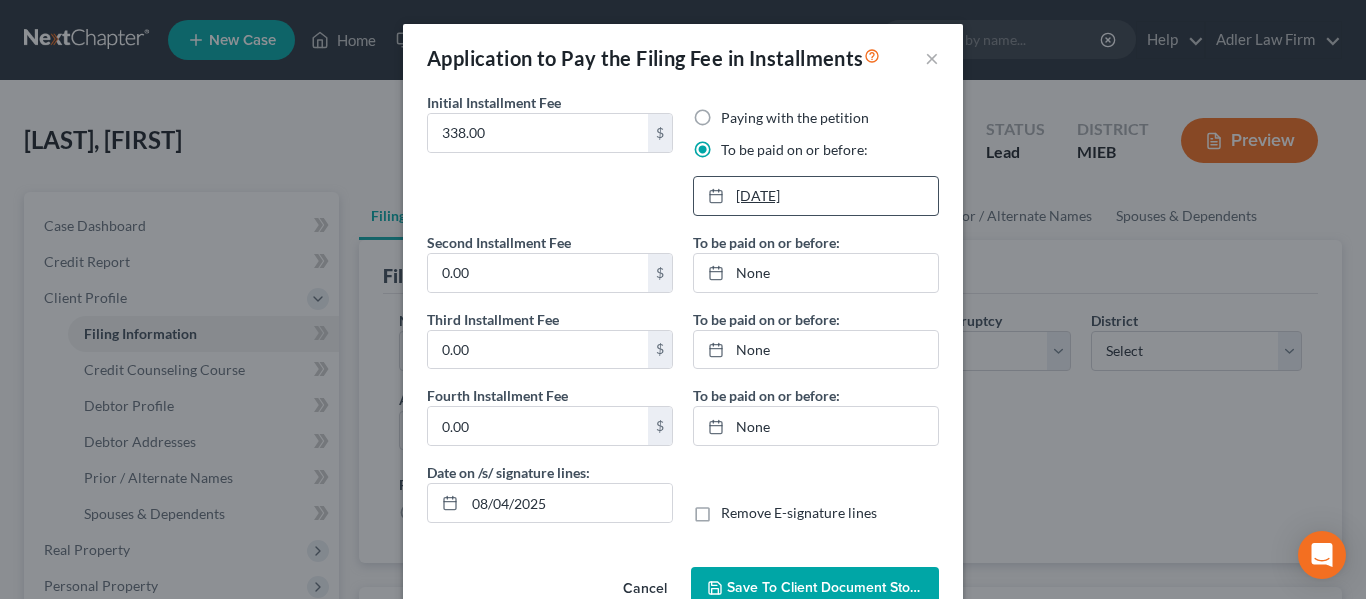 click on "[DATE]" at bounding box center (816, 196) 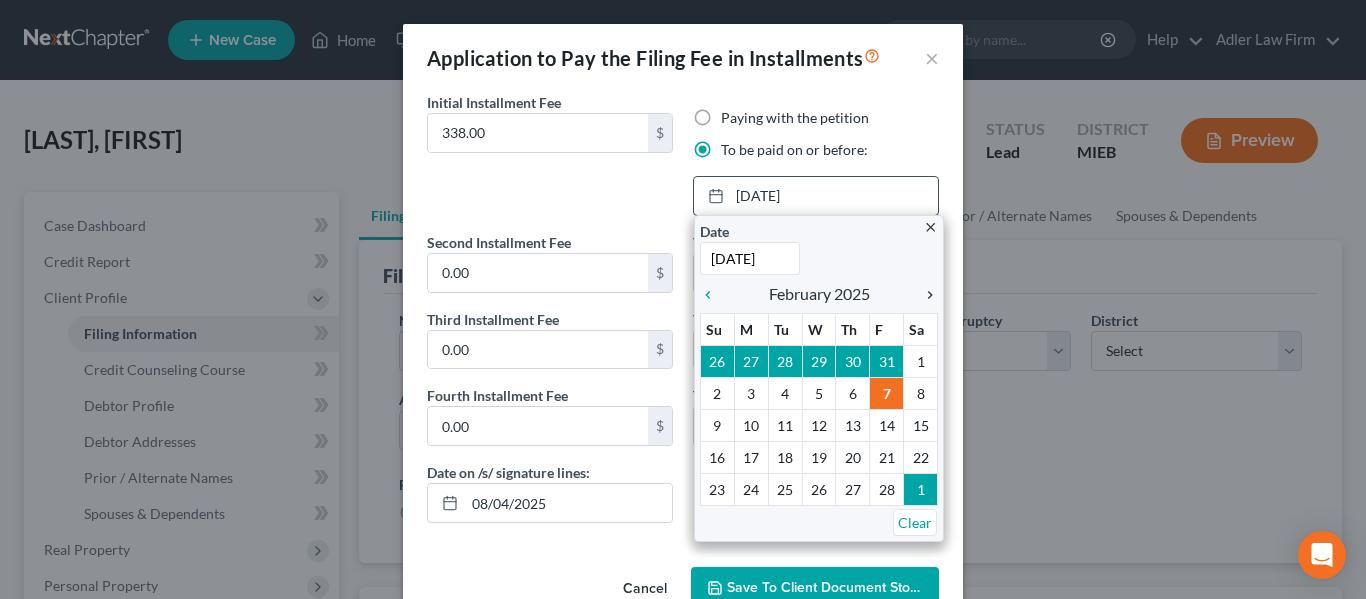 click on "chevron_right" at bounding box center [925, 295] 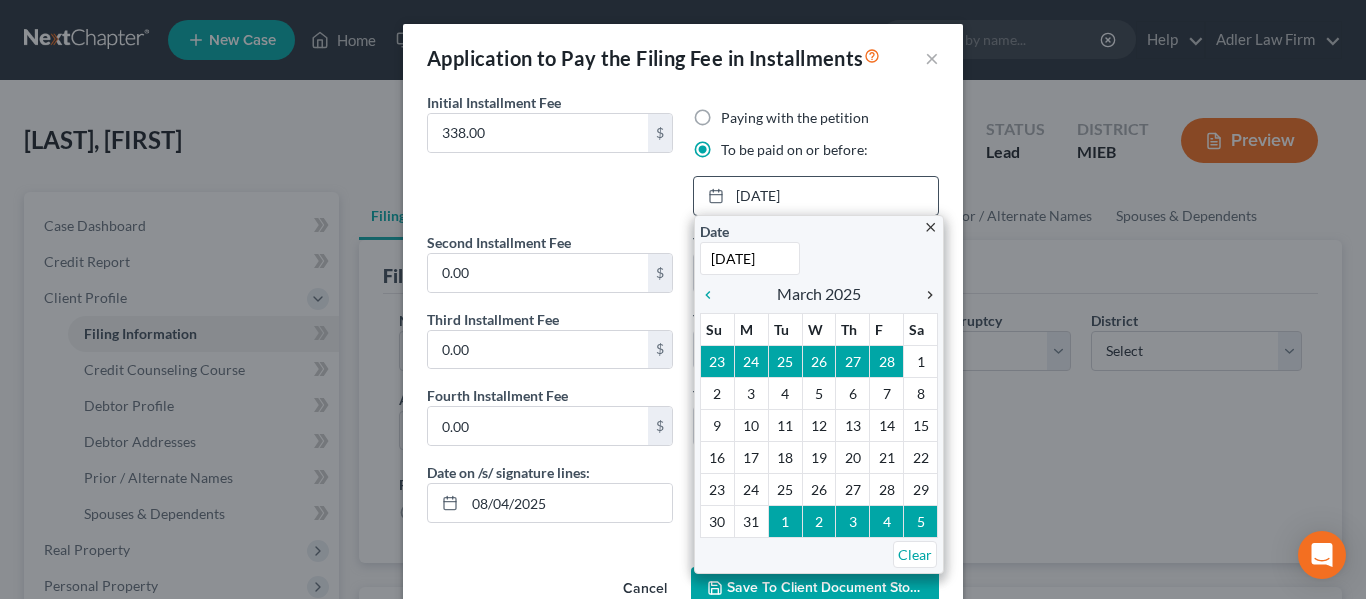 click on "chevron_right" at bounding box center (925, 295) 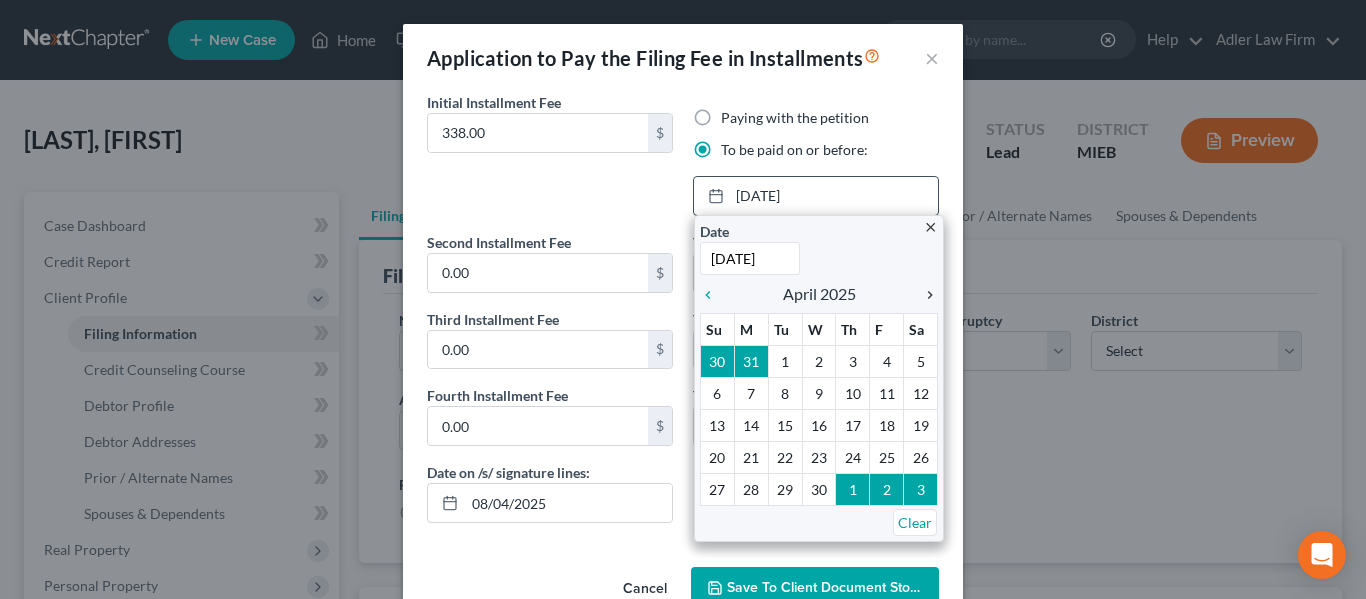 click on "chevron_right" at bounding box center [925, 295] 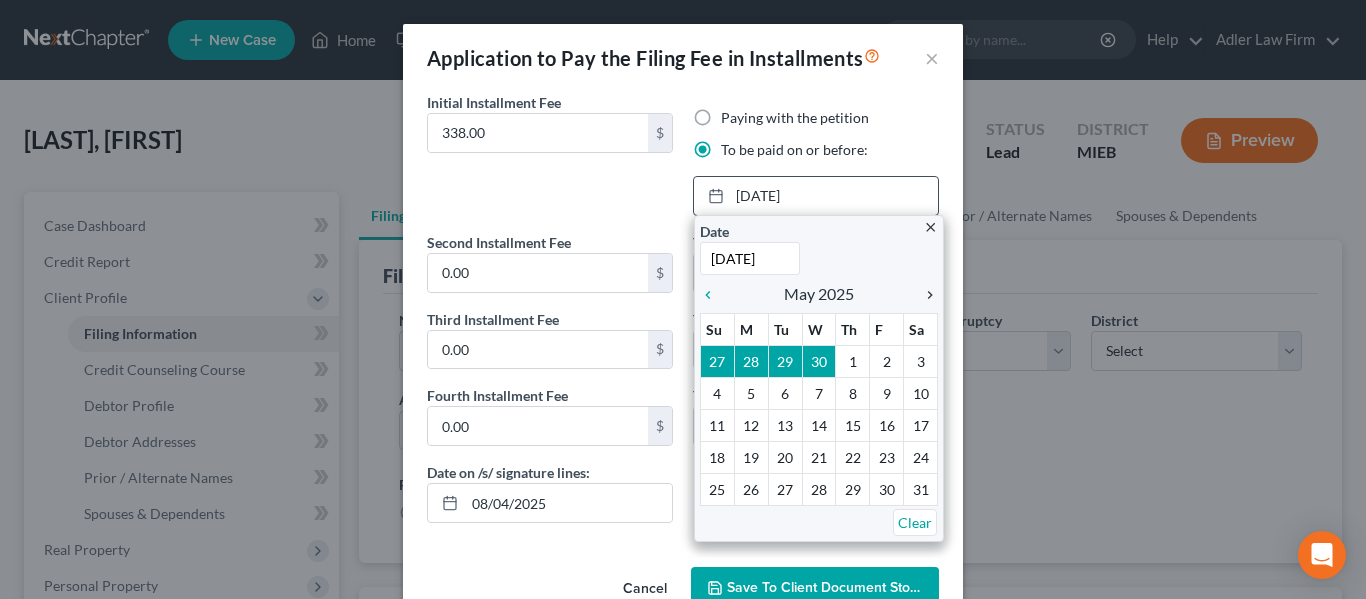 click on "chevron_right" at bounding box center [925, 295] 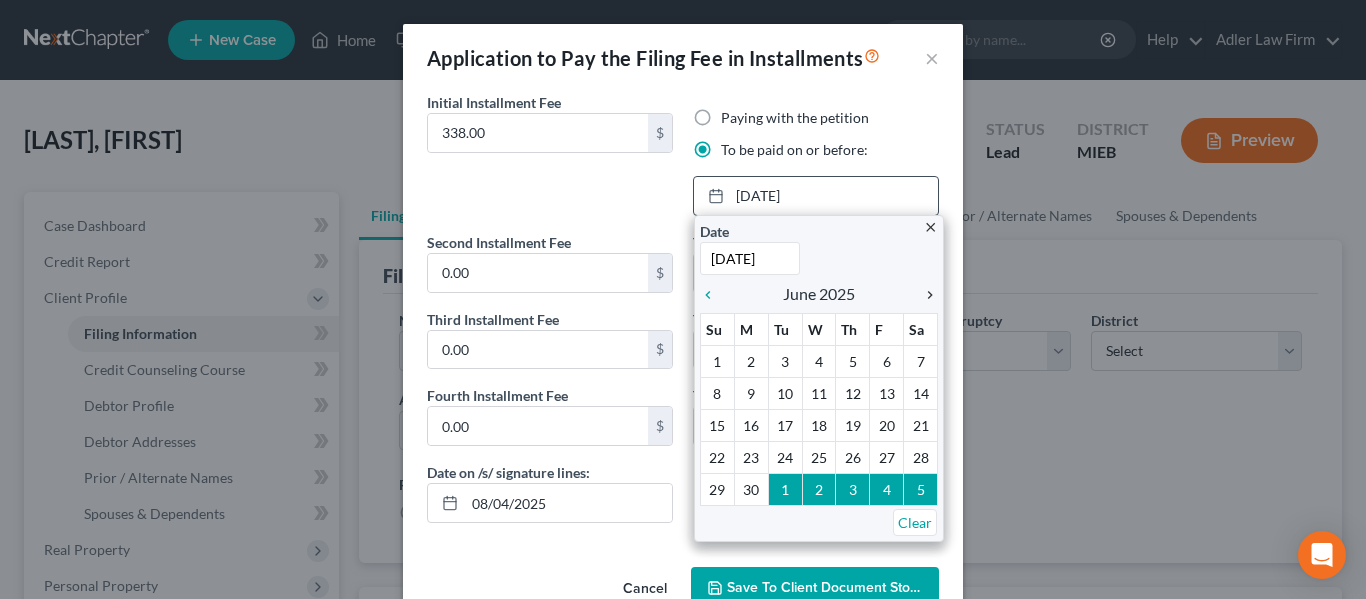 click on "chevron_right" at bounding box center [925, 295] 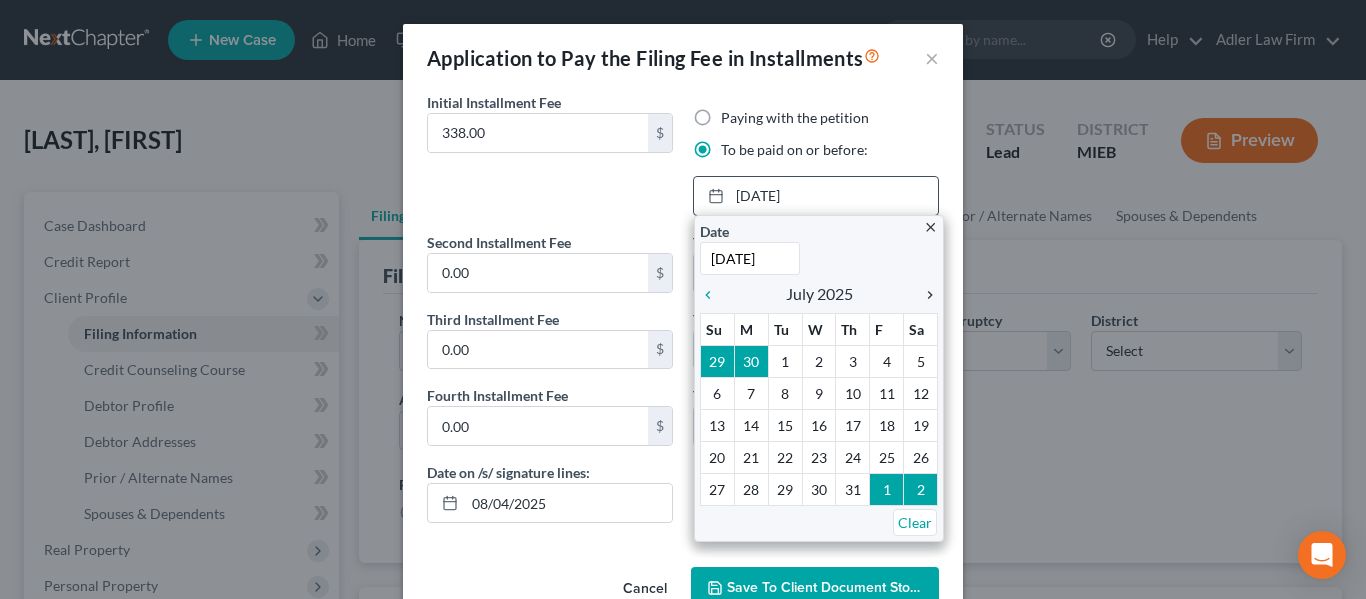 click on "chevron_right" at bounding box center (925, 295) 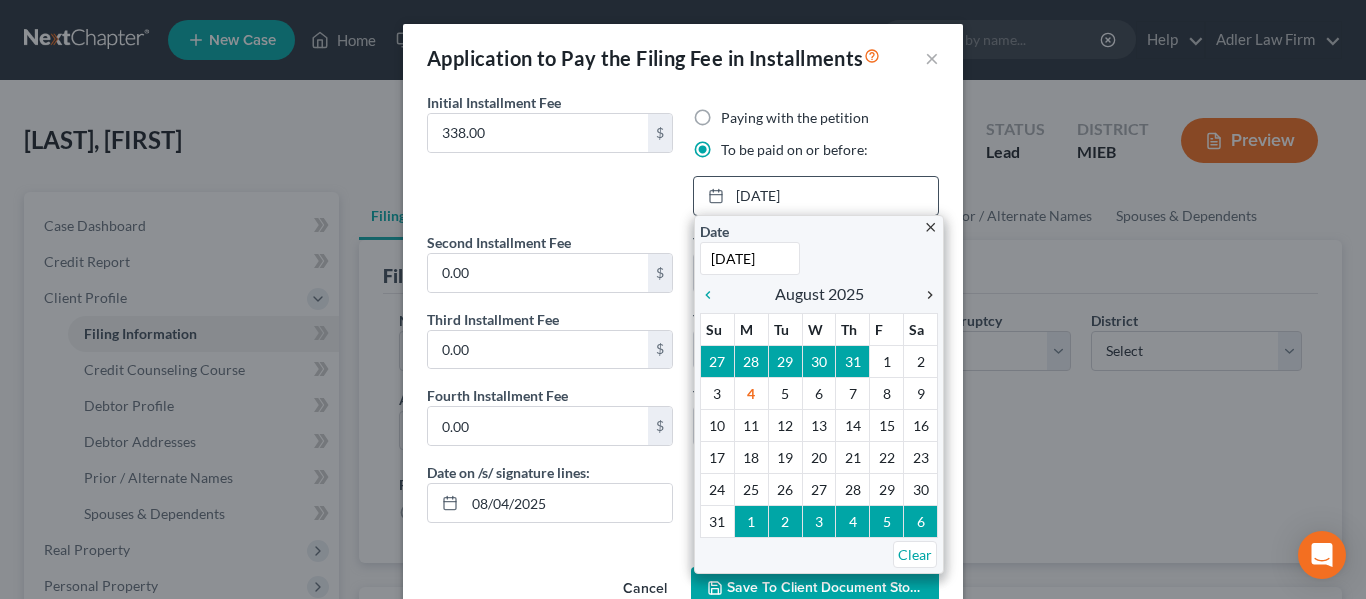 click on "chevron_right" at bounding box center (925, 295) 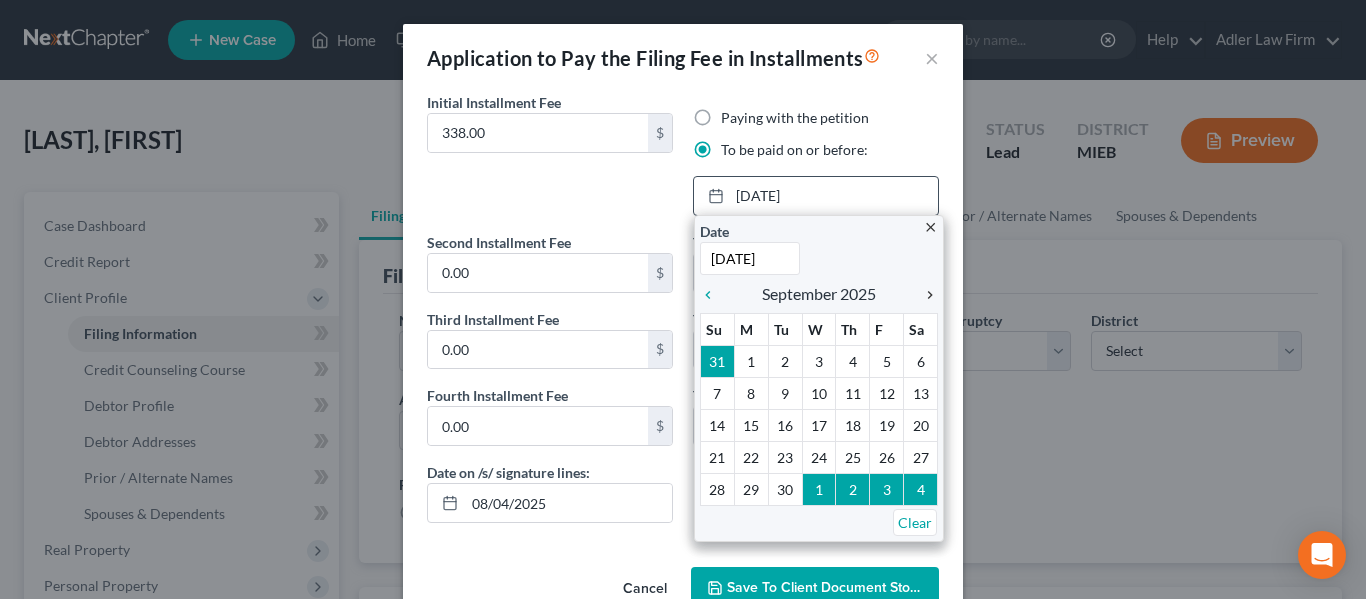 click on "chevron_right" at bounding box center [925, 295] 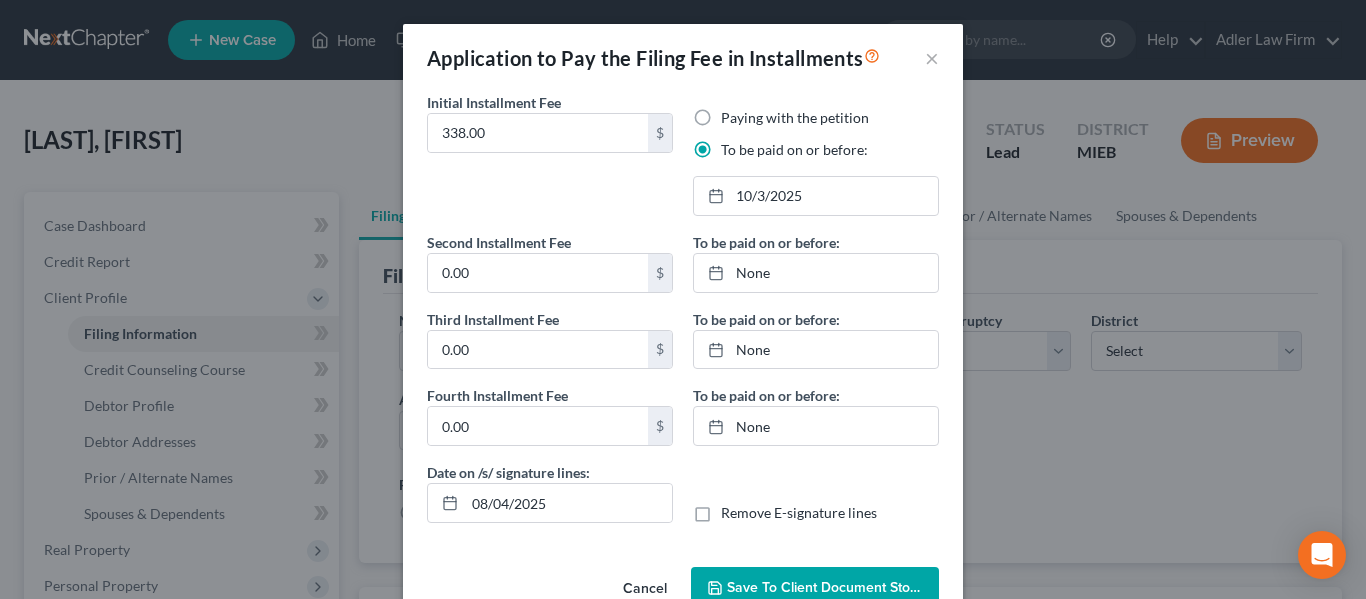 click on "Save to Client Document Storage" at bounding box center [833, 587] 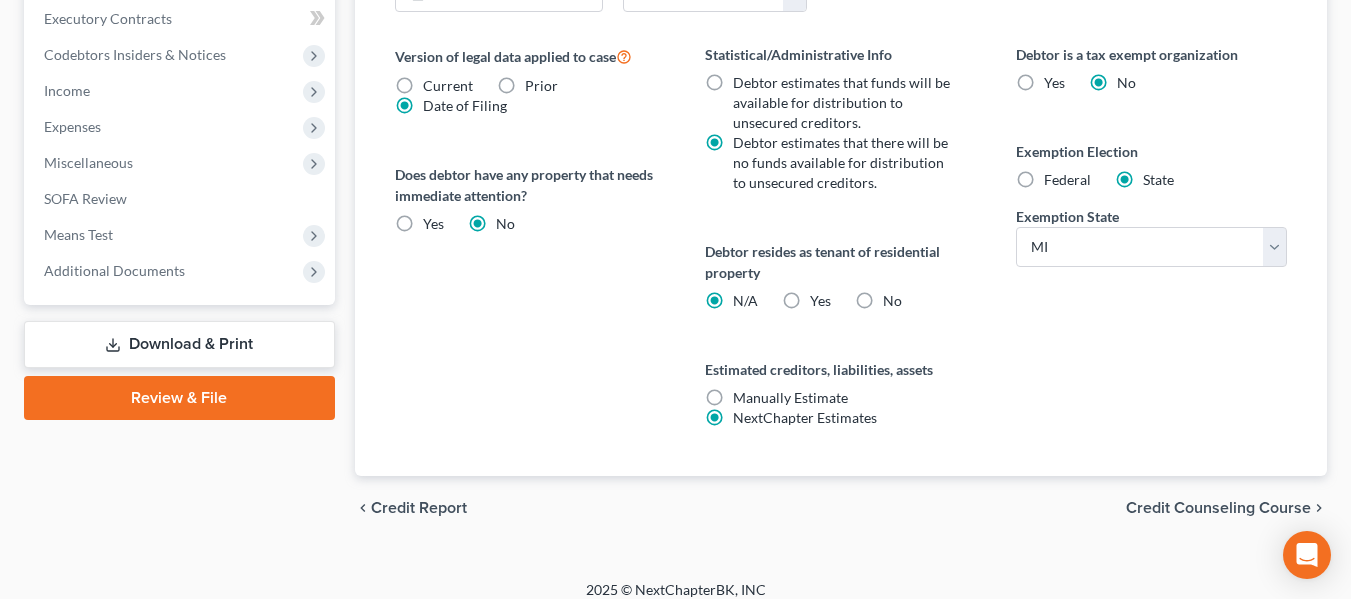 scroll, scrollTop: 800, scrollLeft: 0, axis: vertical 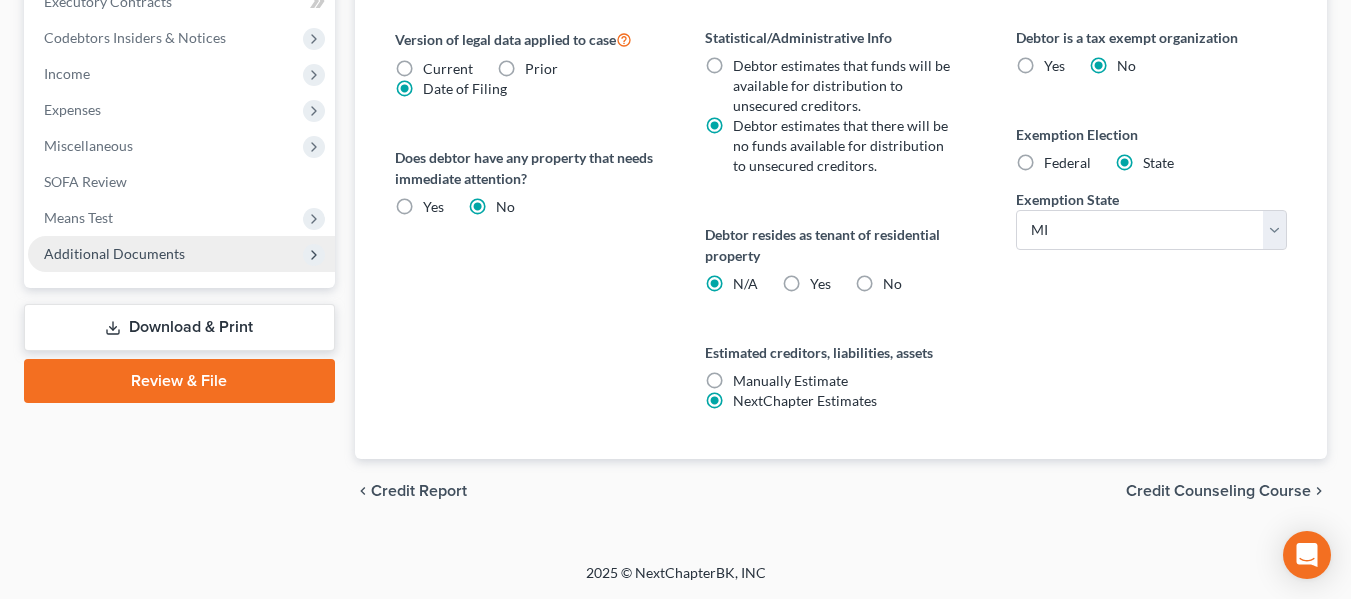 click on "Additional Documents" at bounding box center [114, 253] 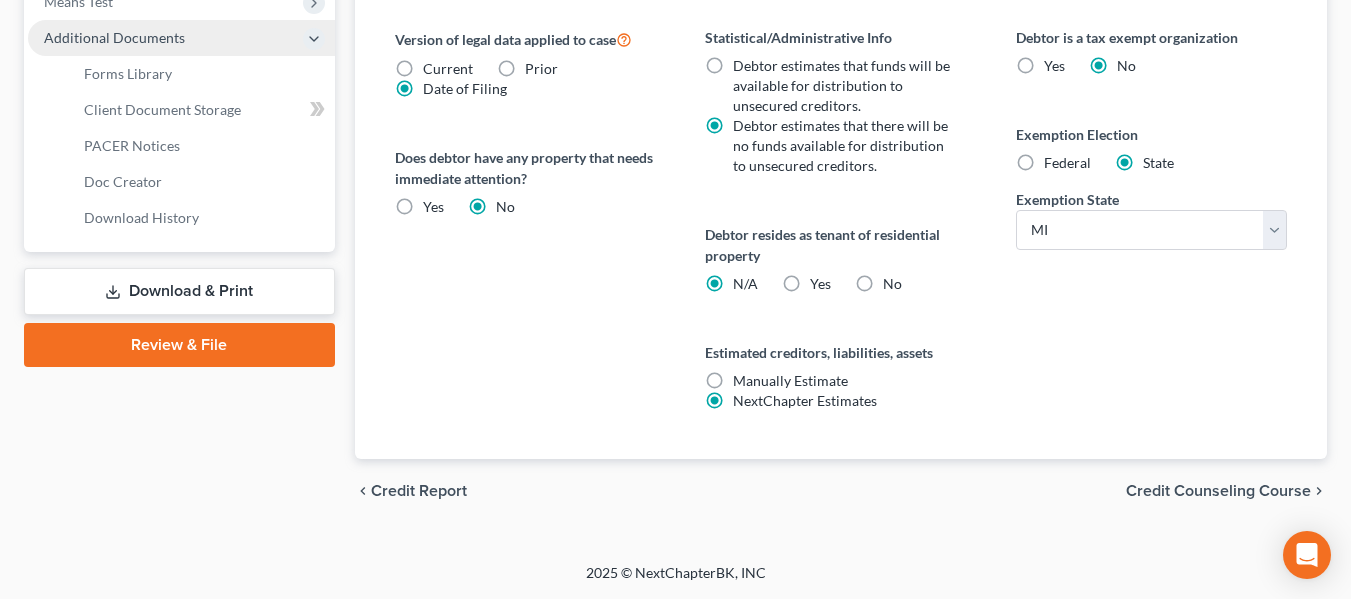 scroll, scrollTop: 584, scrollLeft: 0, axis: vertical 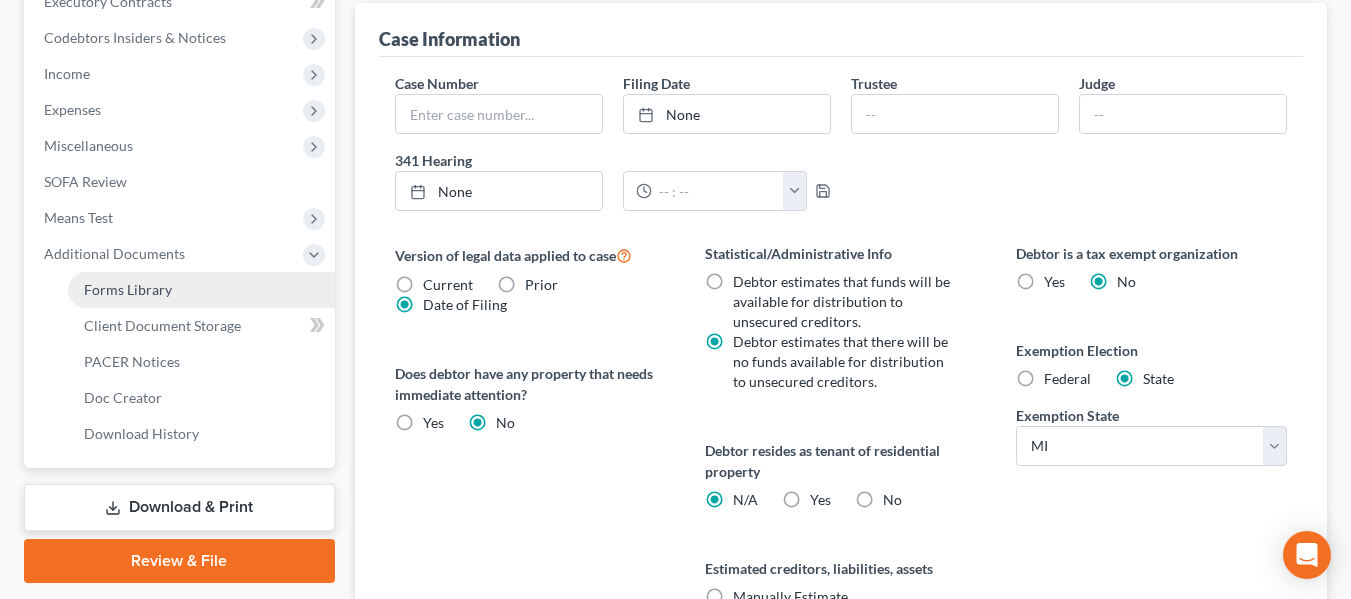 click on "Forms Library" at bounding box center [128, 289] 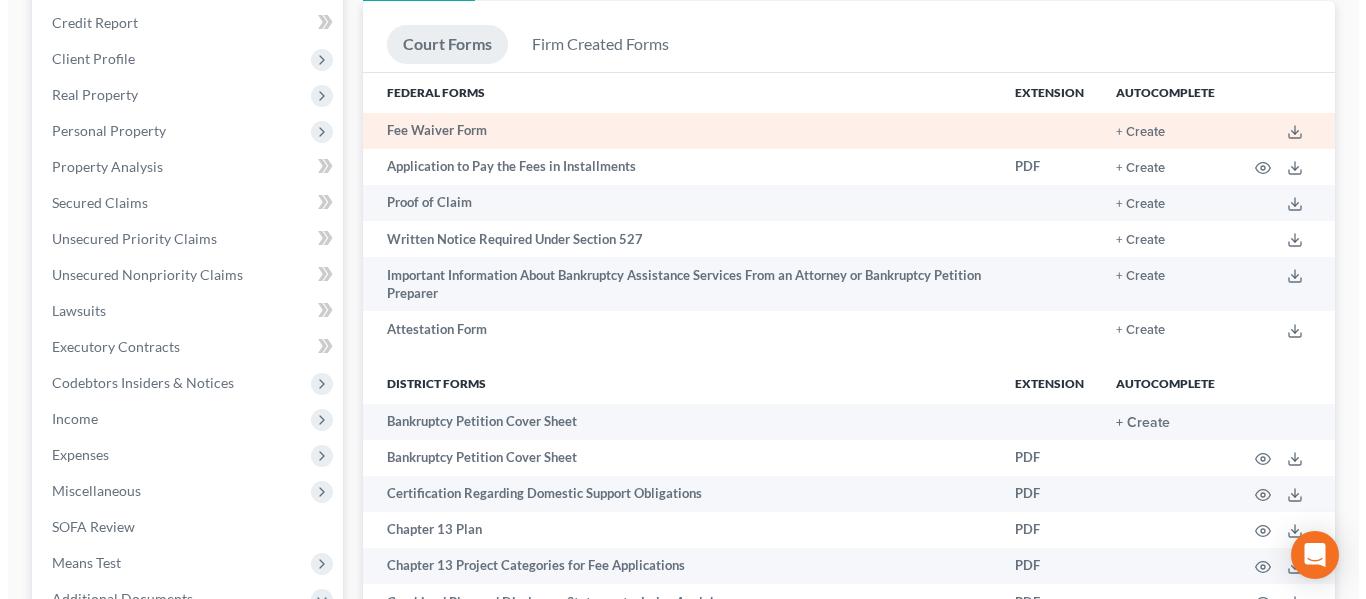 scroll, scrollTop: 240, scrollLeft: 0, axis: vertical 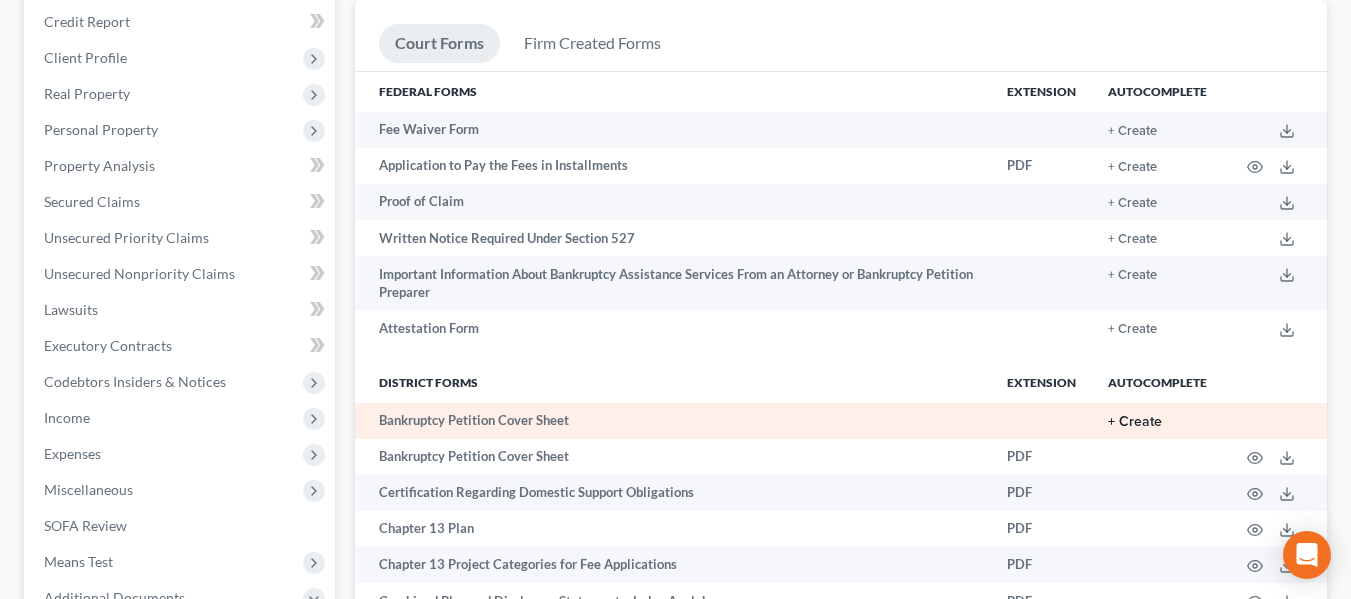click on "+ Create" at bounding box center [1135, 422] 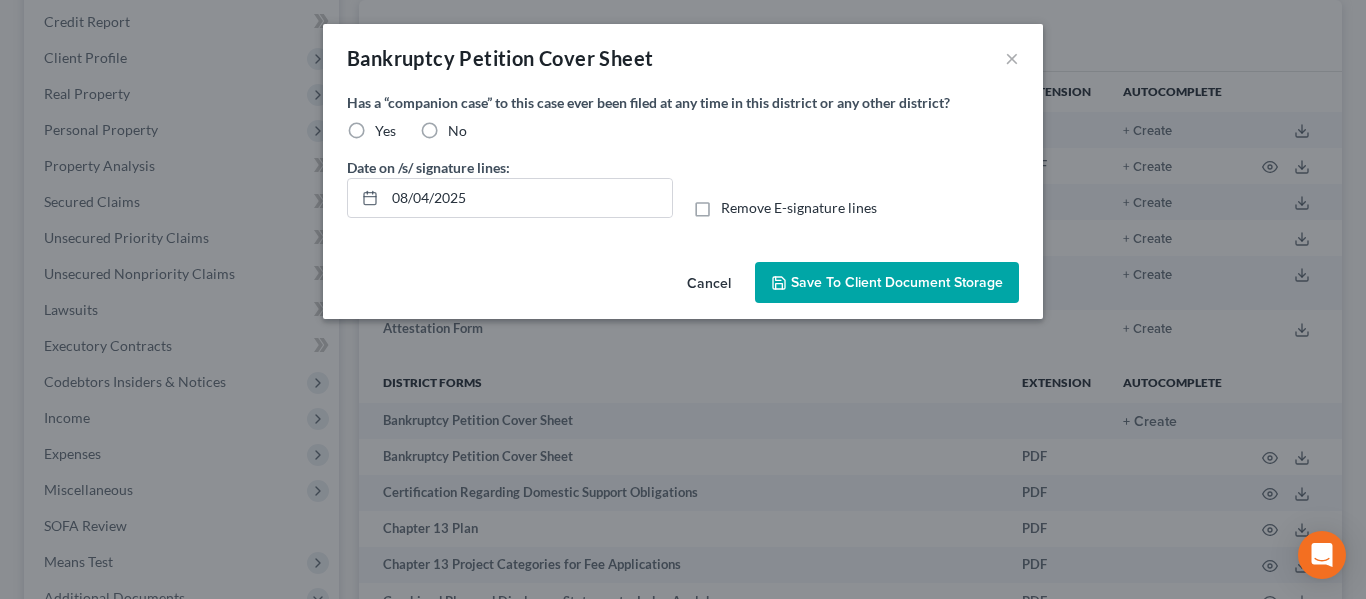 click on "Yes" at bounding box center (385, 131) 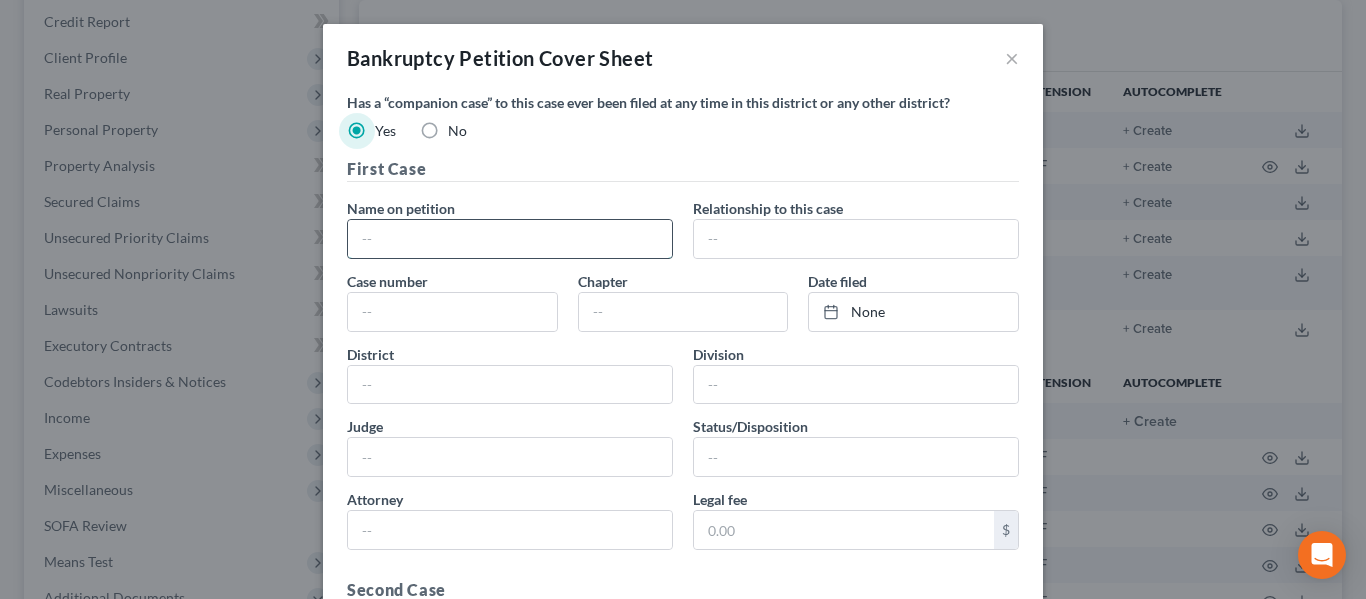 click at bounding box center (510, 239) 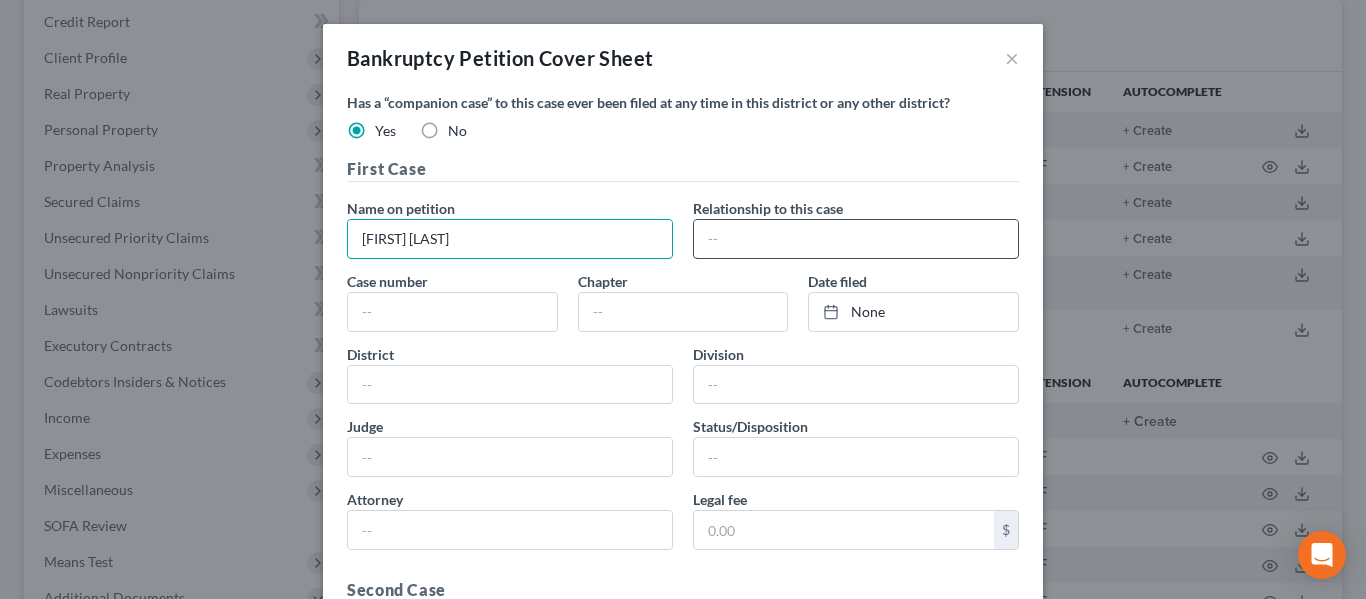 type on "[FIRST] [LAST]" 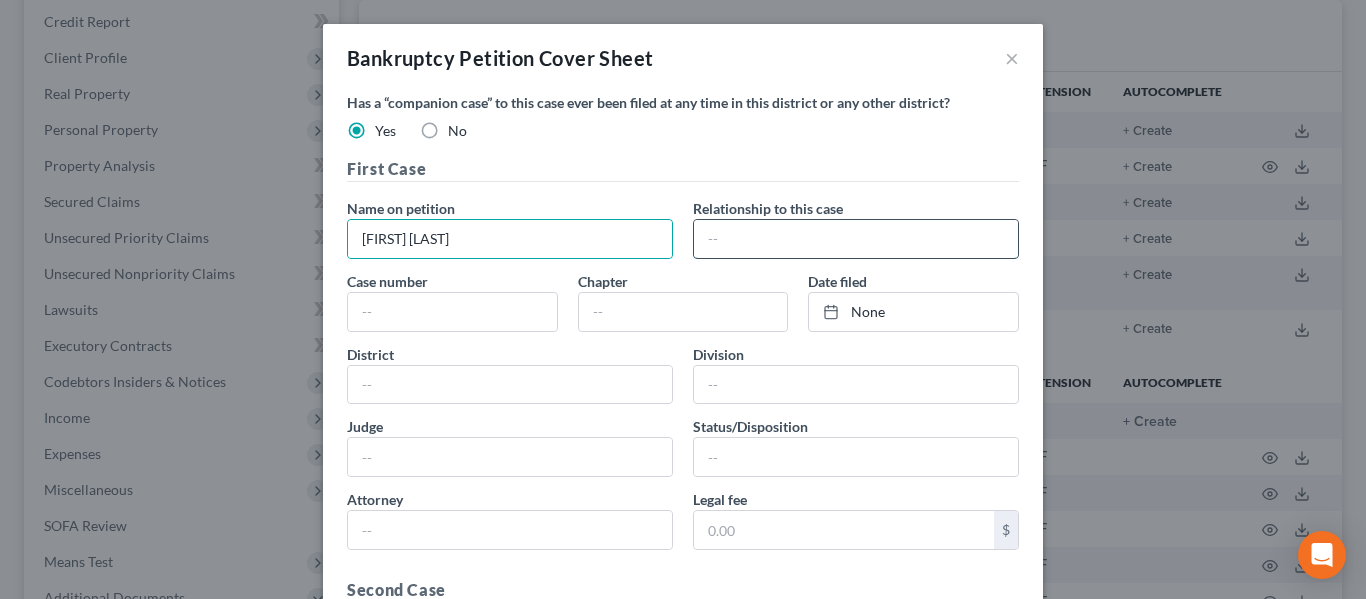 click at bounding box center [856, 239] 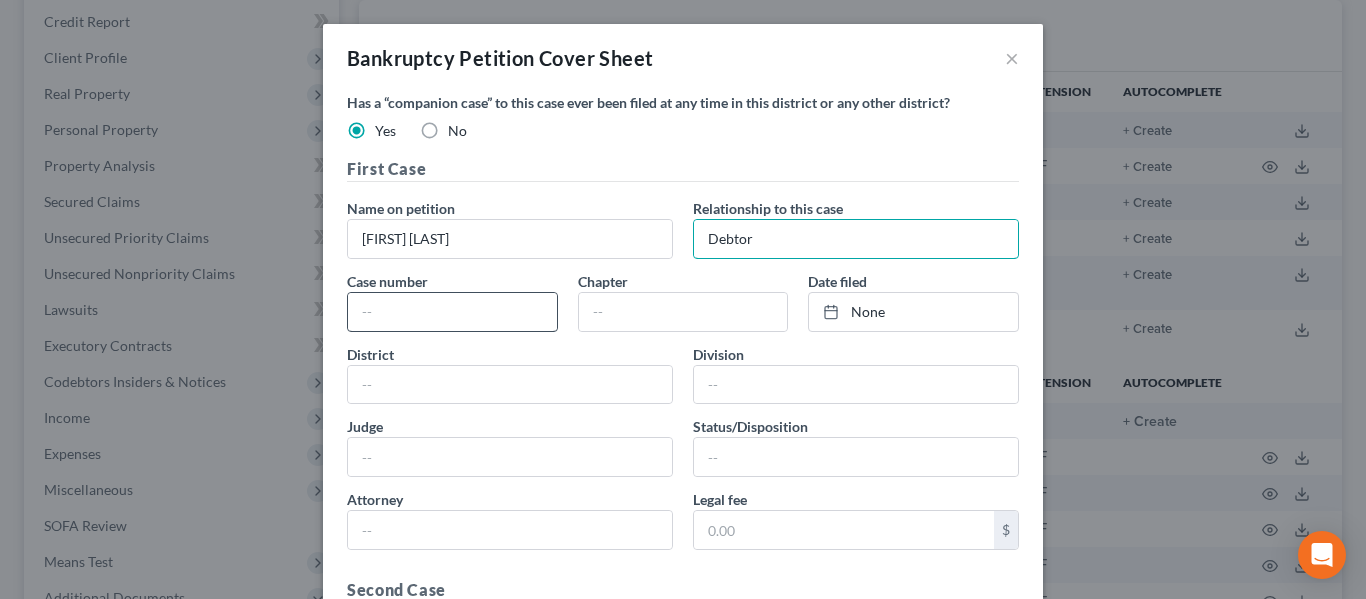 type on "Debtor" 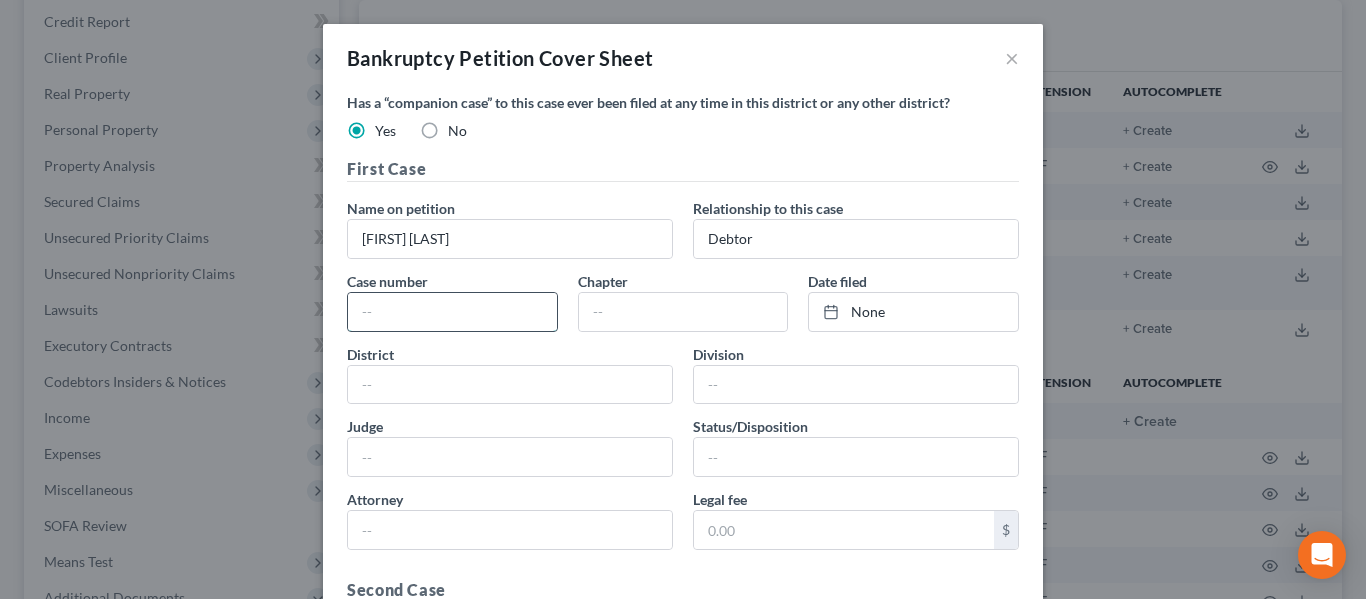click at bounding box center [452, 312] 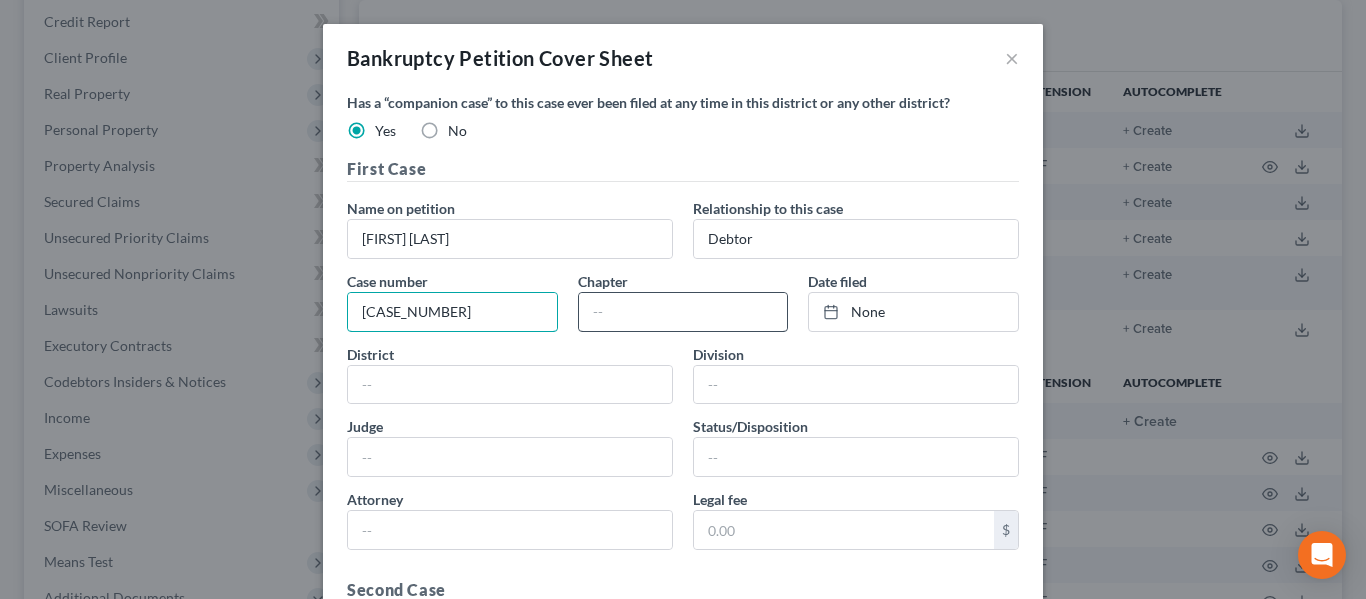 type on "[CASE_NUMBER]" 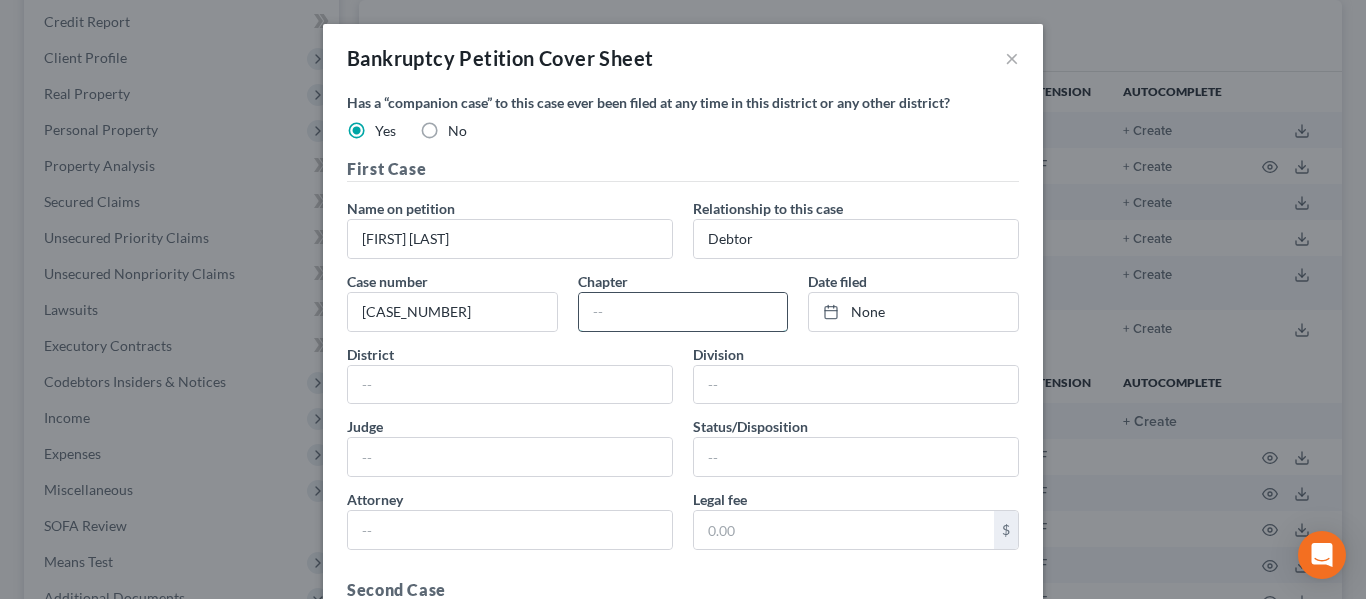 click at bounding box center (683, 312) 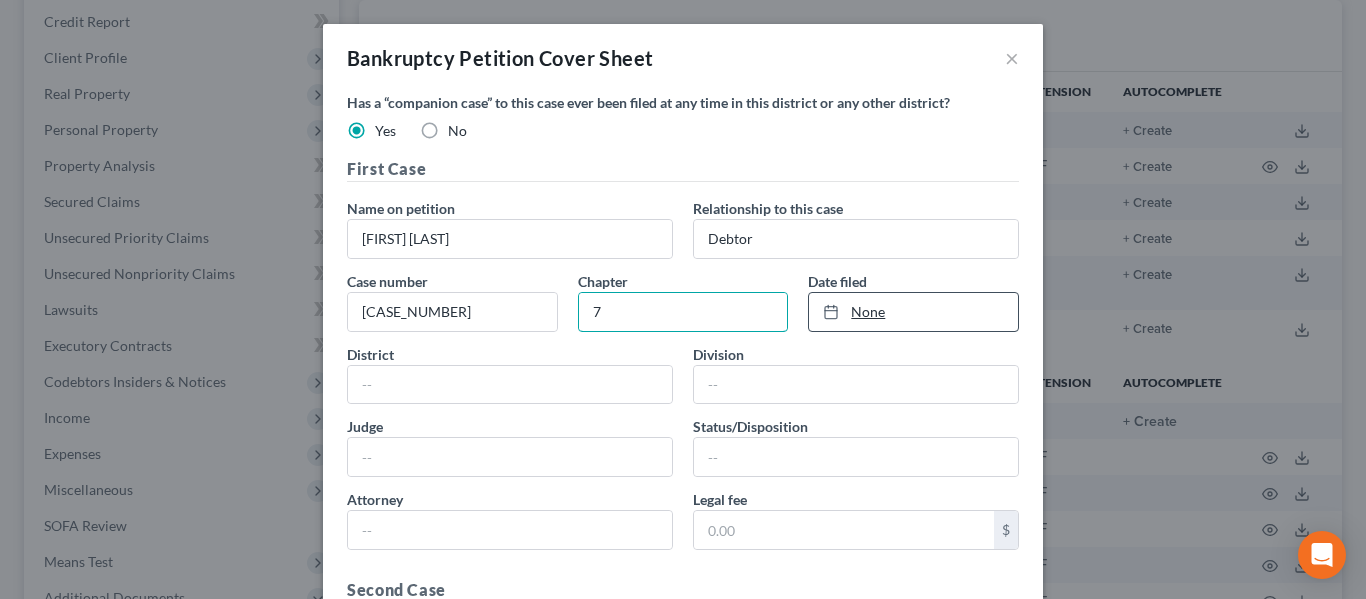 type on "7" 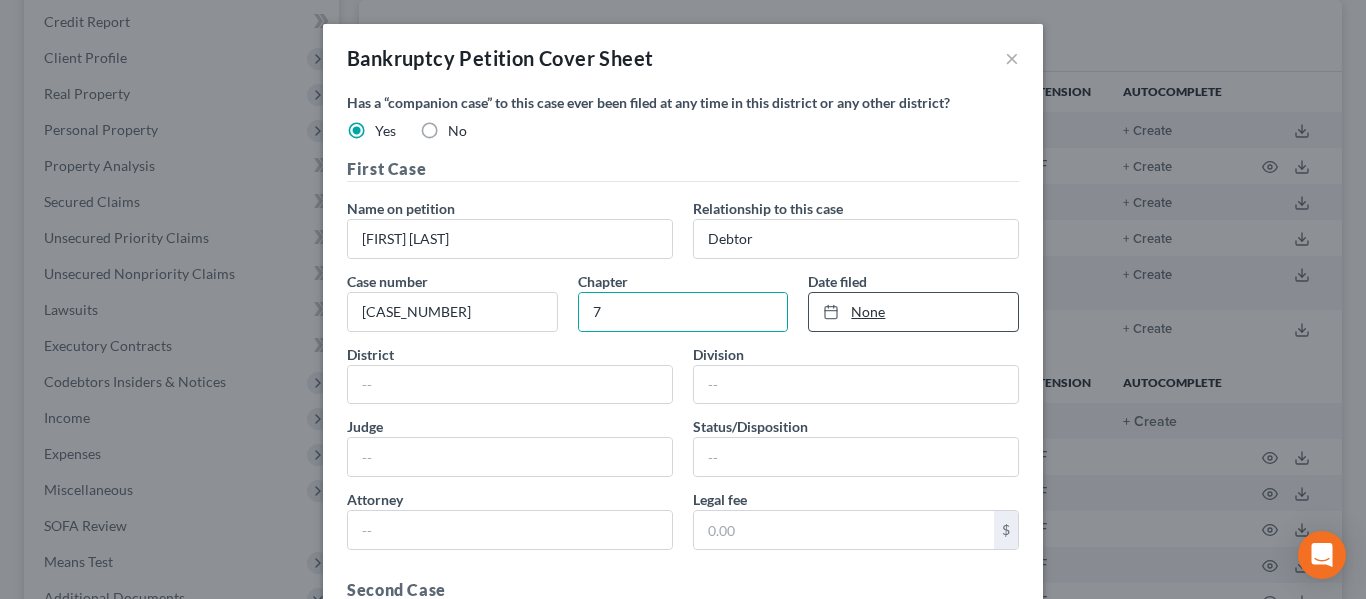 click on "None" at bounding box center [913, 312] 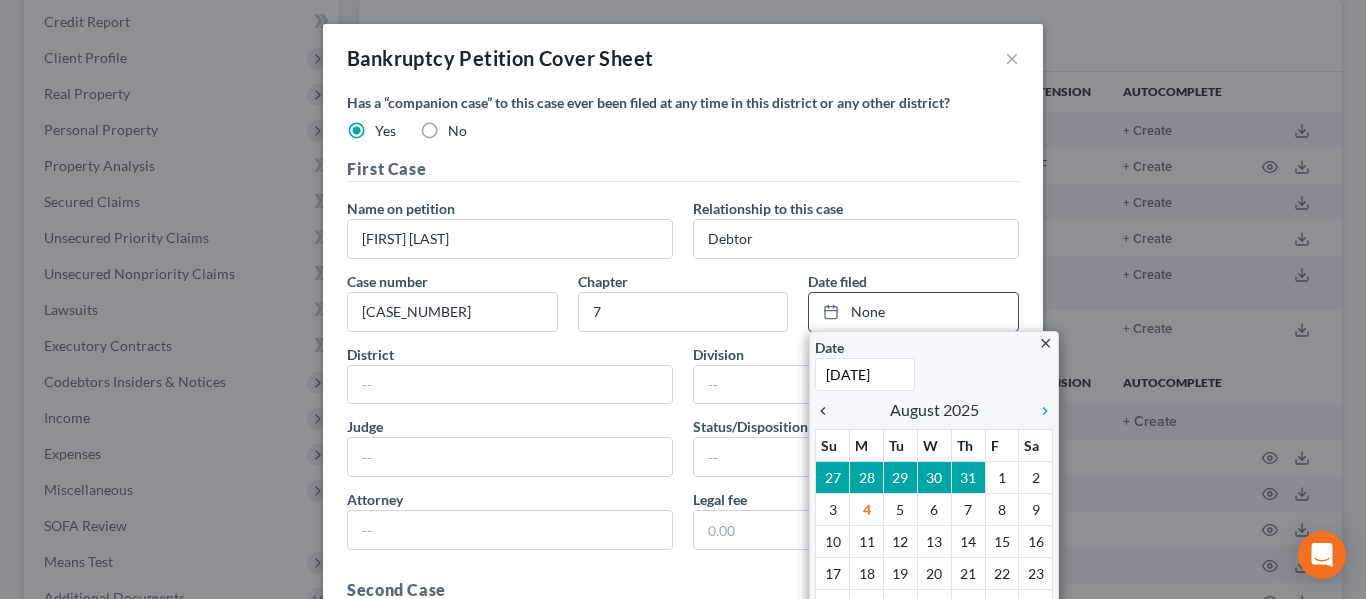 type on "[DATE]" 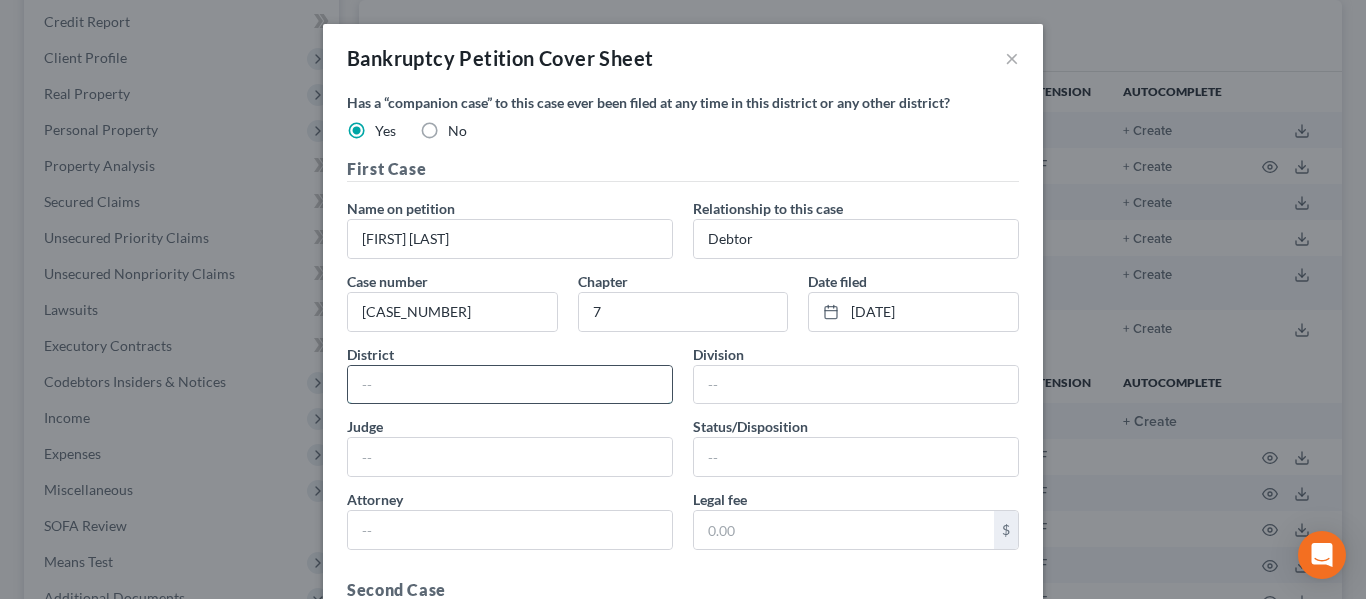 click at bounding box center (510, 385) 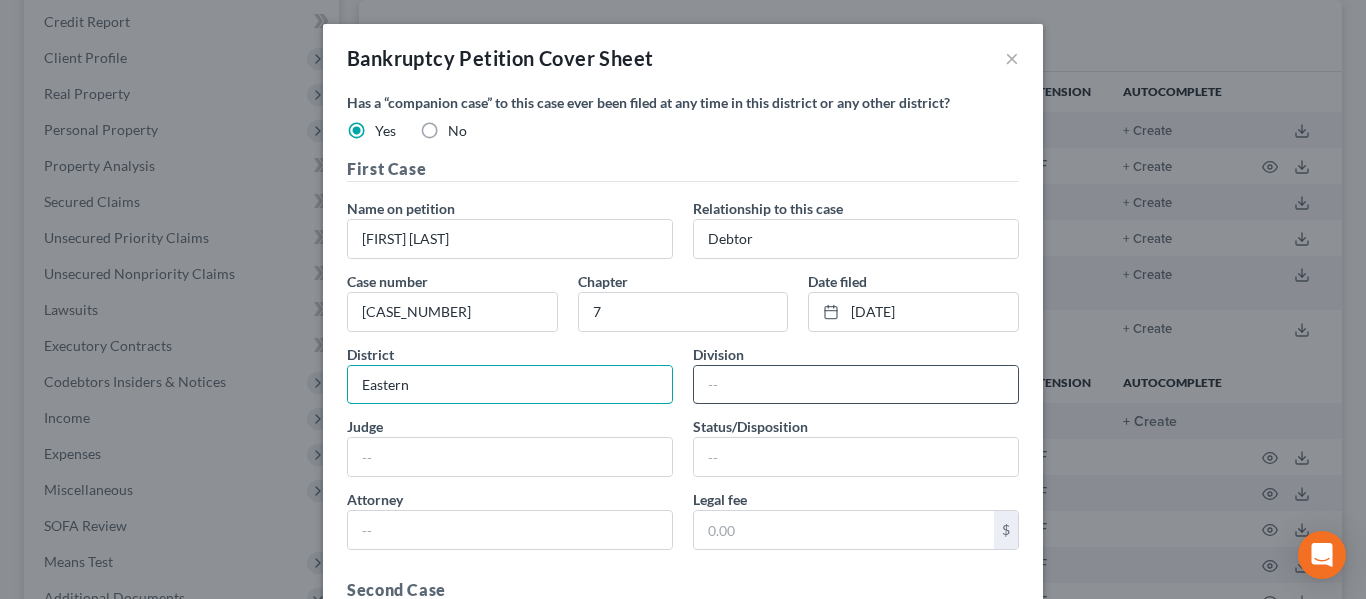 type on "Eastern" 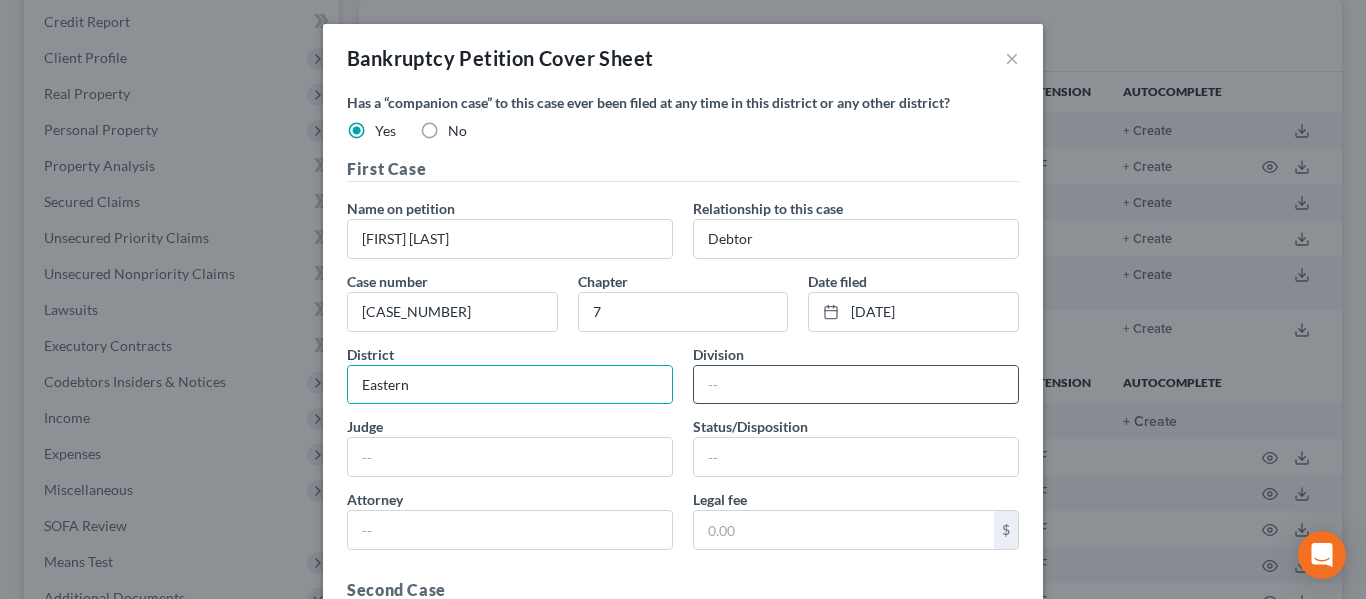 click at bounding box center [856, 385] 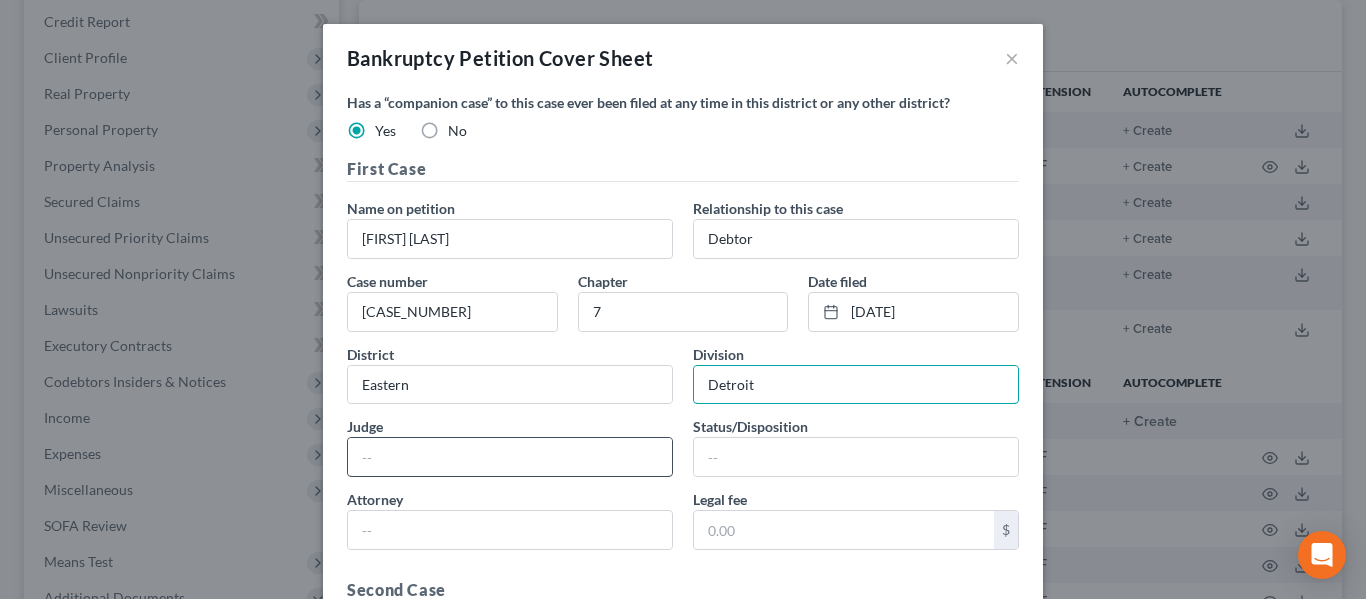 type on "Detroit" 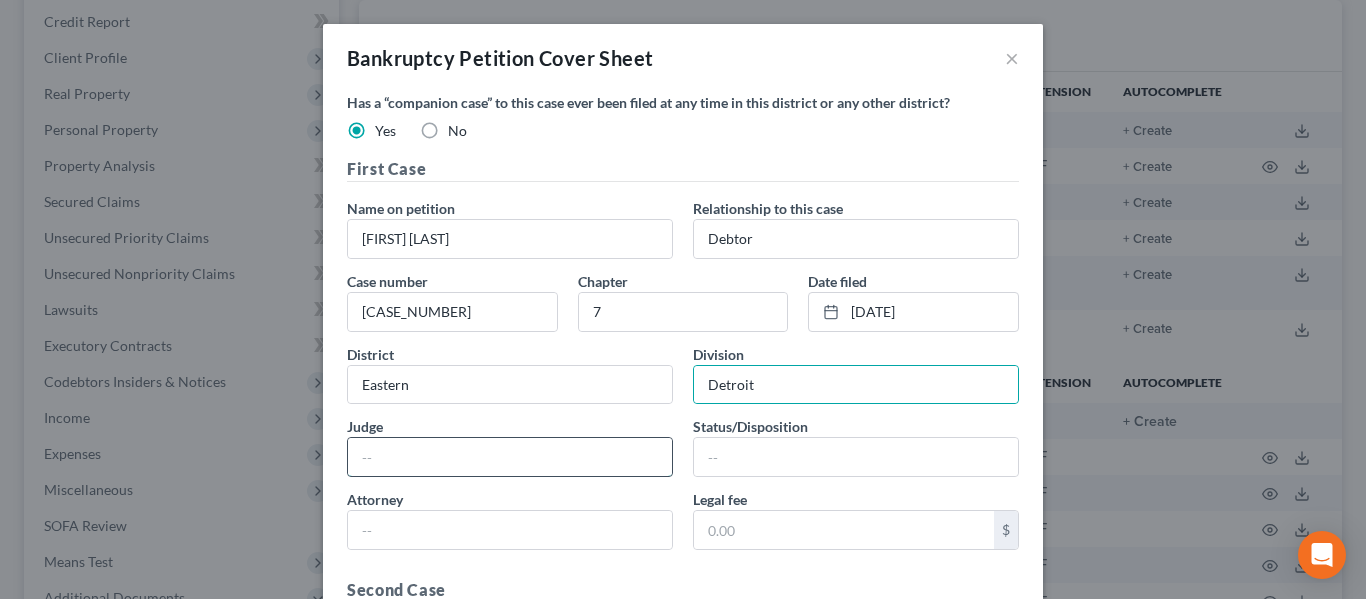 click at bounding box center (510, 457) 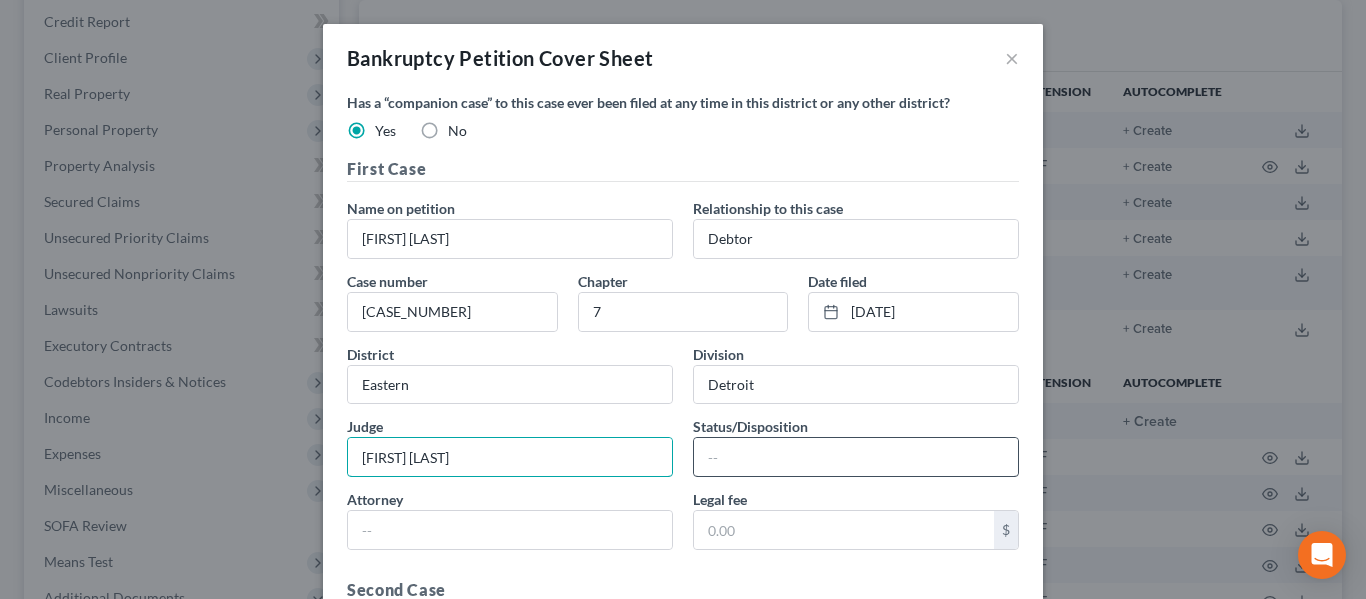 type on "[FIRST] [LAST]" 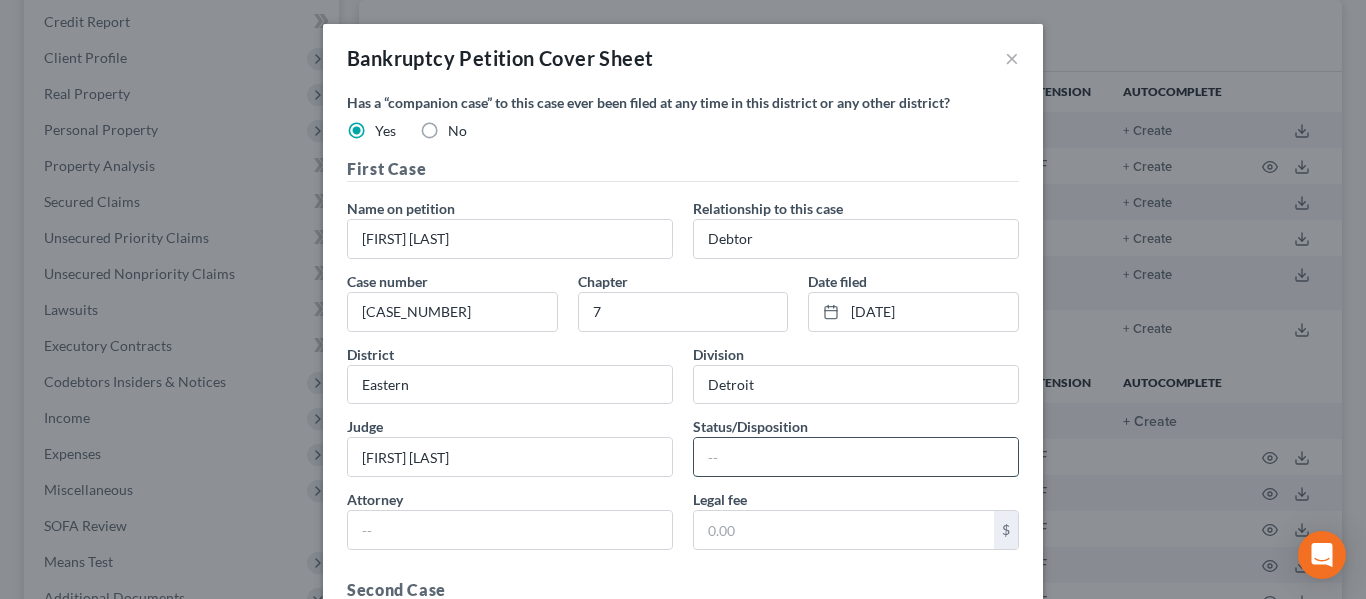 click at bounding box center (856, 457) 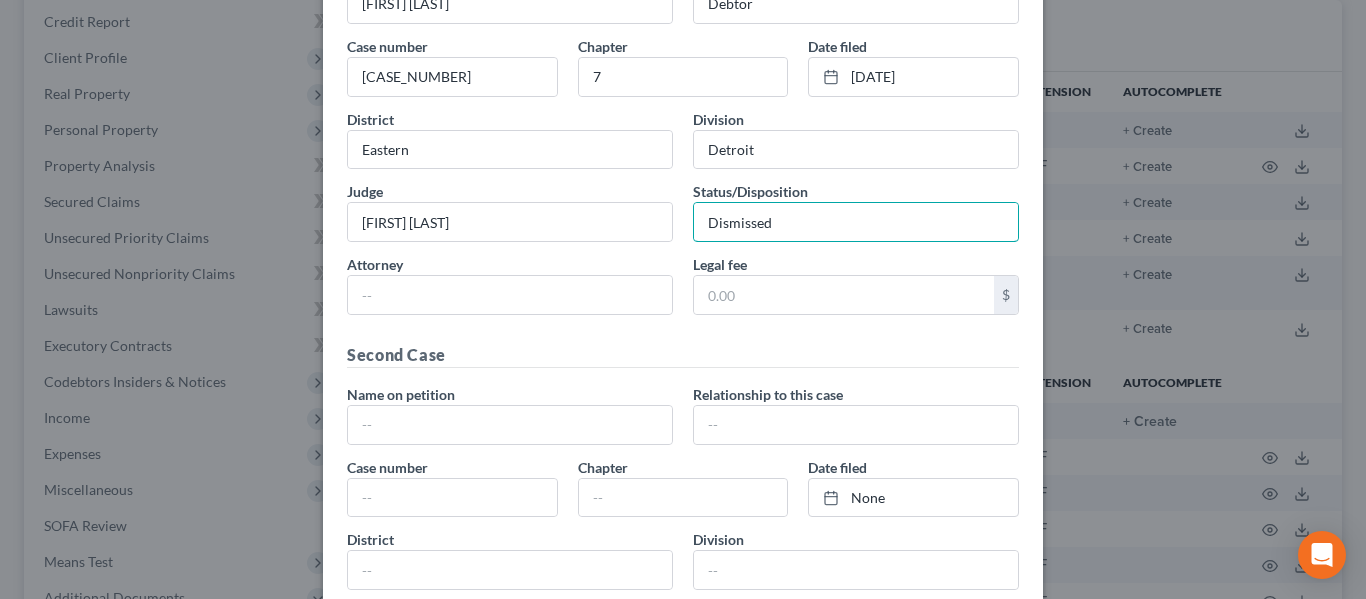 scroll, scrollTop: 245, scrollLeft: 0, axis: vertical 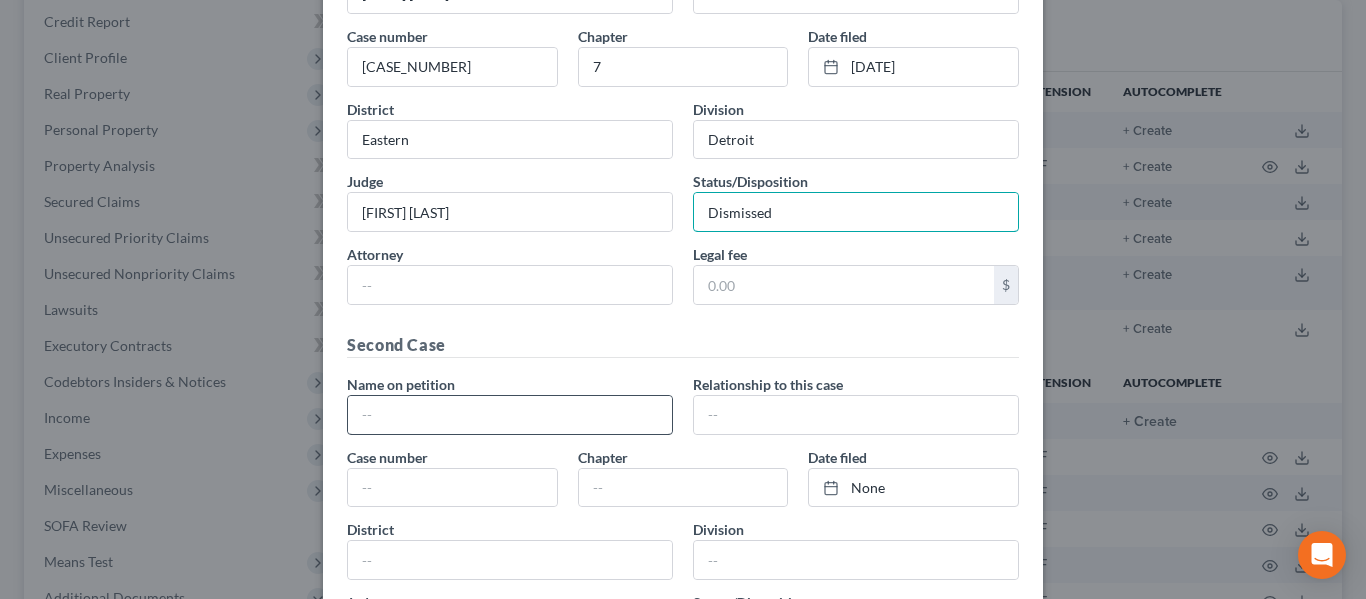 type on "Dismissed" 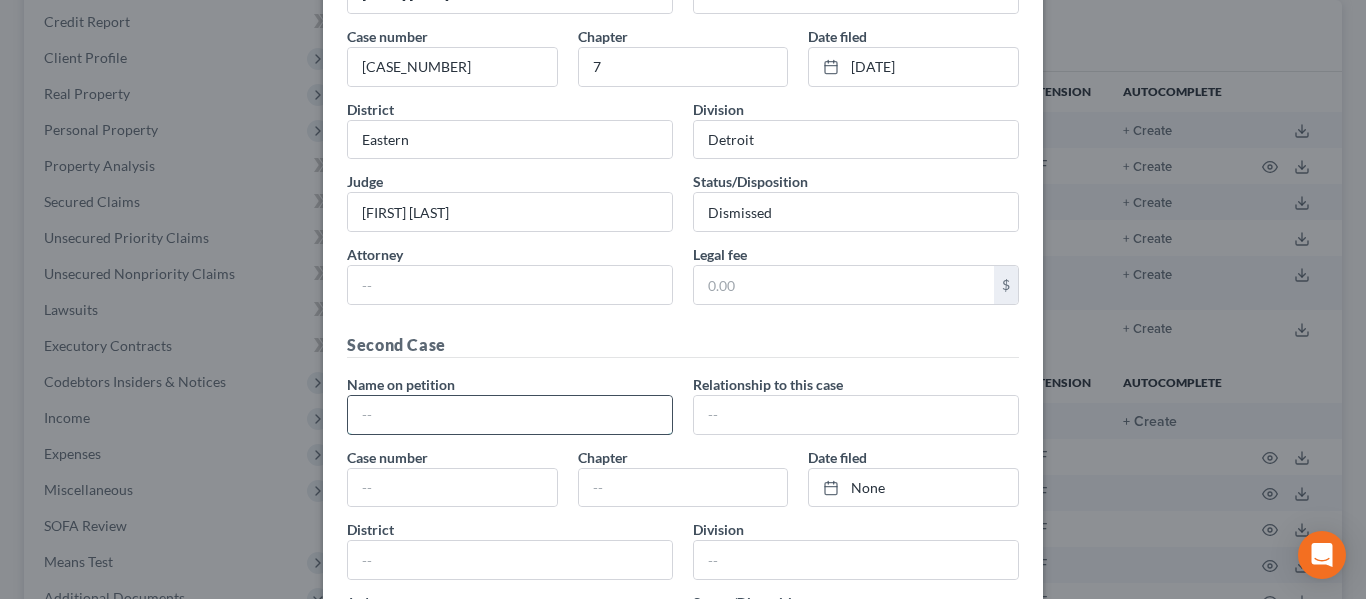 click at bounding box center [510, 415] 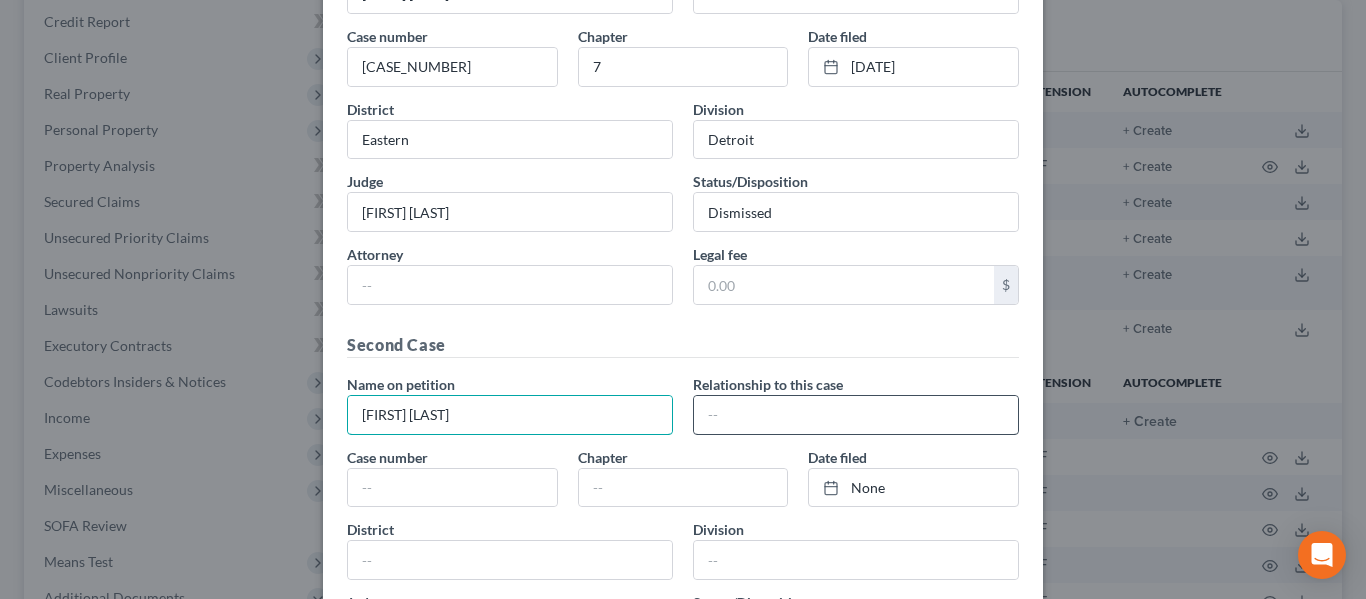 type on "[FIRST] [LAST]" 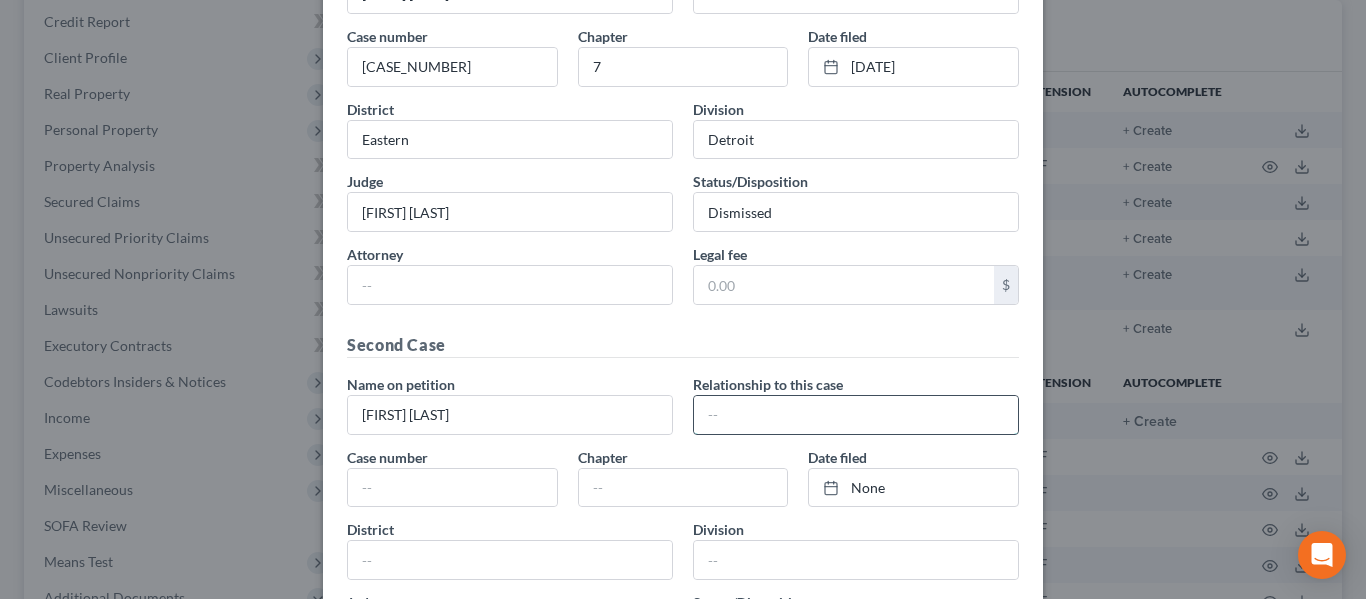 click at bounding box center [856, 415] 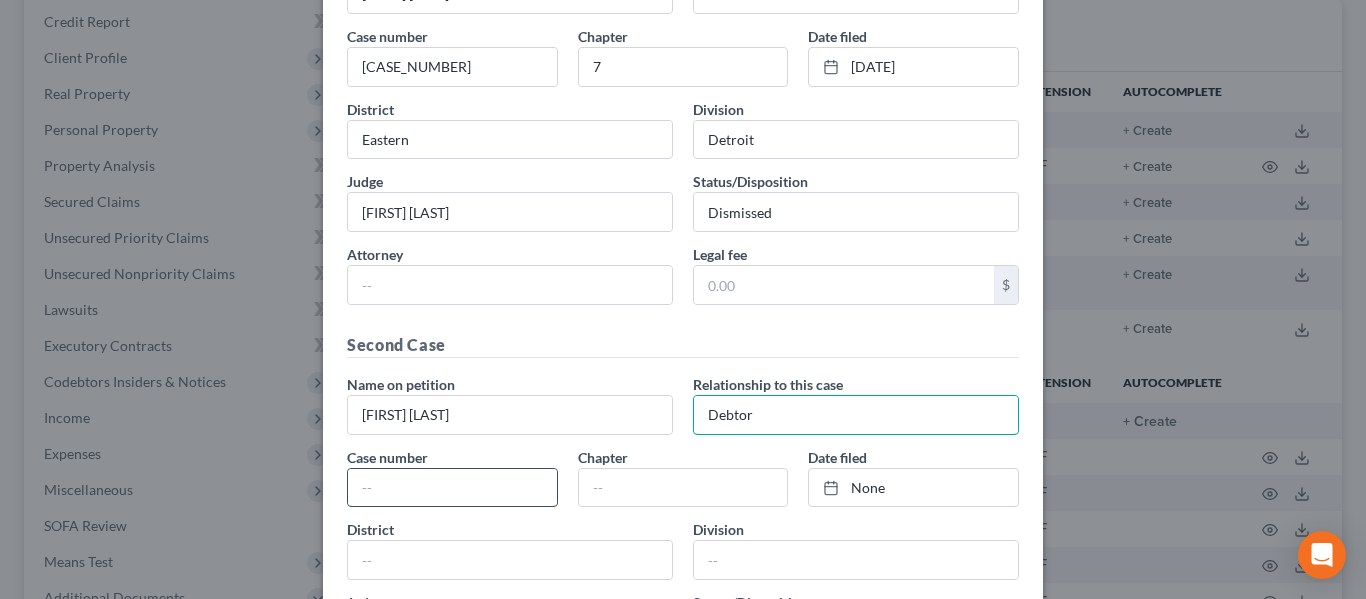 type on "Debtor" 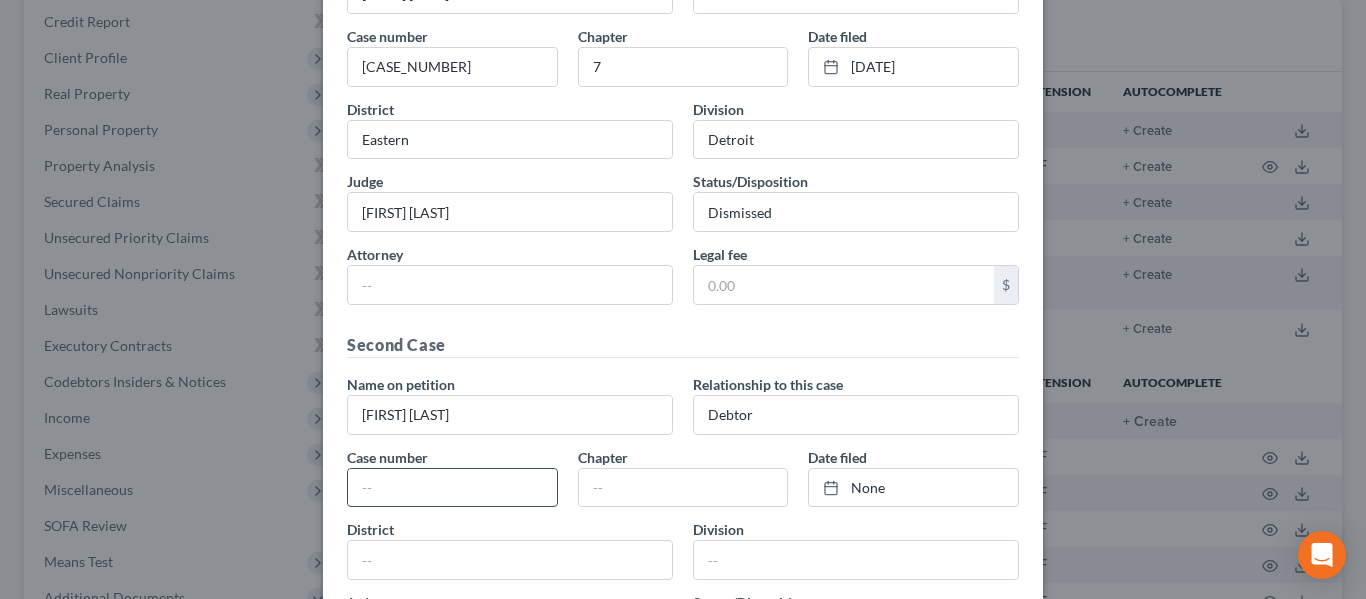click at bounding box center (452, 488) 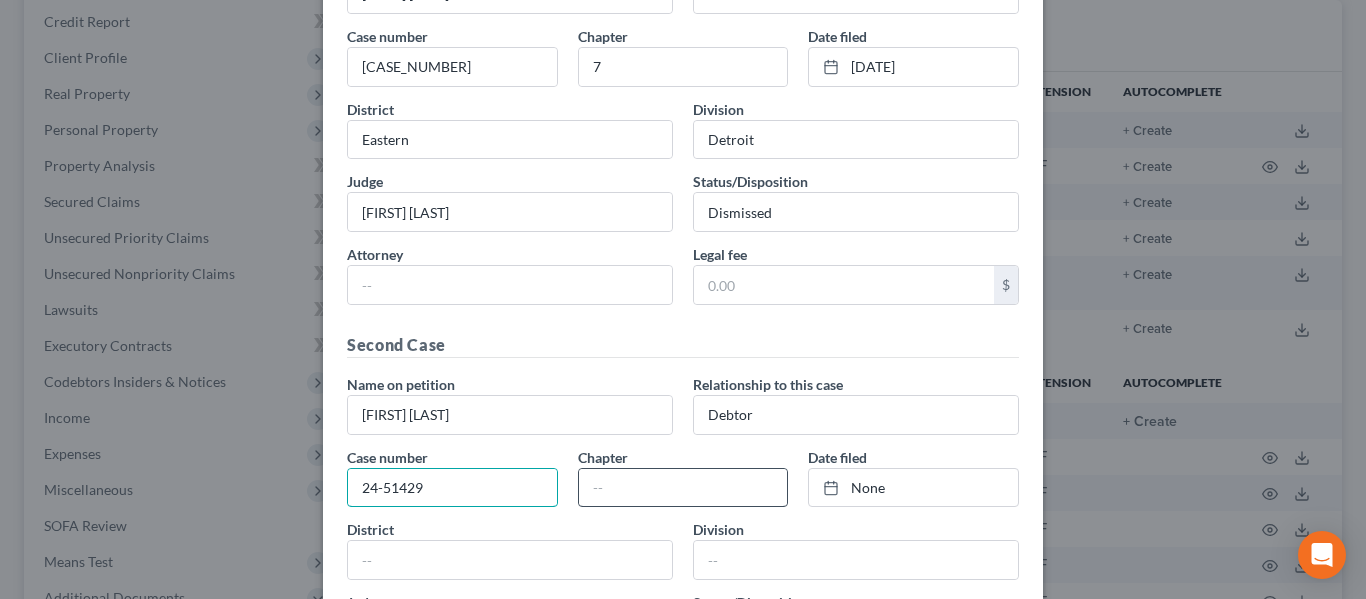 type on "24-51429" 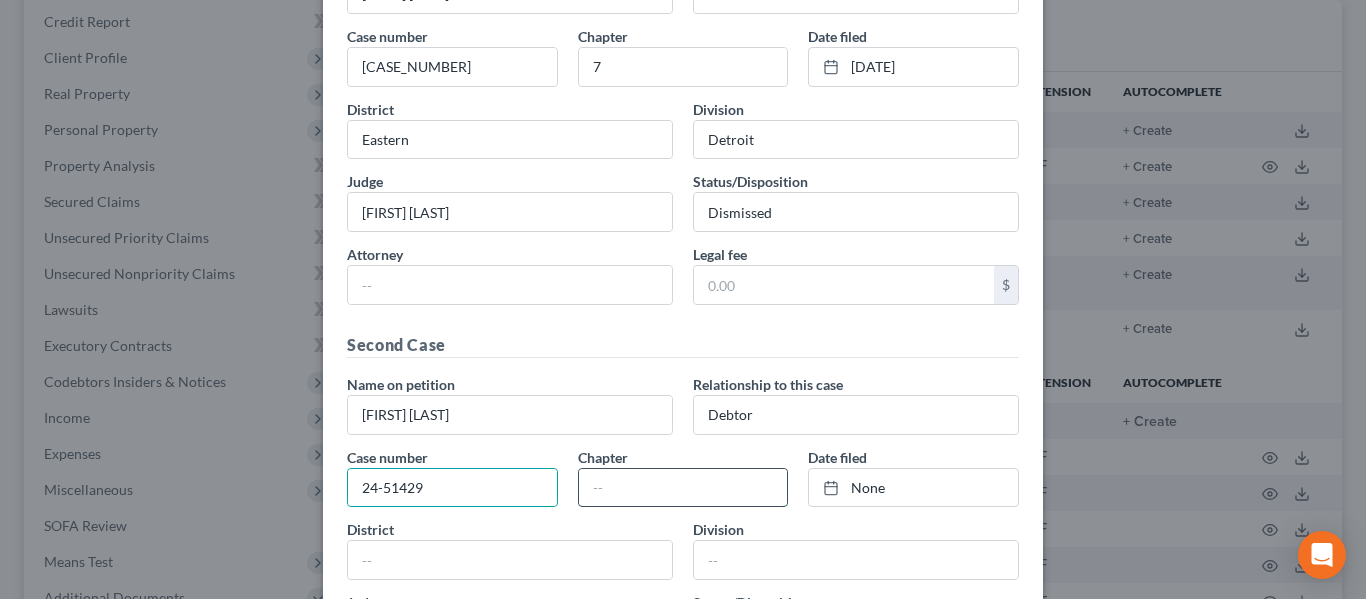 click at bounding box center [683, 488] 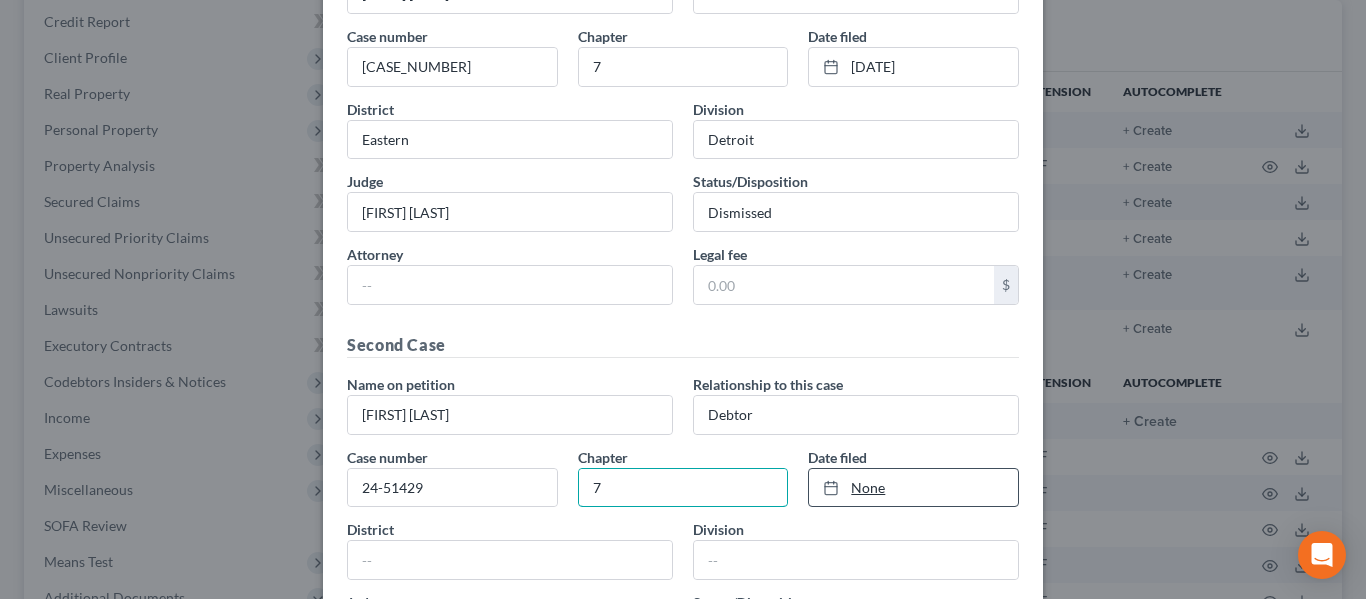 type on "7" 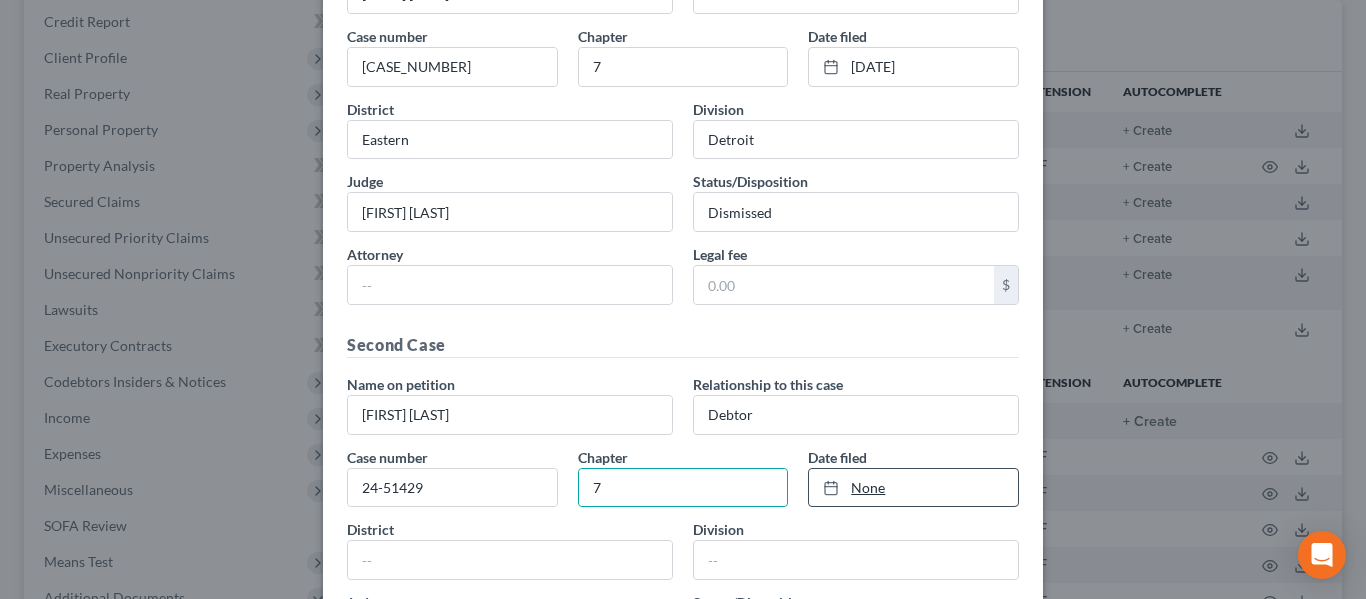 click on "None" at bounding box center (913, 488) 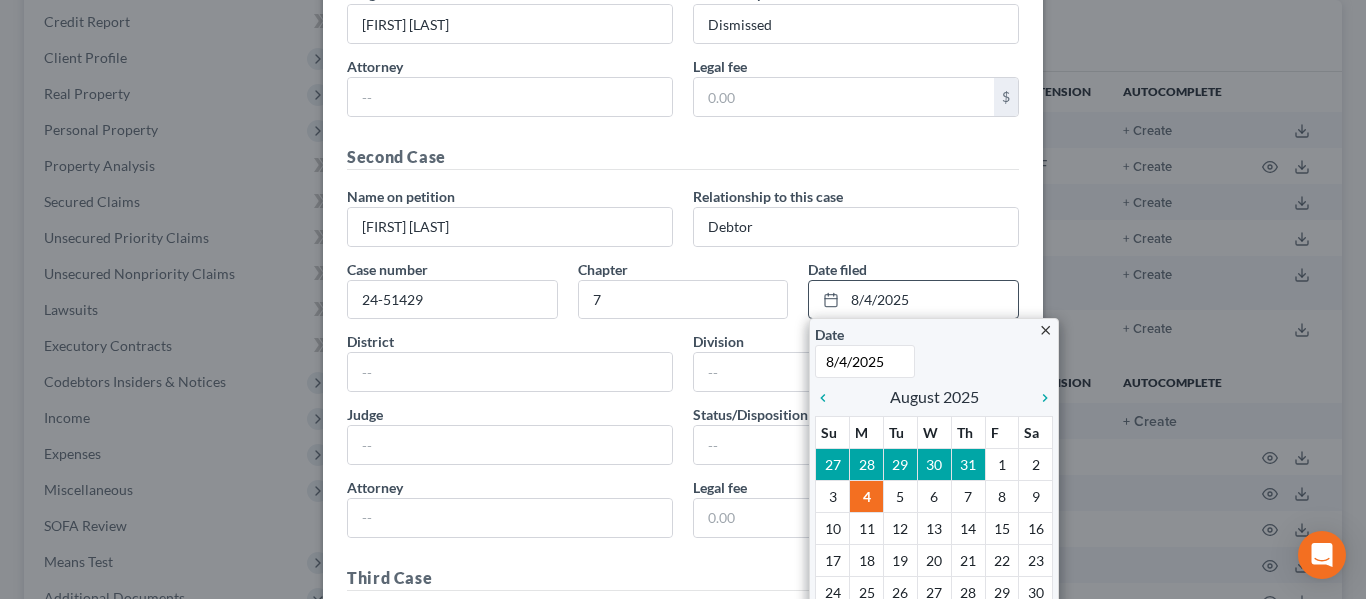 scroll, scrollTop: 434, scrollLeft: 0, axis: vertical 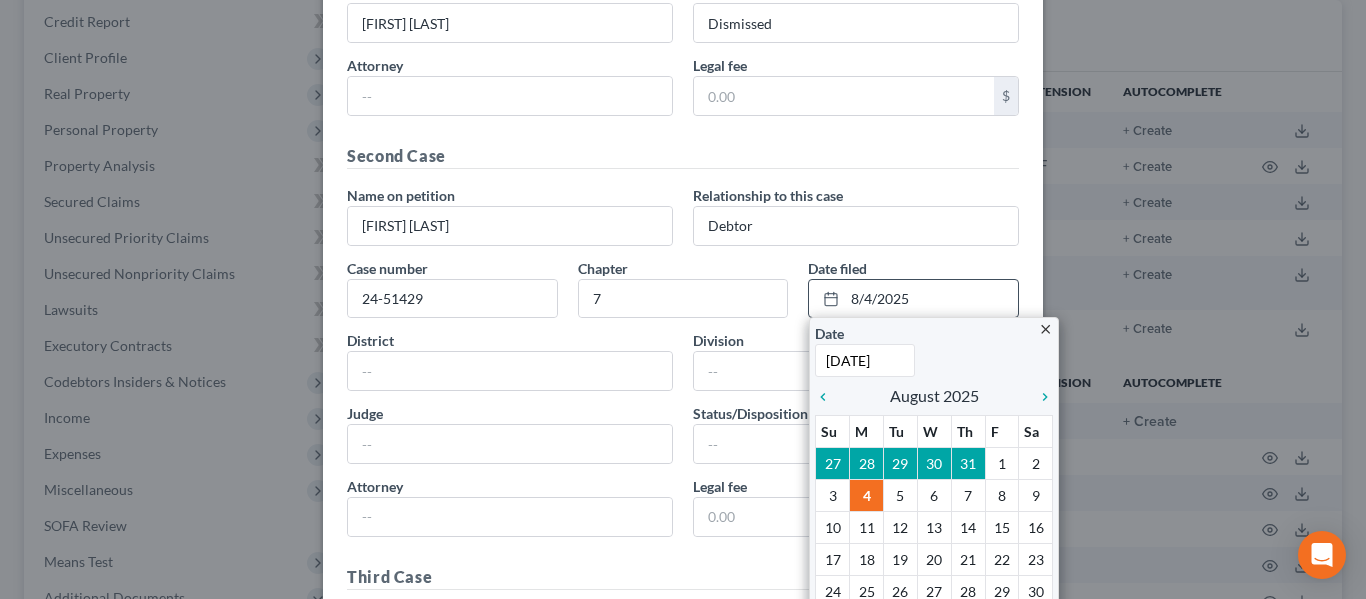 type on "[DATE]" 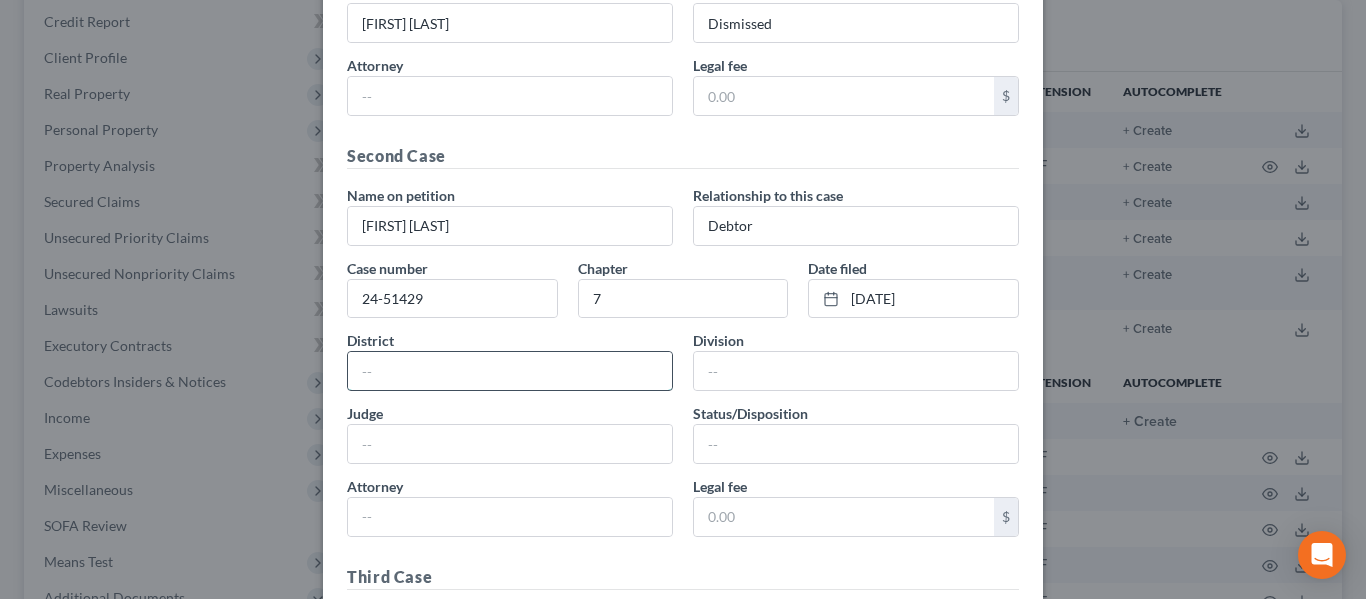 click at bounding box center (510, 371) 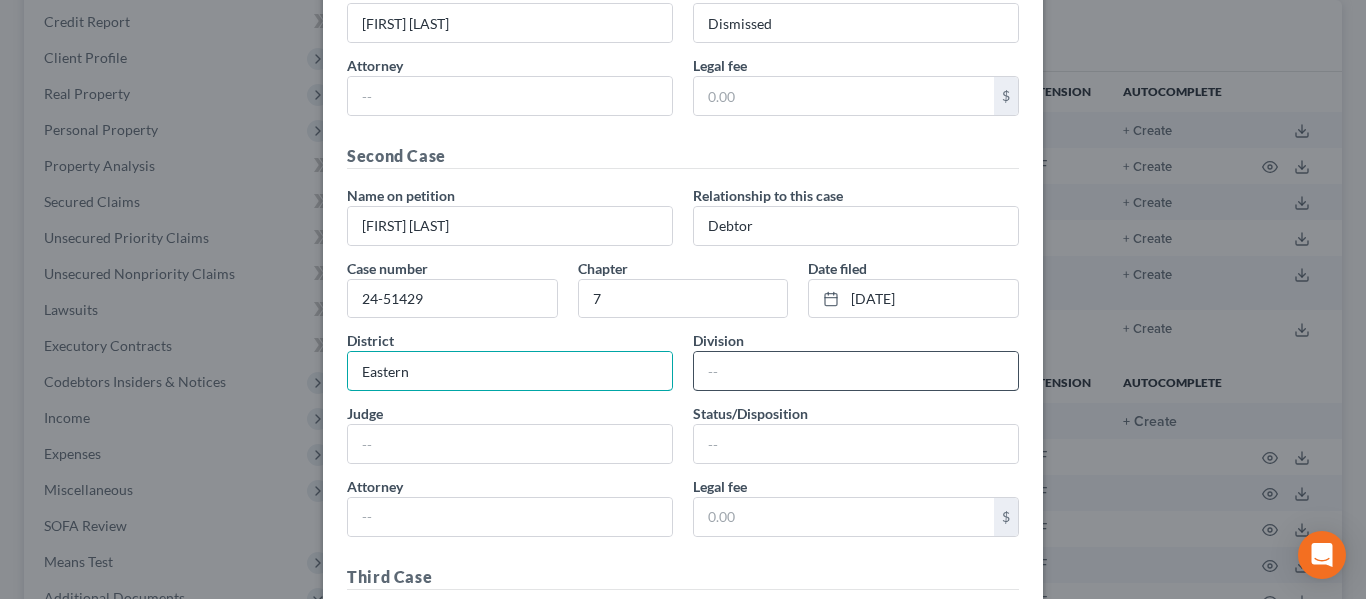 type on "Eastern" 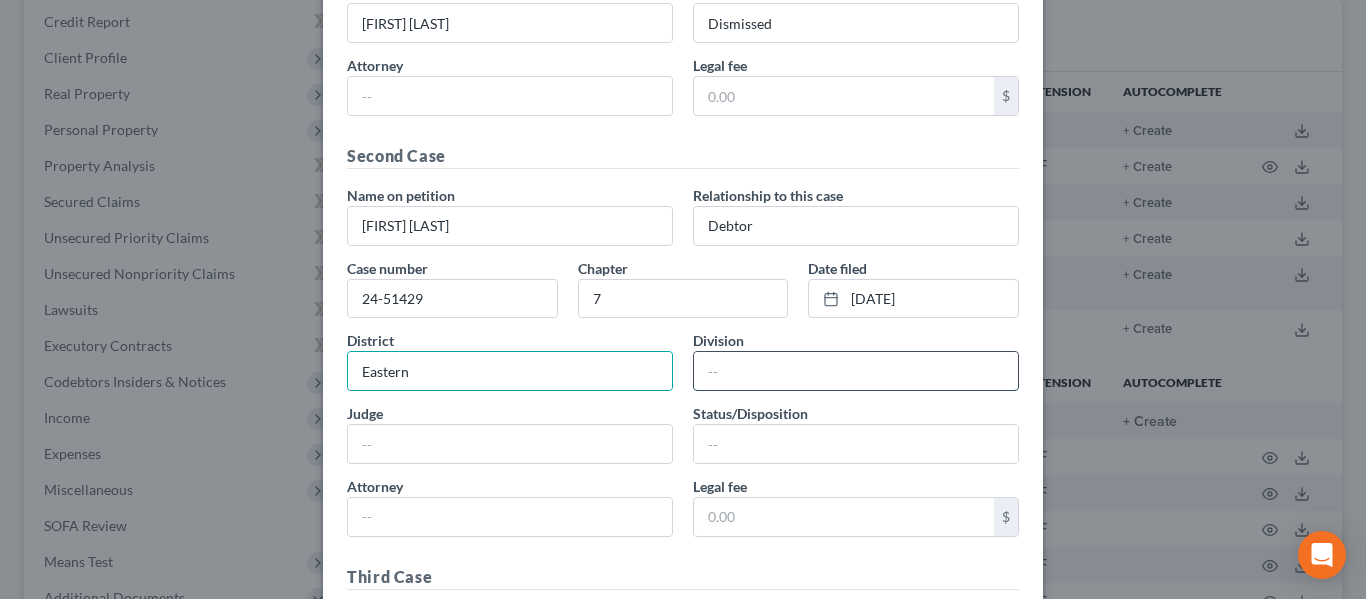 click at bounding box center (856, 371) 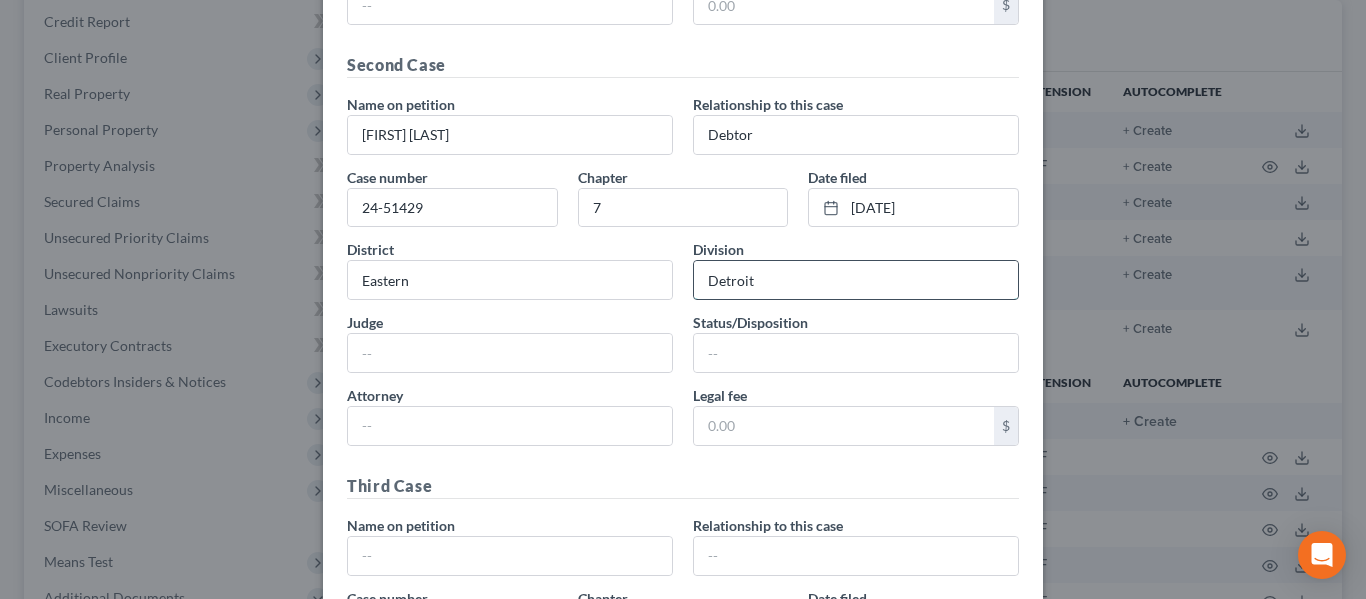 scroll, scrollTop: 526, scrollLeft: 0, axis: vertical 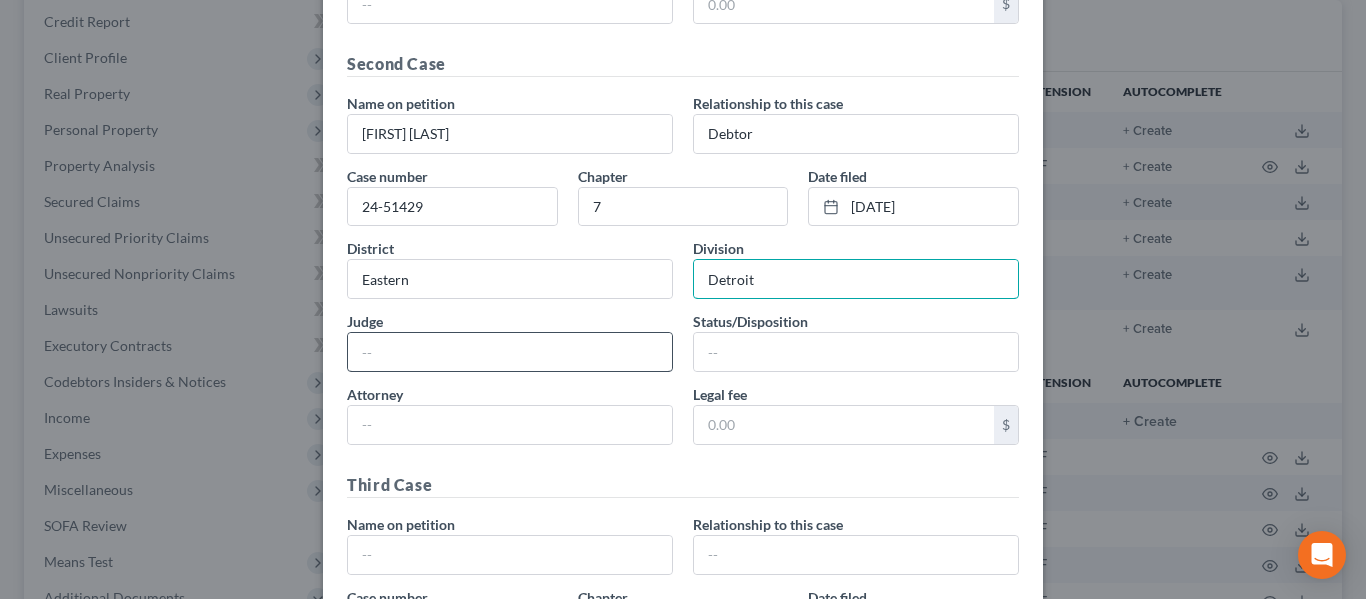 type on "Detroit" 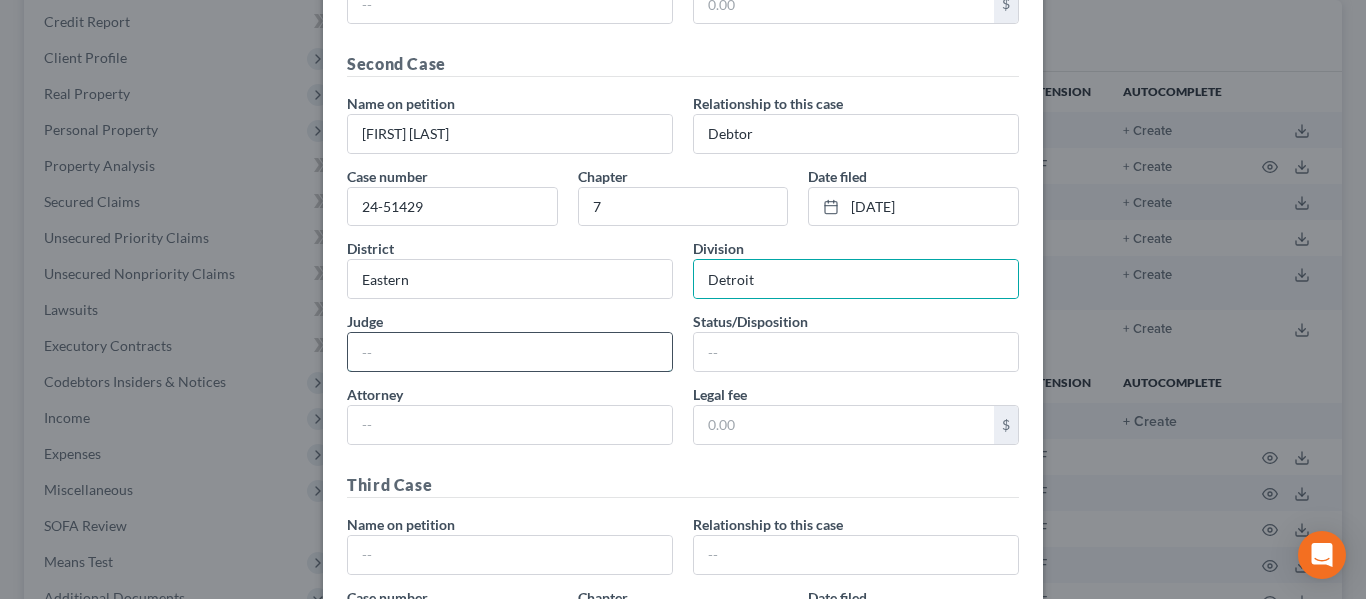 click at bounding box center (510, 352) 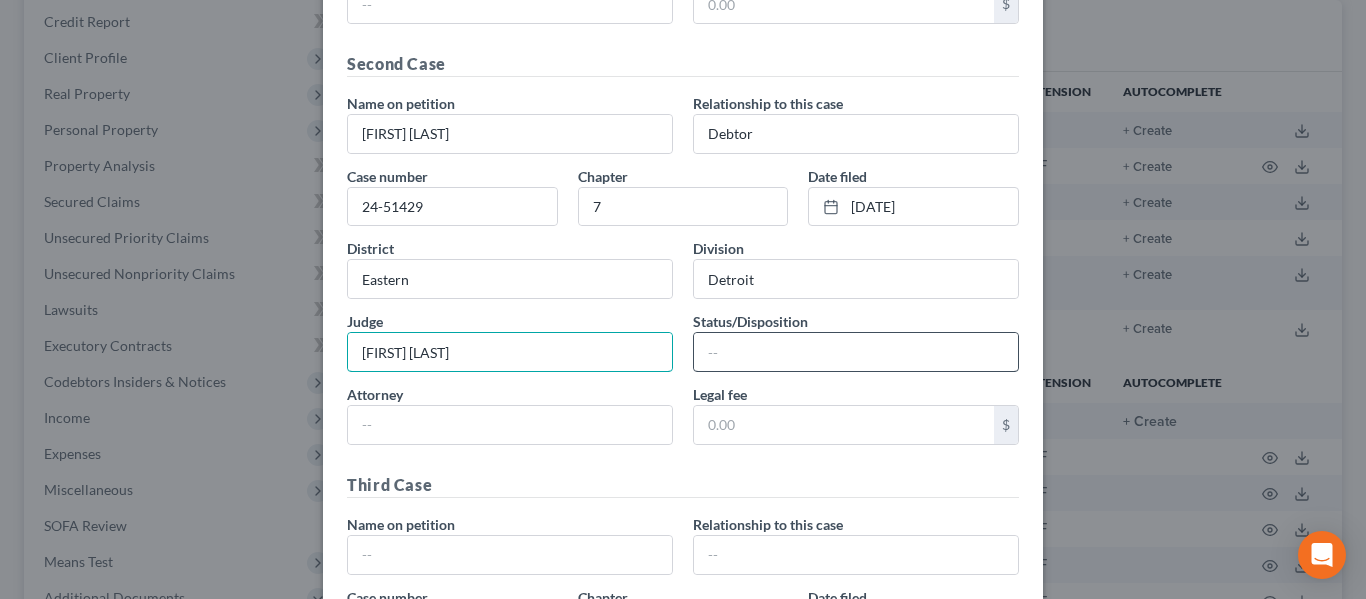 type on "[FIRST] [LAST]" 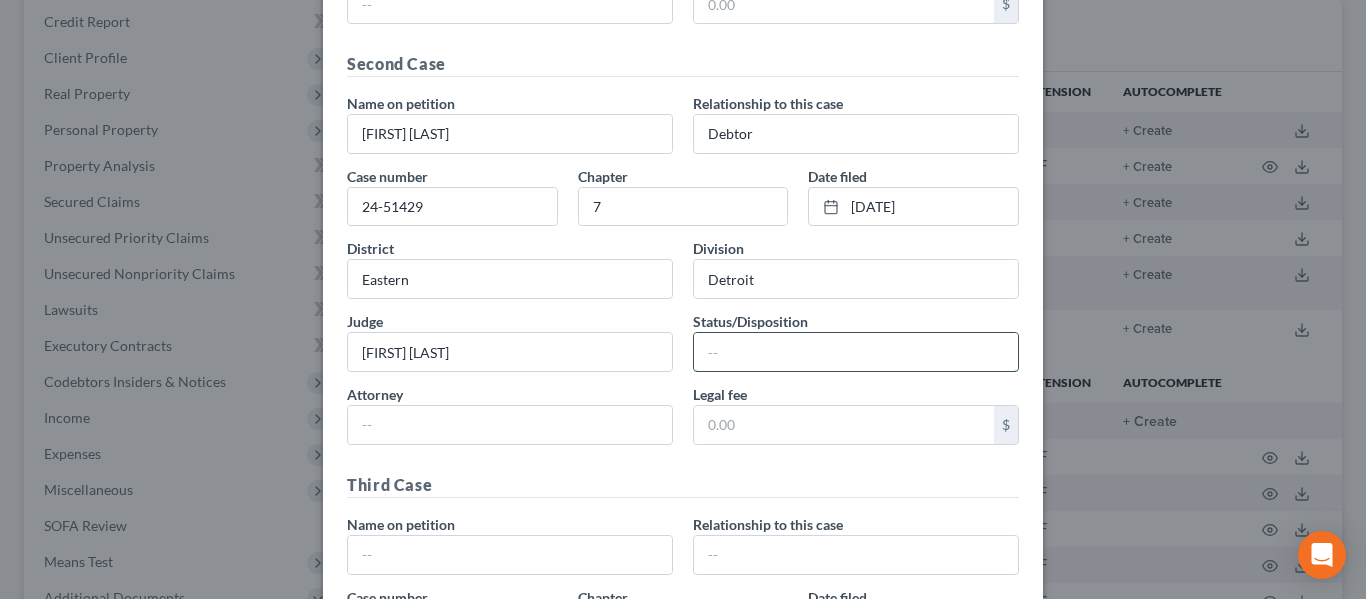 click at bounding box center [856, 352] 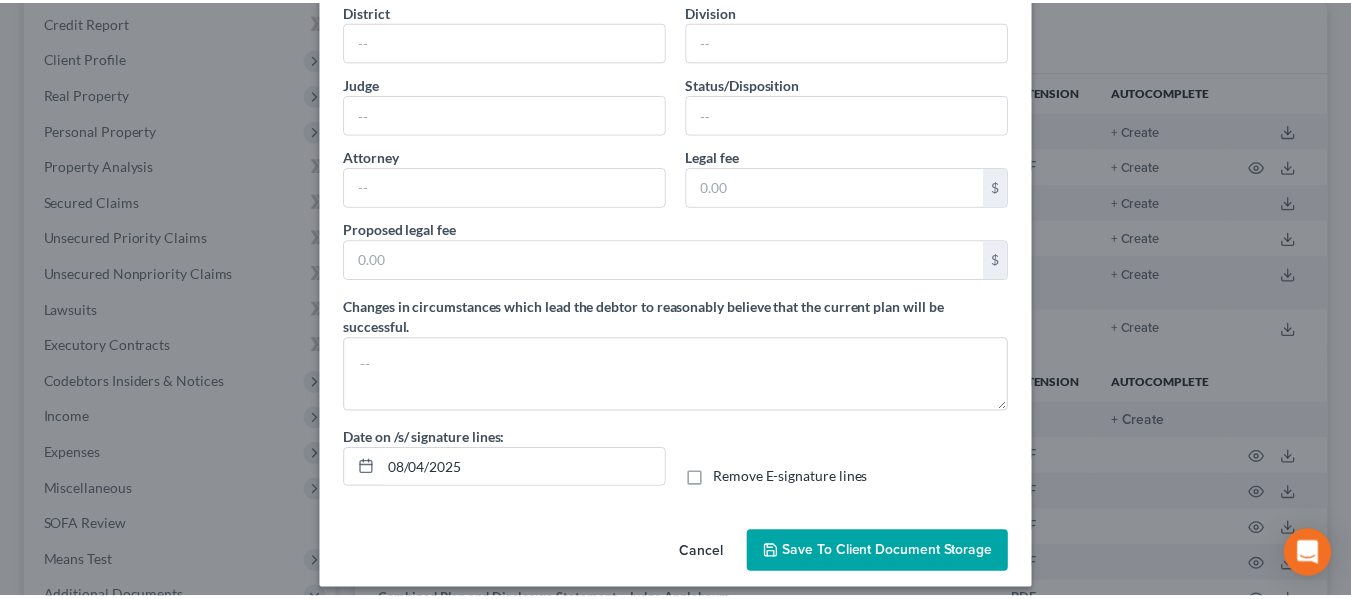 scroll, scrollTop: 1200, scrollLeft: 0, axis: vertical 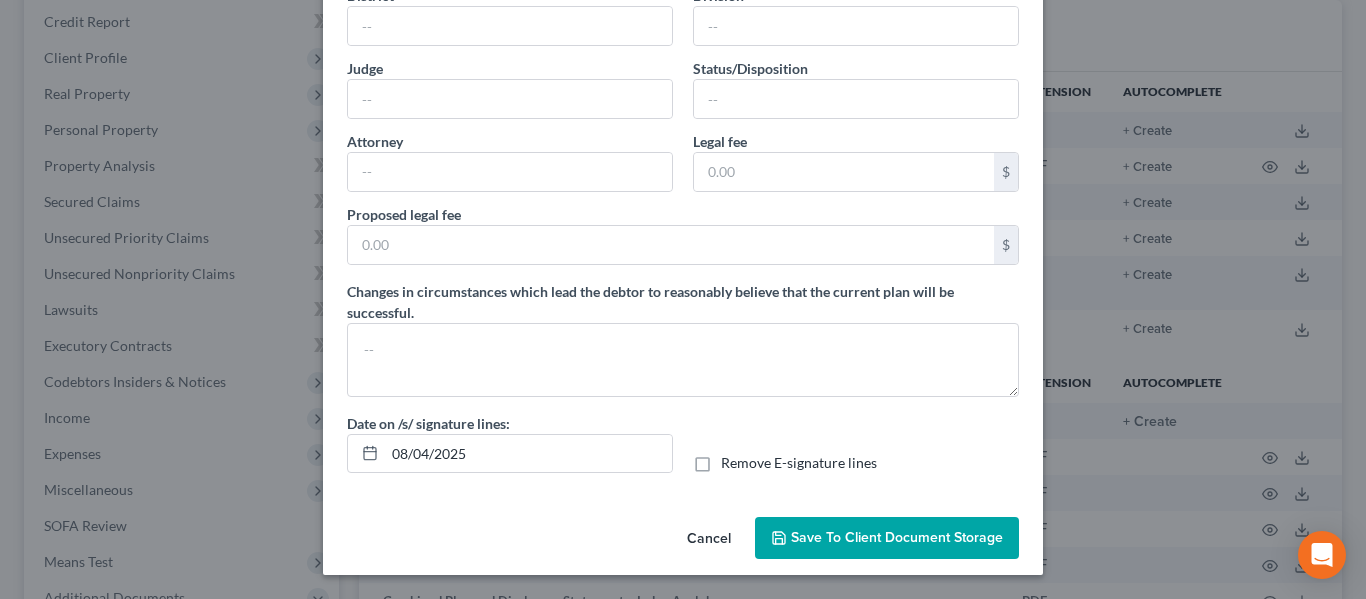 type on "Dismissed" 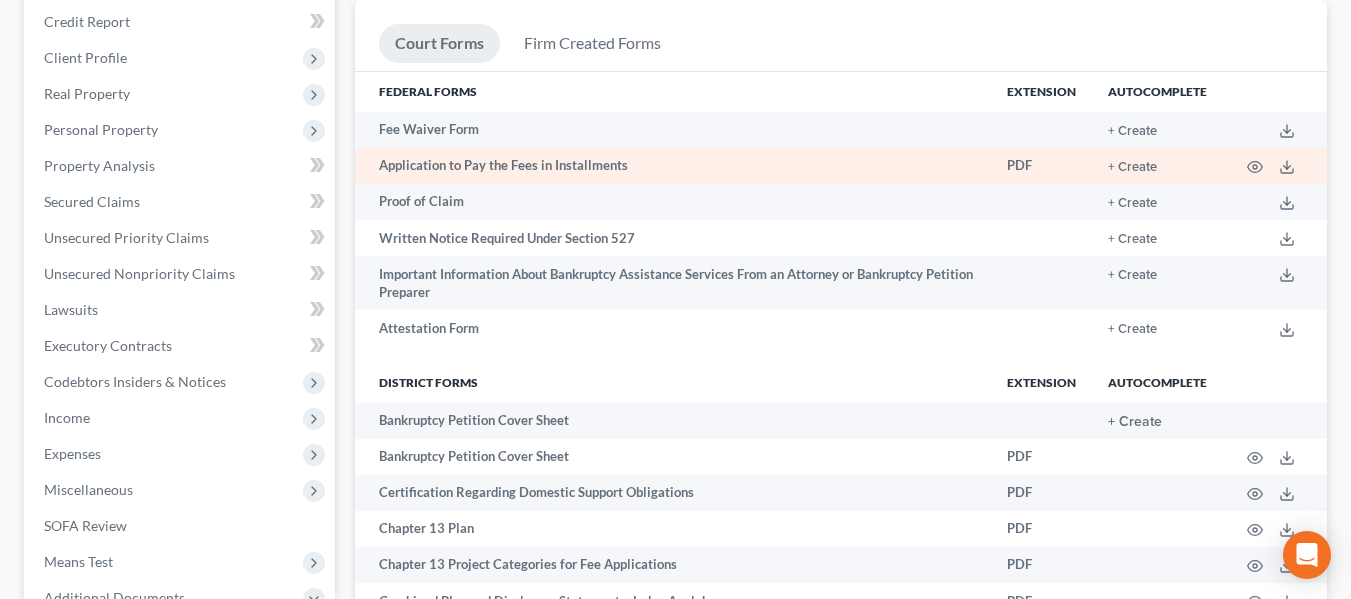 scroll, scrollTop: 0, scrollLeft: 0, axis: both 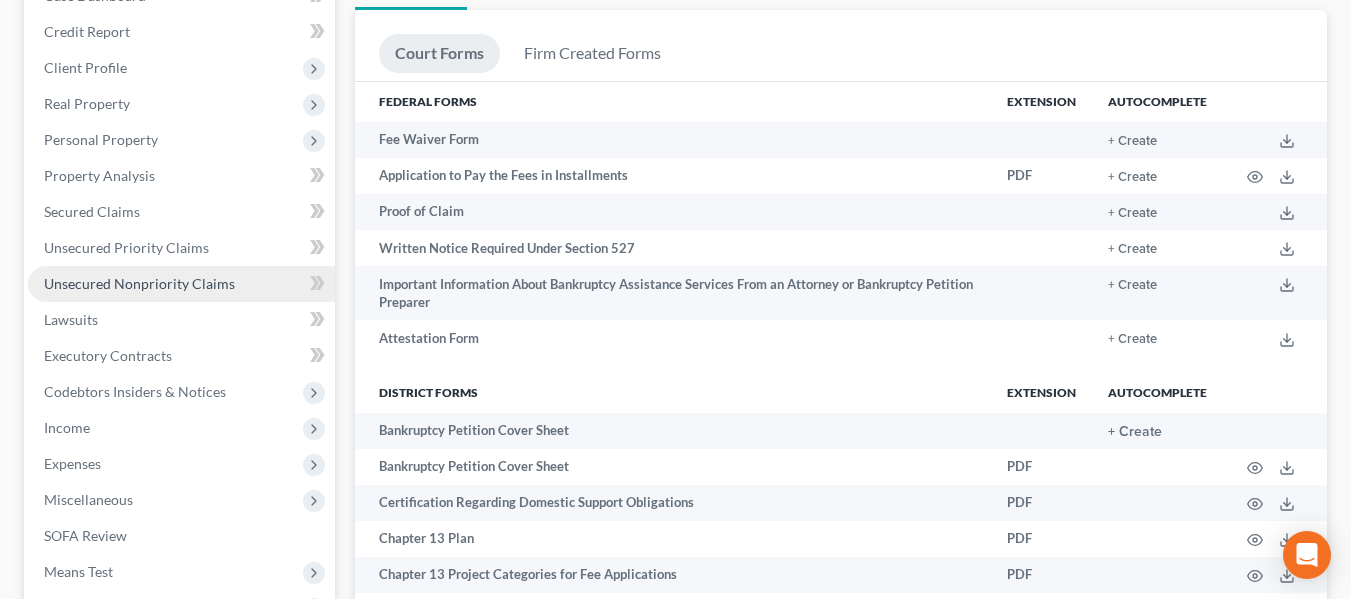 click on "Unsecured Nonpriority Claims" at bounding box center (139, 283) 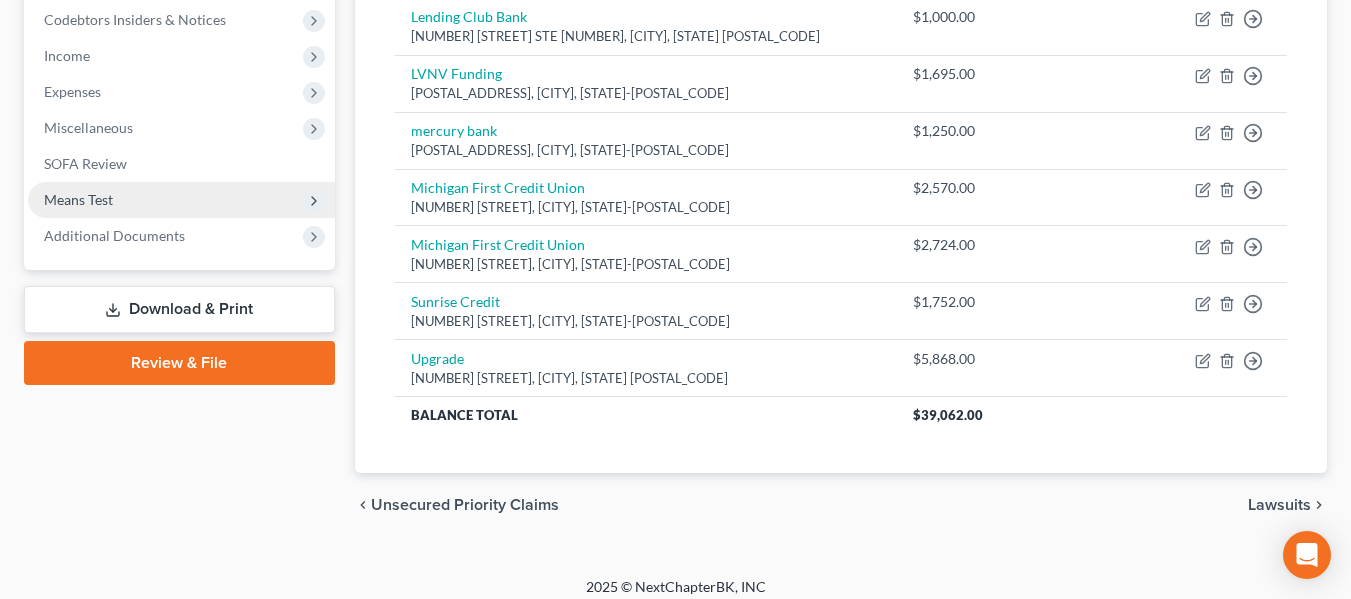 scroll, scrollTop: 603, scrollLeft: 0, axis: vertical 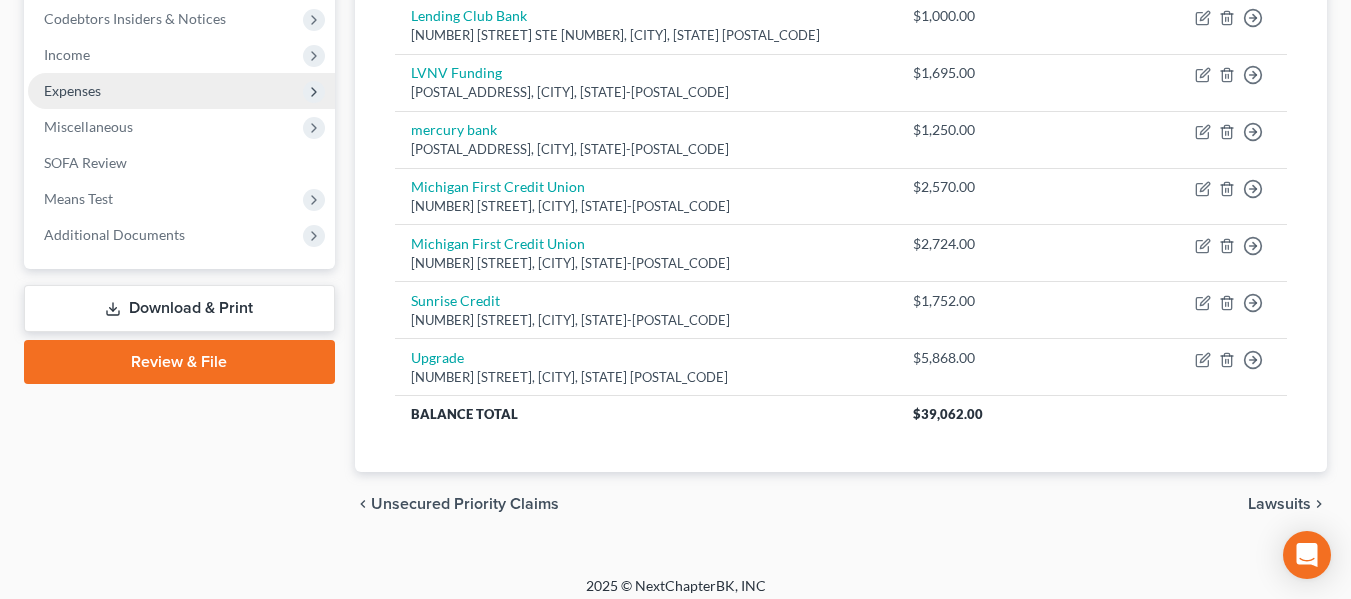 click on "Expenses" at bounding box center (72, 90) 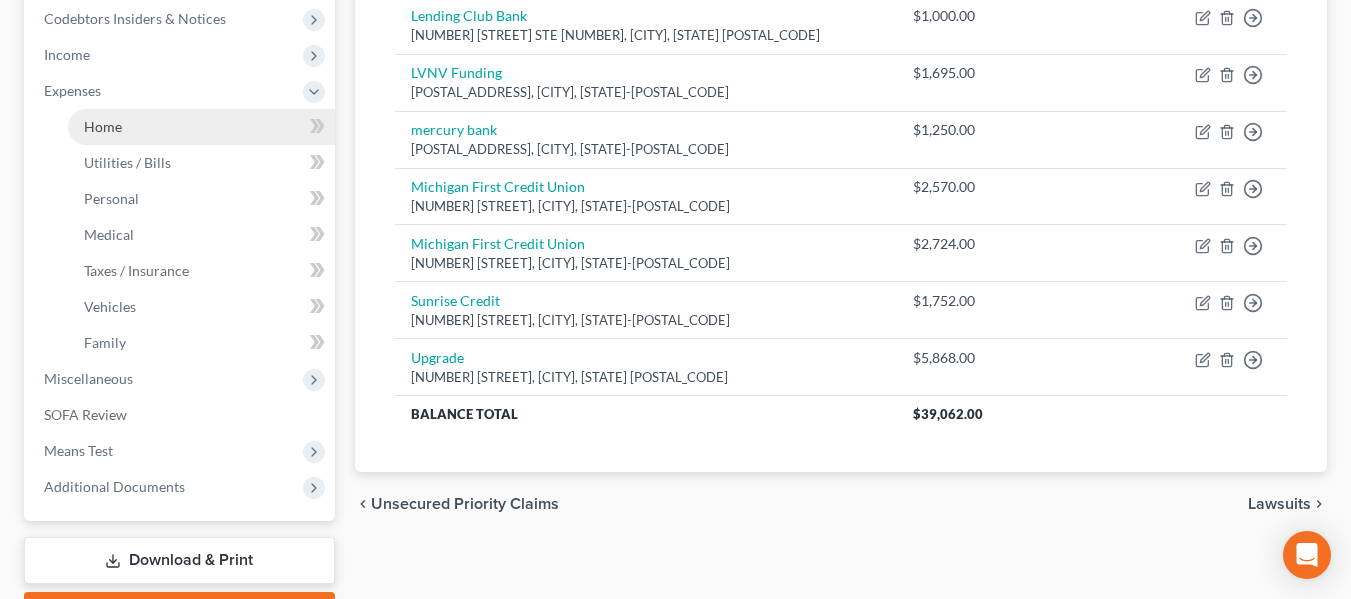 click on "Home" at bounding box center (103, 126) 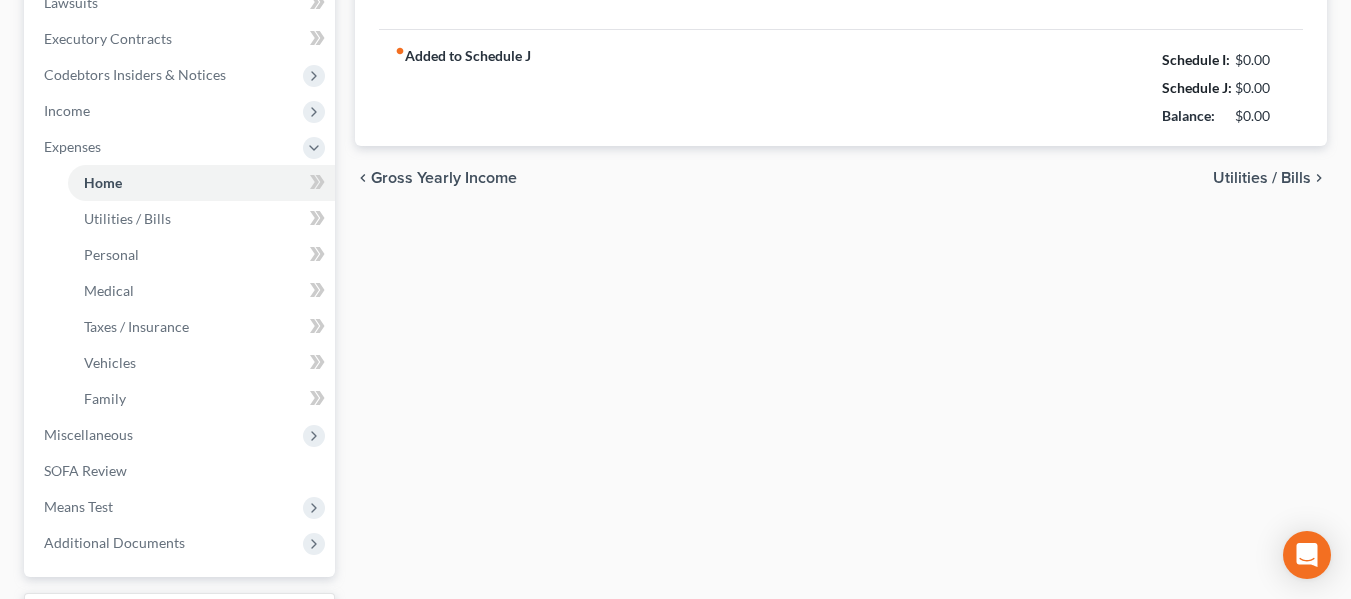 type on "800.00" 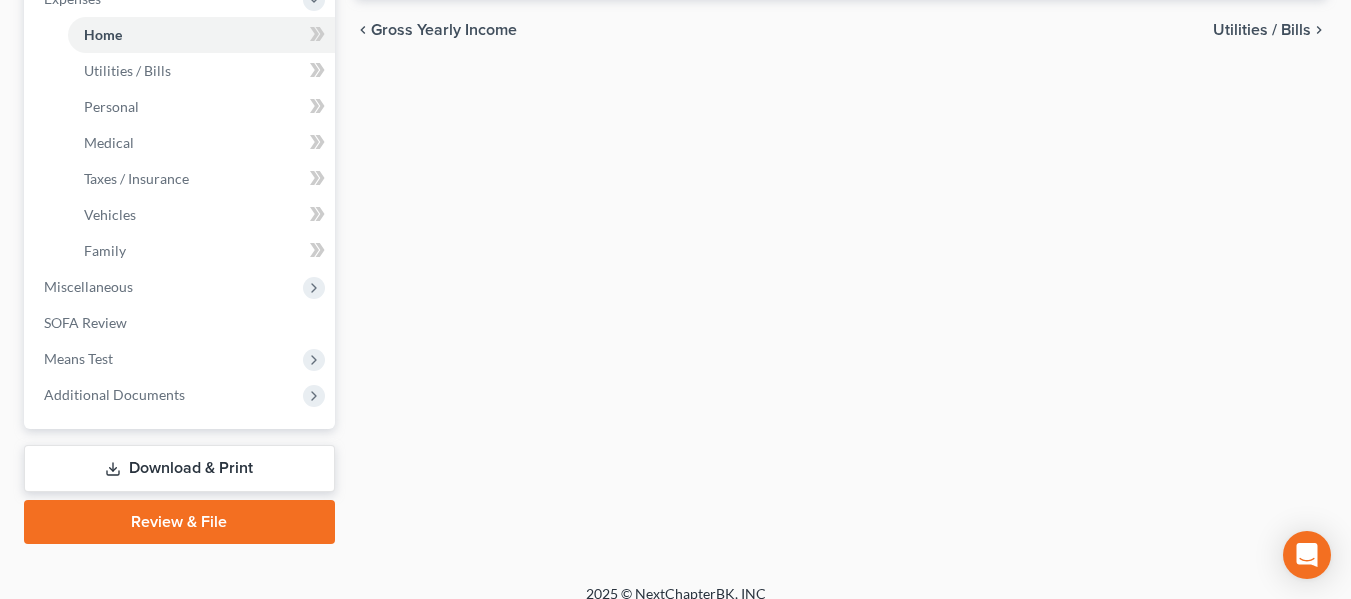 scroll, scrollTop: 697, scrollLeft: 0, axis: vertical 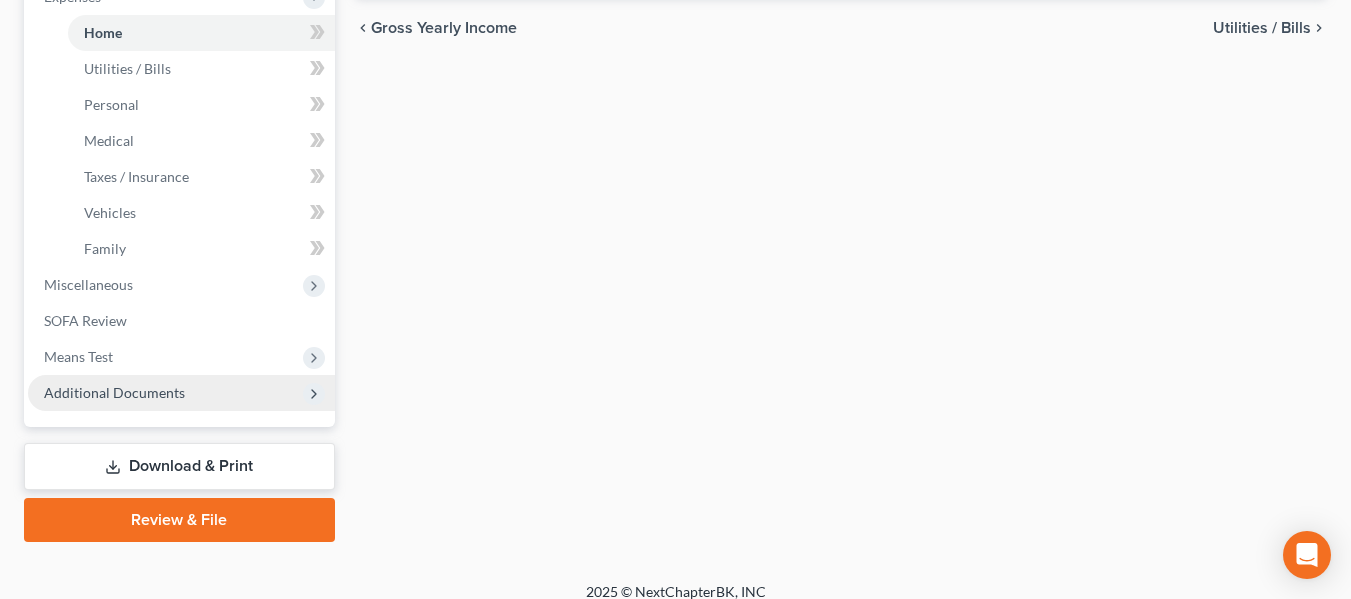 click on "Additional Documents" at bounding box center (181, 393) 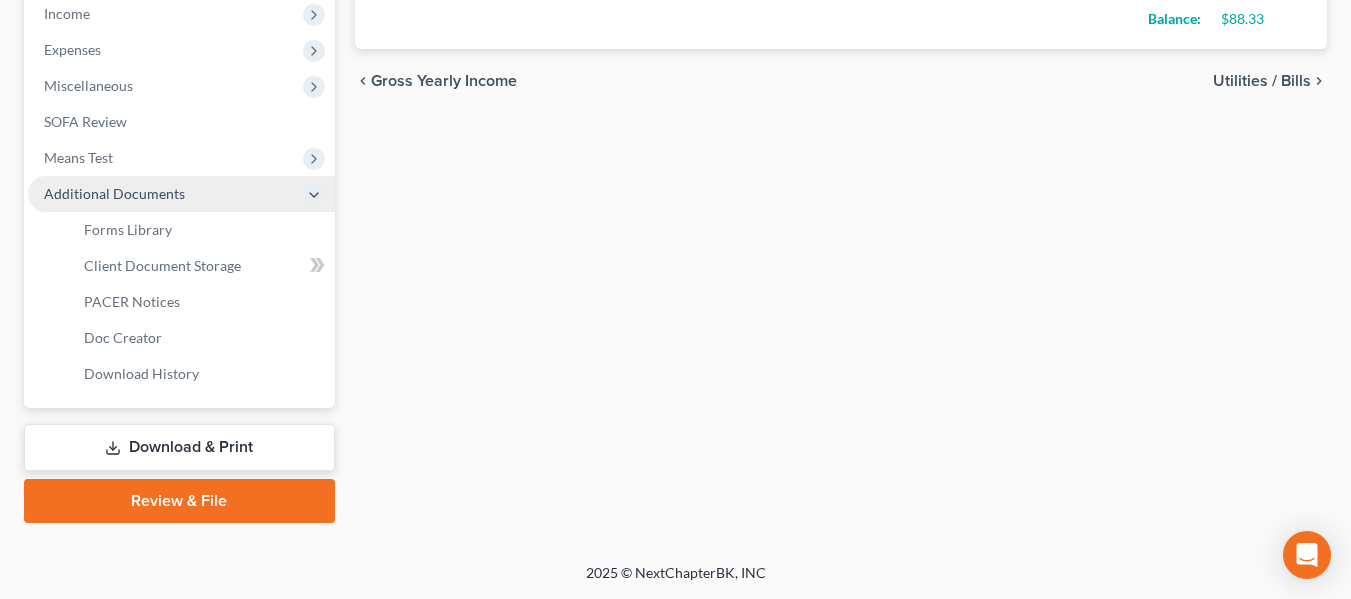scroll, scrollTop: 644, scrollLeft: 0, axis: vertical 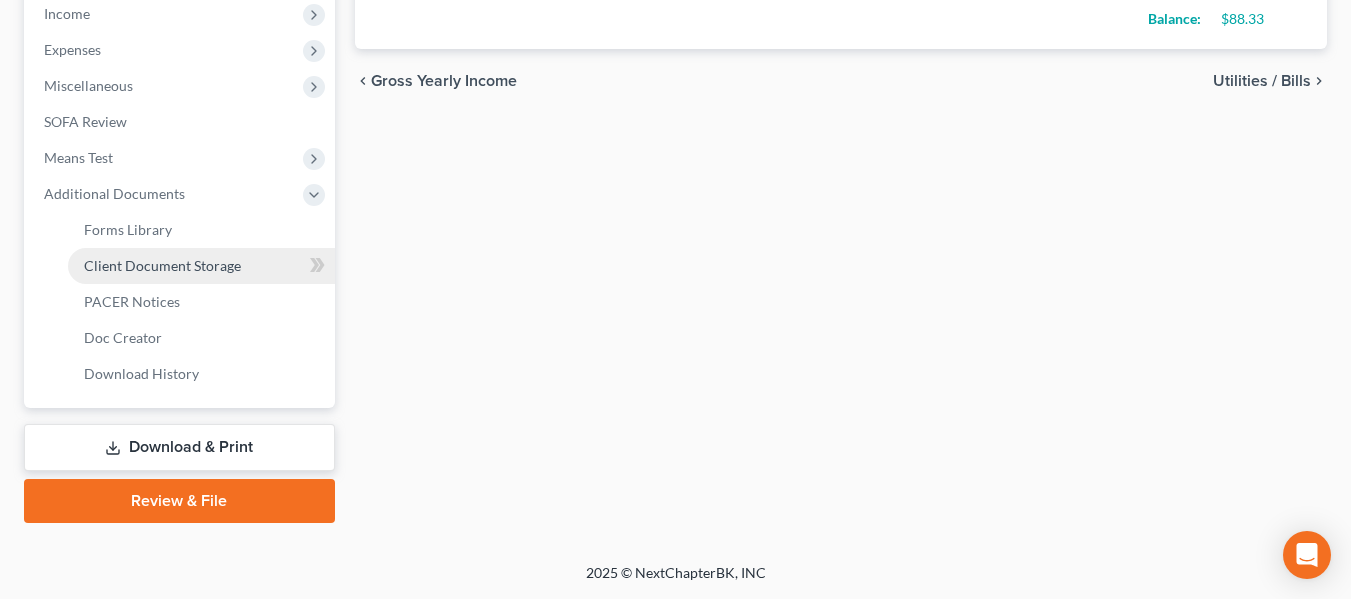 click on "Client Document Storage" at bounding box center [162, 265] 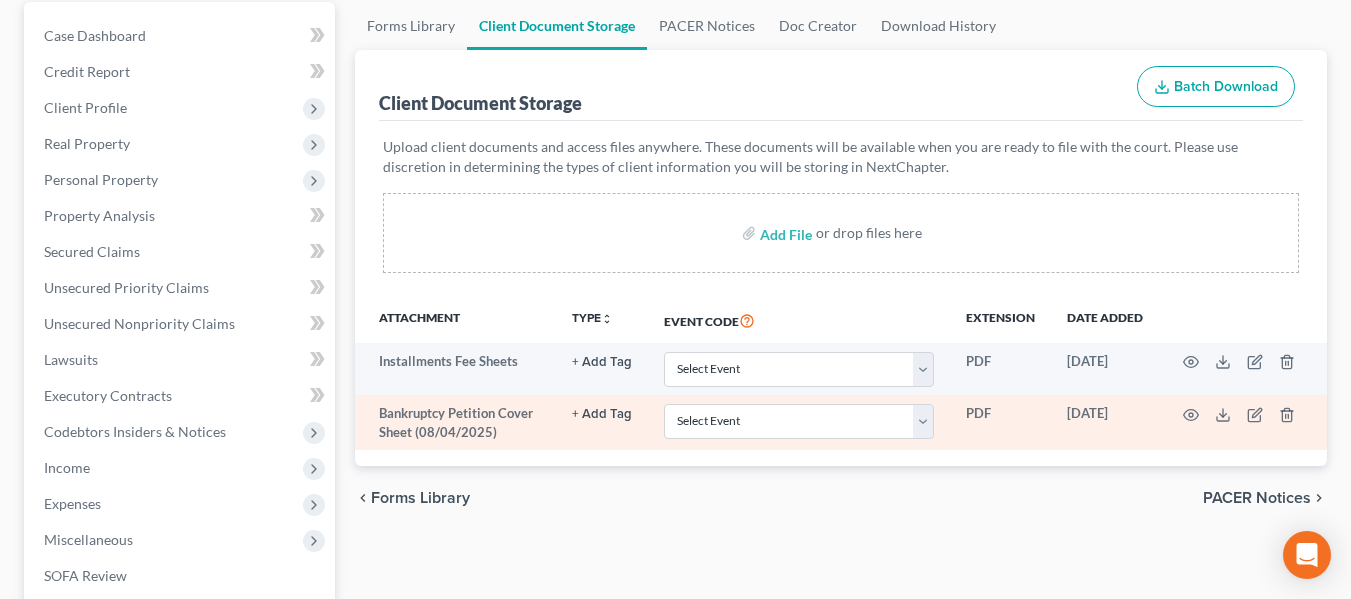 scroll, scrollTop: 191, scrollLeft: 0, axis: vertical 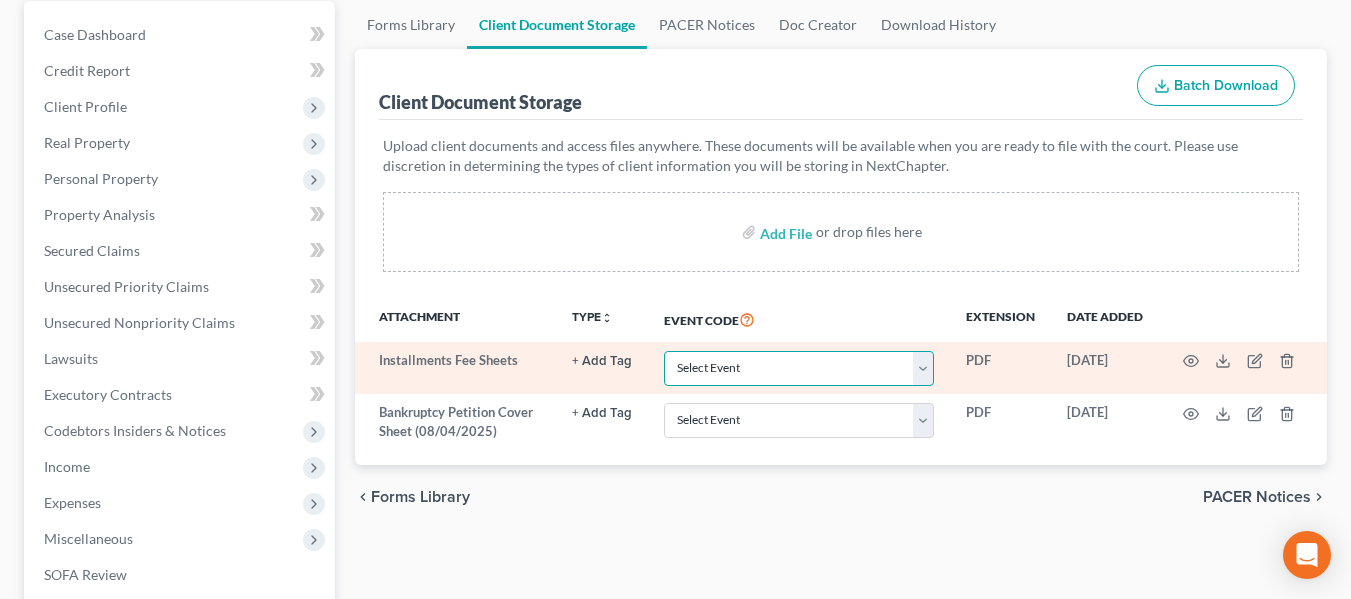 click on "Select Event 20 Largest Unsecured Creditors Amended Chapter 11 Plan Amended Chapter 11 Plan Small Business Subchapter V Amended Chapter 11 Small Business Plan Amended Disclosure Statement Balance Sheet for Small Business Bankruptcy Cover Sheet Certificate of Budget and Credit Counseling Course Certificate of Service Certification Regarding Domestic Support Obligations Certification of Completion of Financial Management Course Chapter 11 Monthly Operating Report for Non-Small Business Chapter 11 Monthly Operating Report for Small Business/Subchapter V Chapter 11 Plan Chapter 11 Plan Small Business Subchapter V Chapter 11 Small Business Plan Chapter 13 Calculation of Your Disposable Income Form 122C-2 Chapter 13 Plan Chapter 13 Post-Confirmation Plan Modification Chapter 13 Statement of Your Current Monthly Income Form 122C-1 Chapter 7 Filing Fee Waived Chapter 7 Means Test Calculation Form 122A-2 Chapter 7 Monthly Income & Expense Statement Cover Sheet for Amendments to Schedules and or Statements Schedule A/B" at bounding box center (799, 368) 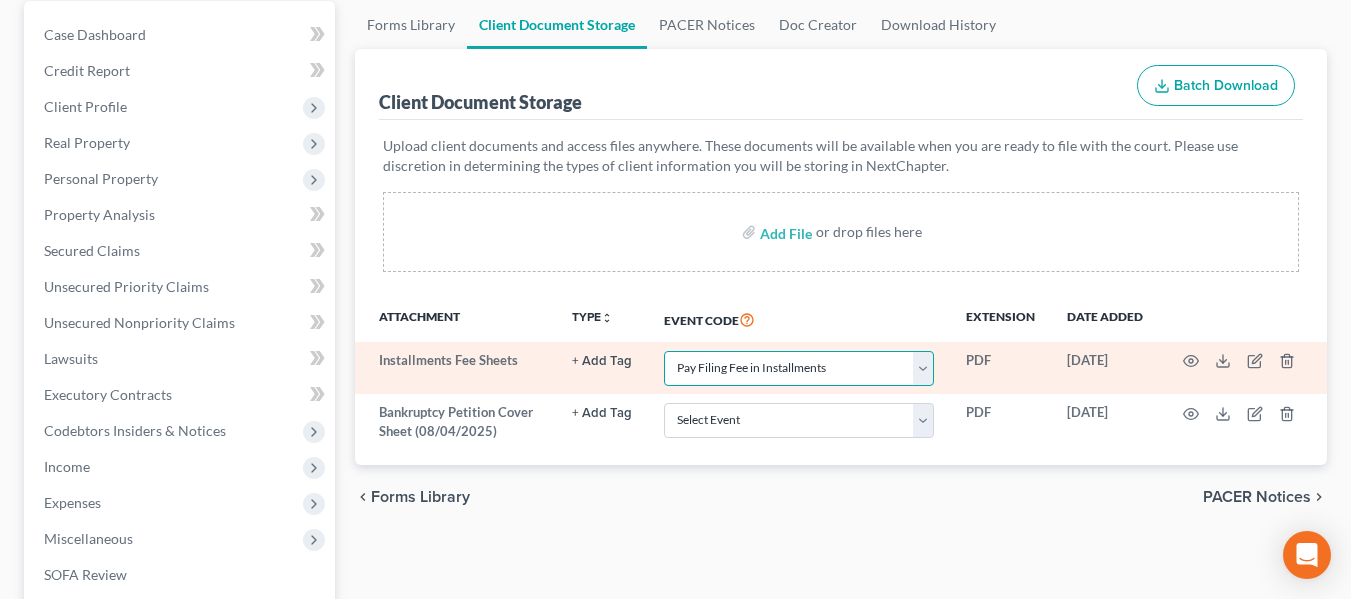 click on "Select Event 20 Largest Unsecured Creditors Amended Chapter 11 Plan Amended Chapter 11 Plan Small Business Subchapter V Amended Chapter 11 Small Business Plan Amended Disclosure Statement Balance Sheet for Small Business Bankruptcy Cover Sheet Certificate of Budget and Credit Counseling Course Certificate of Service Certification Regarding Domestic Support Obligations Certification of Completion of Financial Management Course Chapter 11 Monthly Operating Report for Non-Small Business Chapter 11 Monthly Operating Report for Small Business/Subchapter V Chapter 11 Plan Chapter 11 Plan Small Business Subchapter V Chapter 11 Small Business Plan Chapter 13 Calculation of Your Disposable Income Form 122C-2 Chapter 13 Plan Chapter 13 Post-Confirmation Plan Modification Chapter 13 Statement of Your Current Monthly Income Form 122C-1 Chapter 7 Filing Fee Waived Chapter 7 Means Test Calculation Form 122A-2 Chapter 7 Monthly Income & Expense Statement Cover Sheet for Amendments to Schedules and or Statements Schedule A/B" at bounding box center [799, 368] 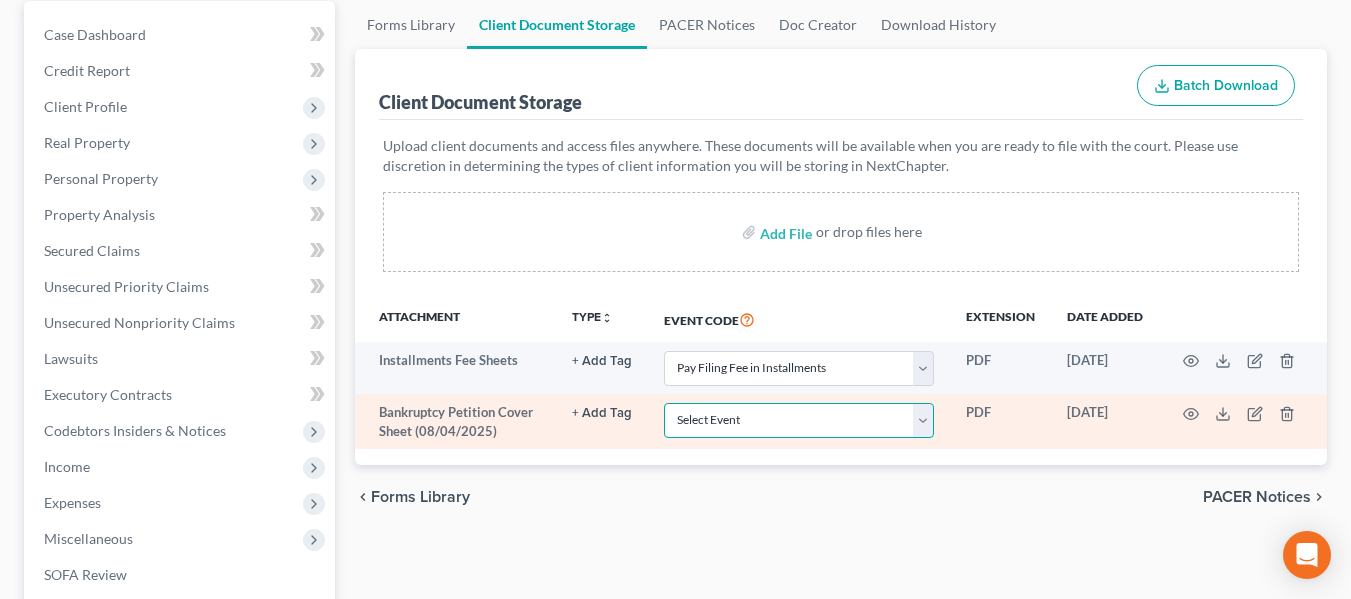 click on "Select Event 20 Largest Unsecured Creditors Amended Chapter 11 Plan Amended Chapter 11 Plan Small Business Subchapter V Amended Chapter 11 Small Business Plan Amended Disclosure Statement Balance Sheet for Small Business Bankruptcy Cover Sheet Certificate of Budget and Credit Counseling Course Certificate of Service Certification Regarding Domestic Support Obligations Certification of Completion of Financial Management Course Chapter 11 Monthly Operating Report for Non-Small Business Chapter 11 Monthly Operating Report for Small Business/Subchapter V Chapter 11 Plan Chapter 11 Plan Small Business Subchapter V Chapter 11 Small Business Plan Chapter 13 Calculation of Your Disposable Income Form 122C-2 Chapter 13 Plan Chapter 13 Post-Confirmation Plan Modification Chapter 13 Statement of Your Current Monthly Income Form 122C-1 Chapter 7 Filing Fee Waived Chapter 7 Means Test Calculation Form 122A-2 Chapter 7 Monthly Income & Expense Statement Cover Sheet for Amendments to Schedules and or Statements Schedule A/B" at bounding box center [799, 420] 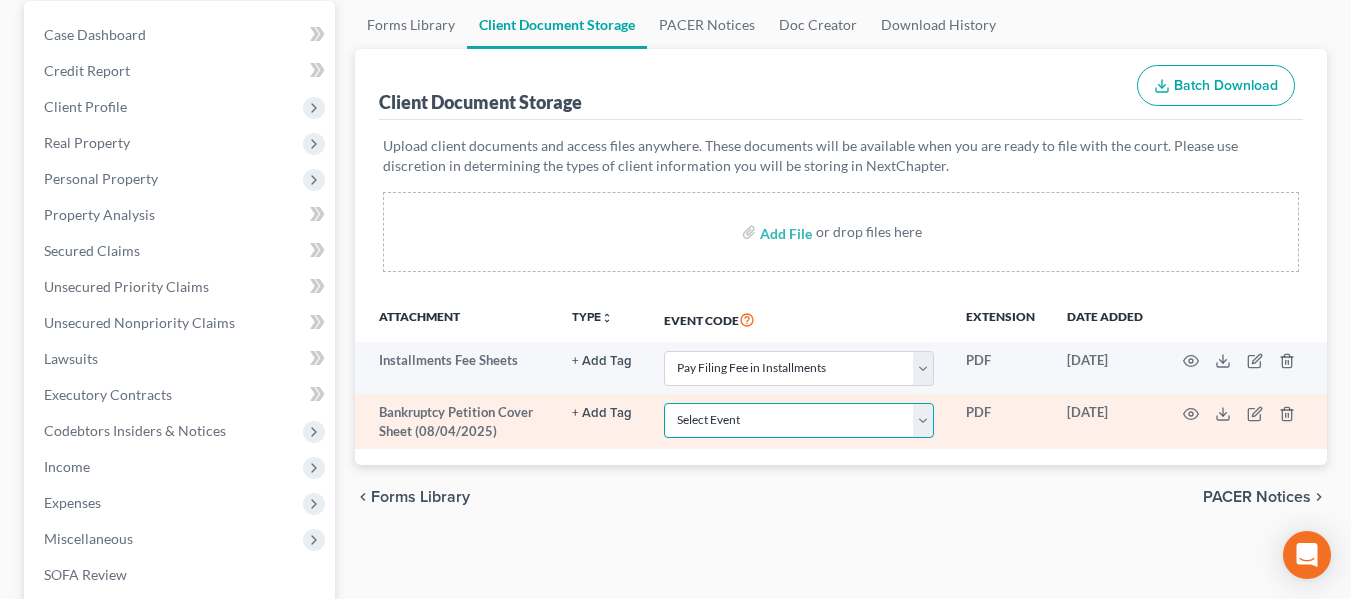 select on "6" 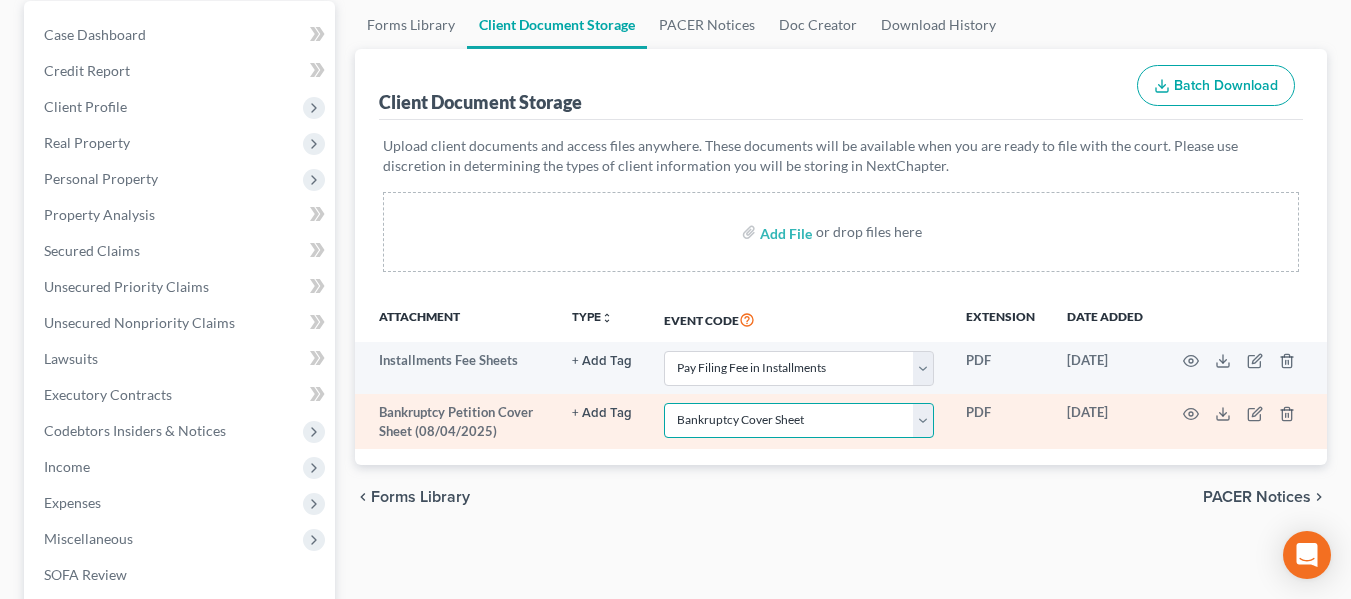 click on "Select Event 20 Largest Unsecured Creditors Amended Chapter 11 Plan Amended Chapter 11 Plan Small Business Subchapter V Amended Chapter 11 Small Business Plan Amended Disclosure Statement Balance Sheet for Small Business Bankruptcy Cover Sheet Certificate of Budget and Credit Counseling Course Certificate of Service Certification Regarding Domestic Support Obligations Certification of Completion of Financial Management Course Chapter 11 Monthly Operating Report for Non-Small Business Chapter 11 Monthly Operating Report for Small Business/Subchapter V Chapter 11 Plan Chapter 11 Plan Small Business Subchapter V Chapter 11 Small Business Plan Chapter 13 Calculation of Your Disposable Income Form 122C-2 Chapter 13 Plan Chapter 13 Post-Confirmation Plan Modification Chapter 13 Statement of Your Current Monthly Income Form 122C-1 Chapter 7 Filing Fee Waived Chapter 7 Means Test Calculation Form 122A-2 Chapter 7 Monthly Income & Expense Statement Cover Sheet for Amendments to Schedules and or Statements Schedule A/B" at bounding box center (799, 420) 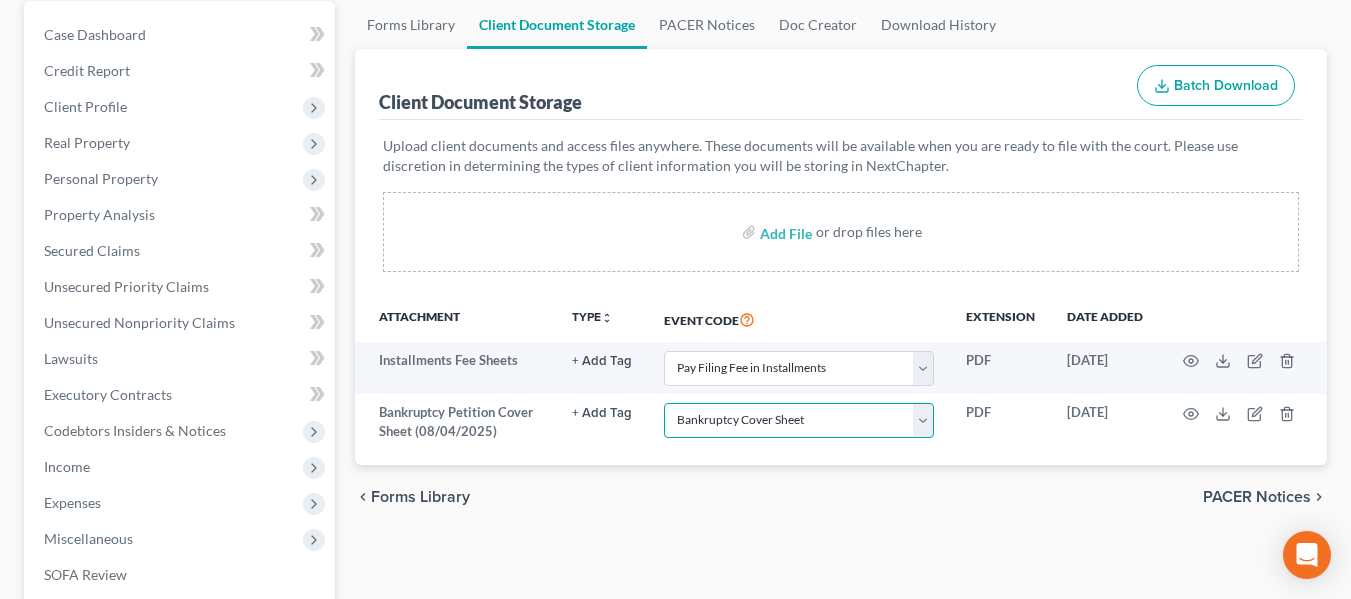 scroll, scrollTop: 0, scrollLeft: 0, axis: both 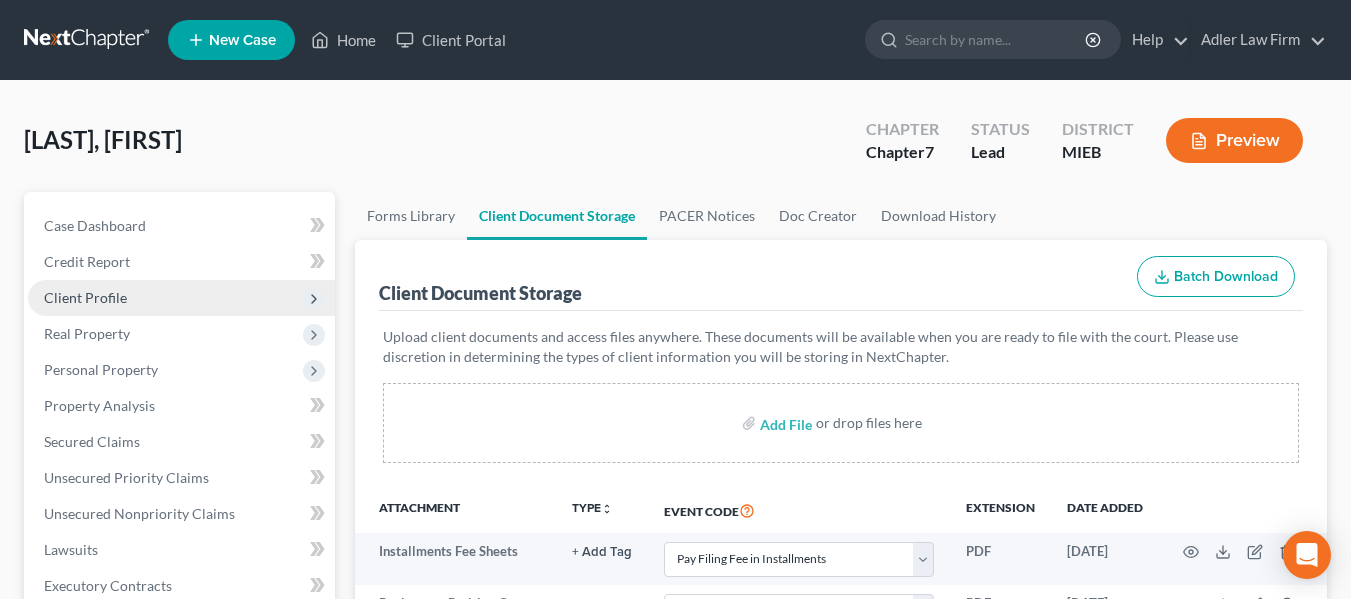 click on "Client Profile" at bounding box center (85, 297) 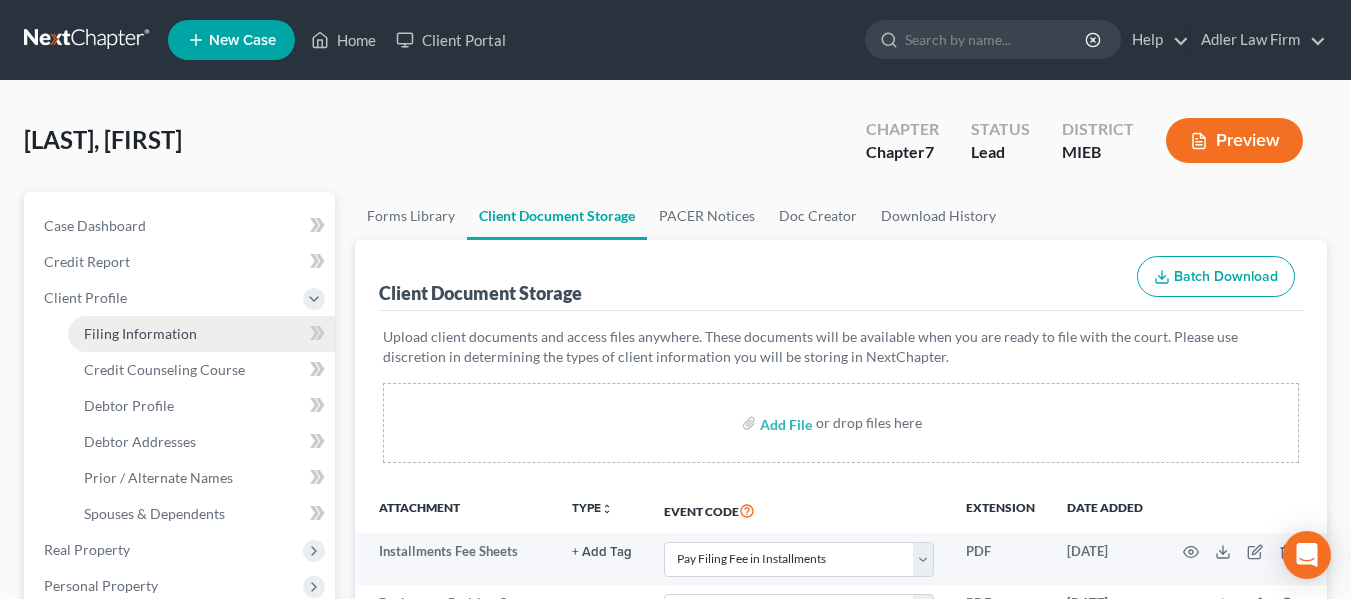 click on "Filing Information" at bounding box center [140, 333] 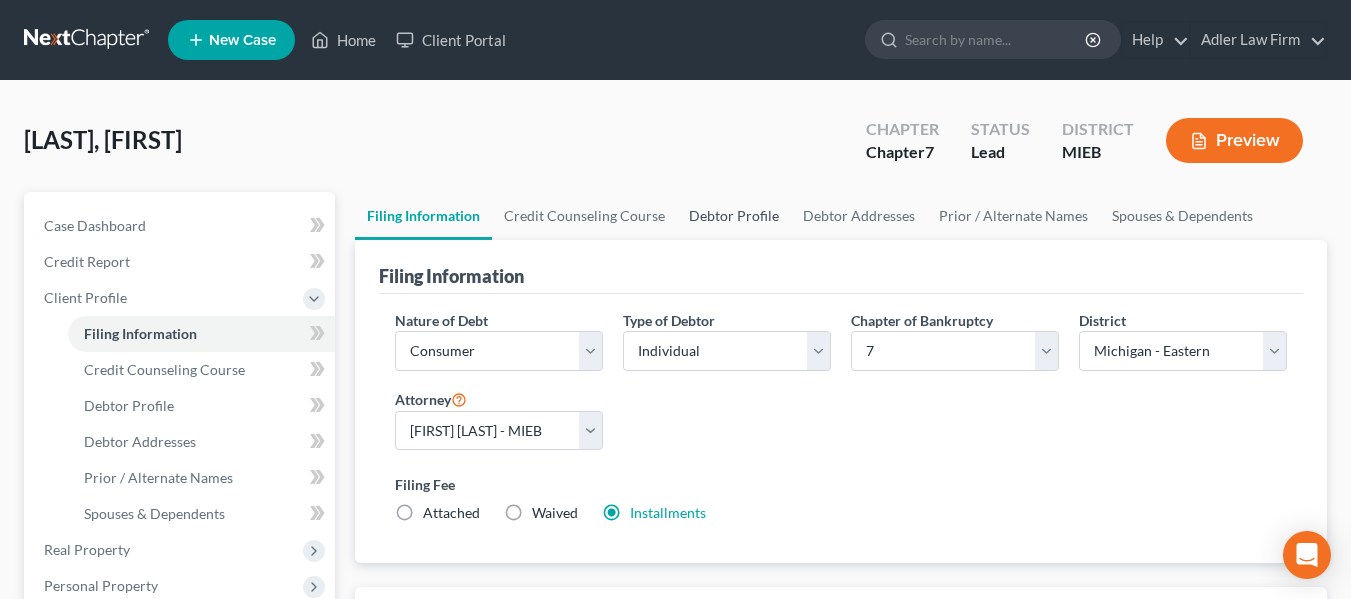 click on "Debtor Profile" at bounding box center [734, 216] 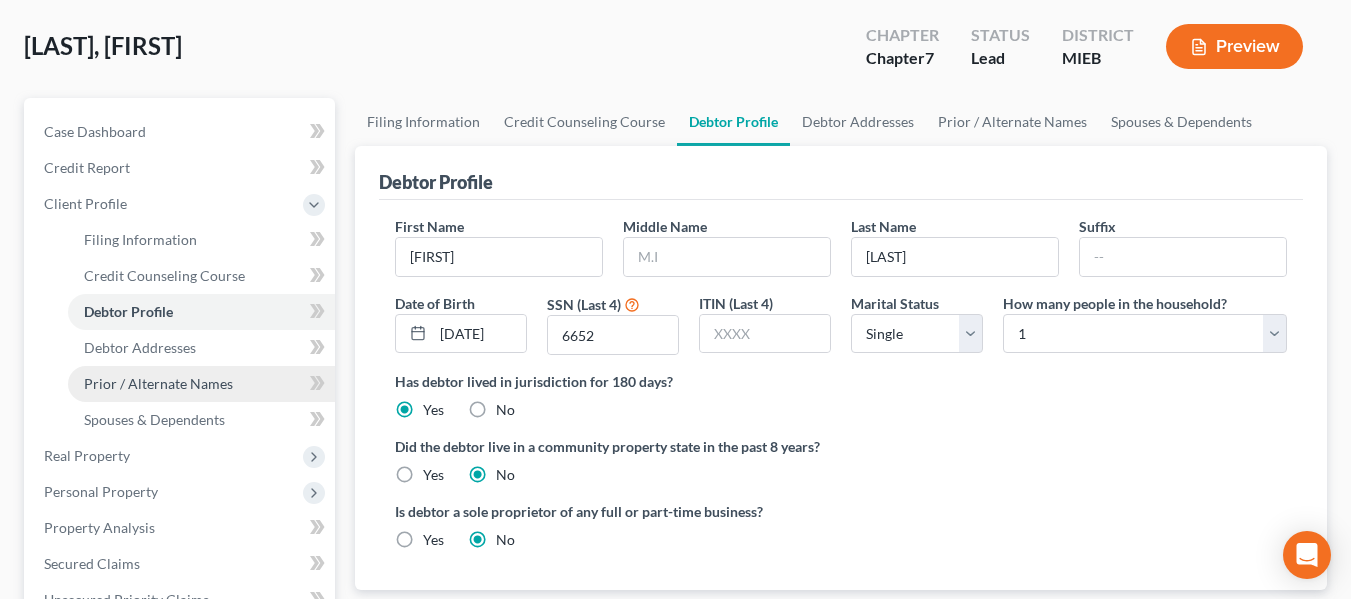scroll, scrollTop: 95, scrollLeft: 0, axis: vertical 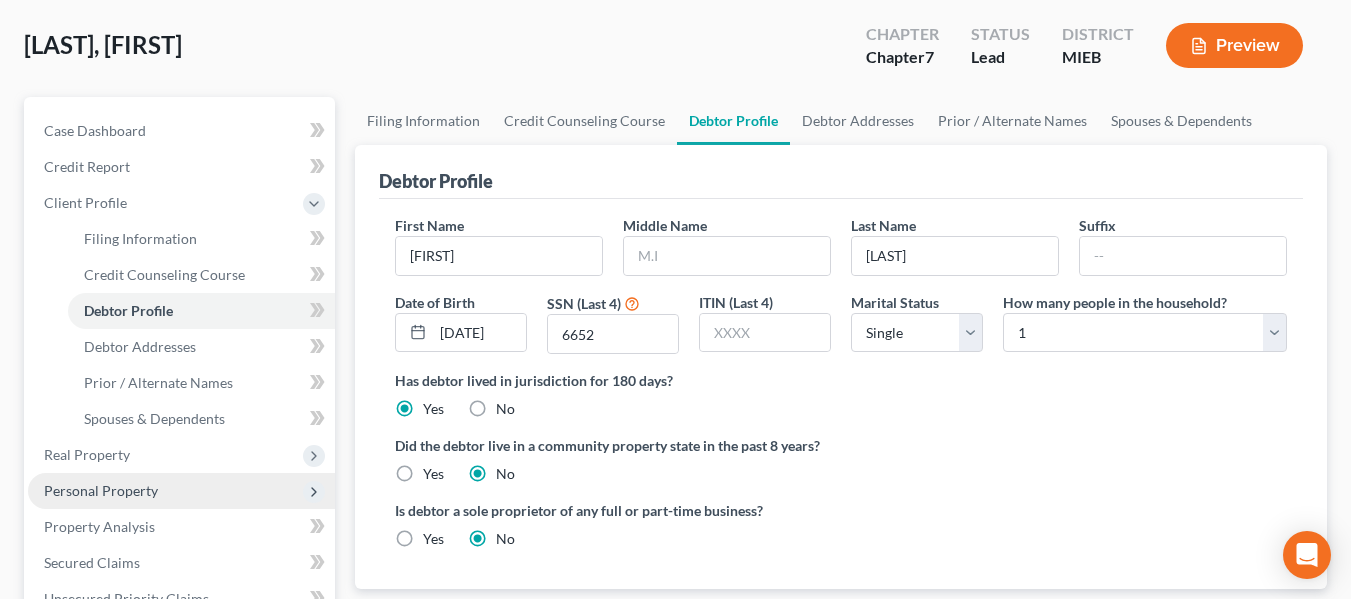 click on "Personal Property" at bounding box center [101, 490] 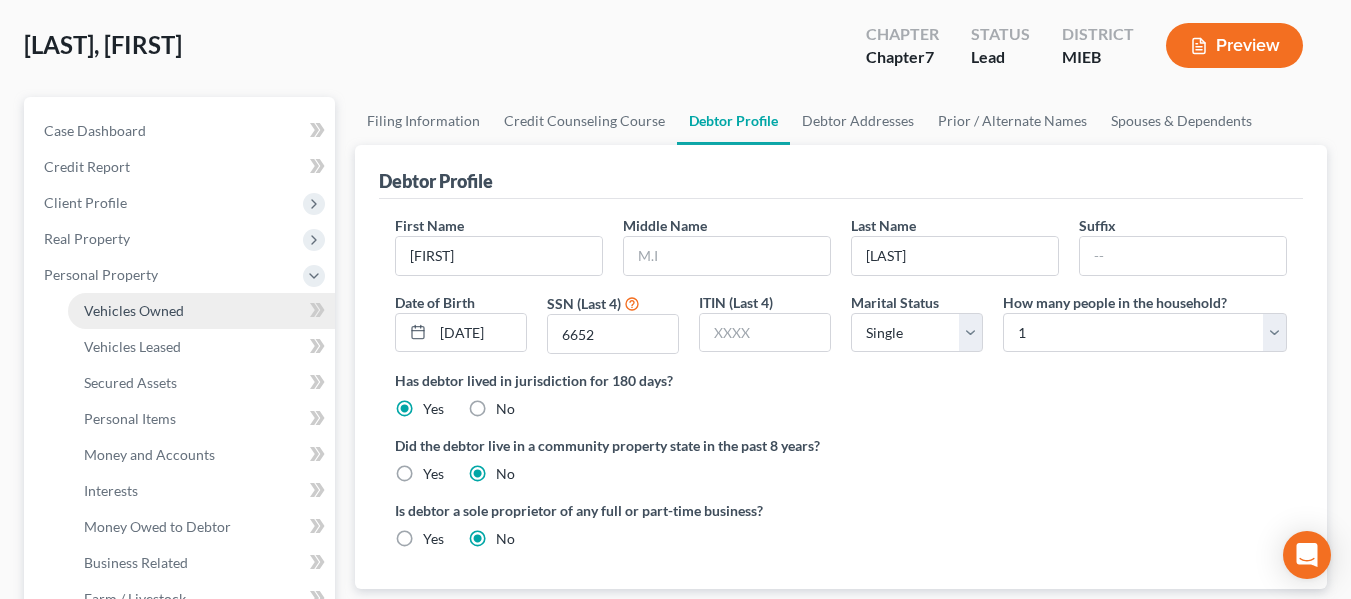 click on "Vehicles Owned" at bounding box center (134, 310) 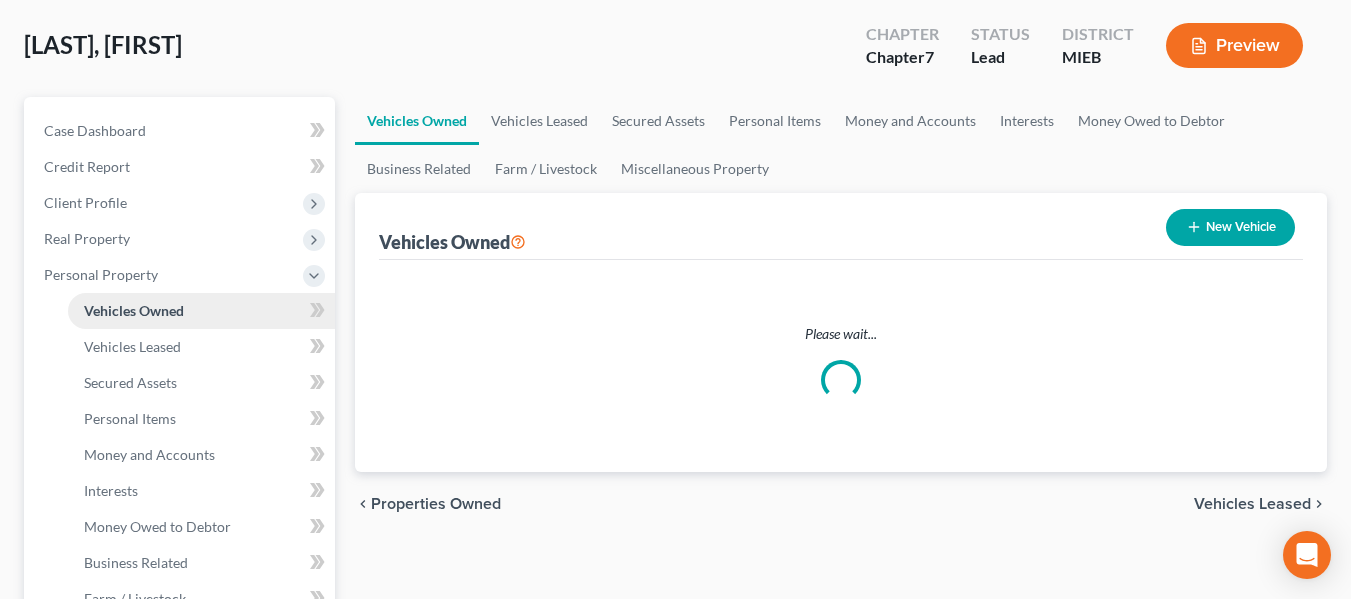 scroll, scrollTop: 0, scrollLeft: 0, axis: both 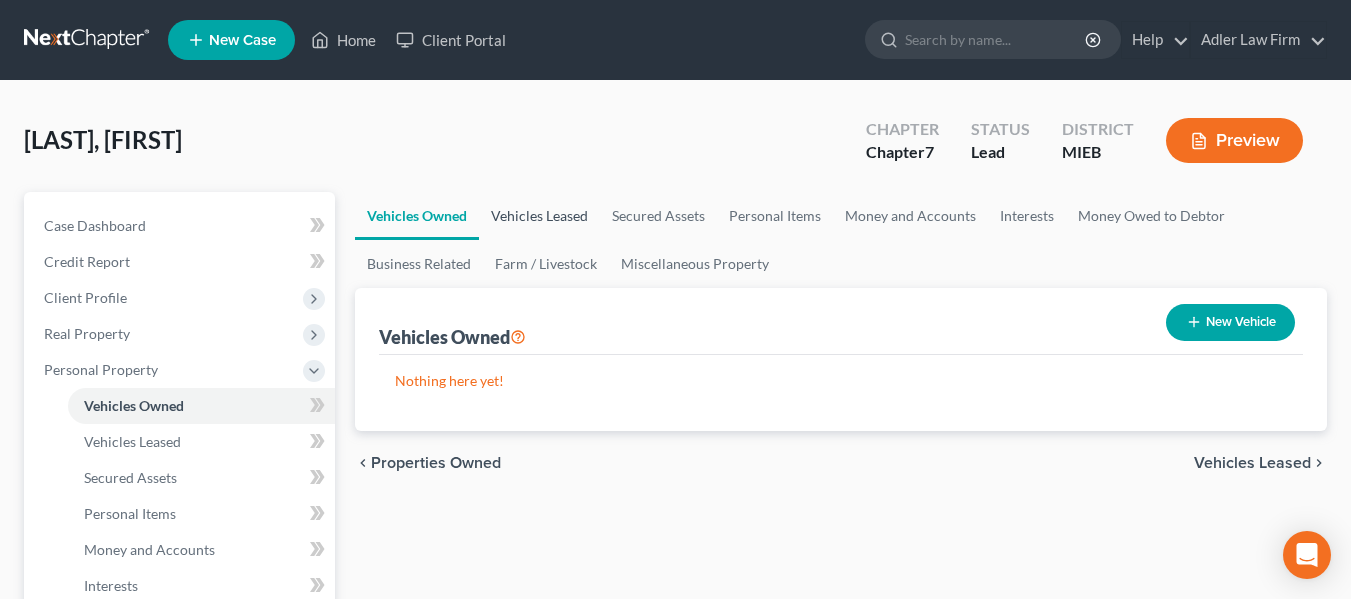 click on "Vehicles Leased" at bounding box center [539, 216] 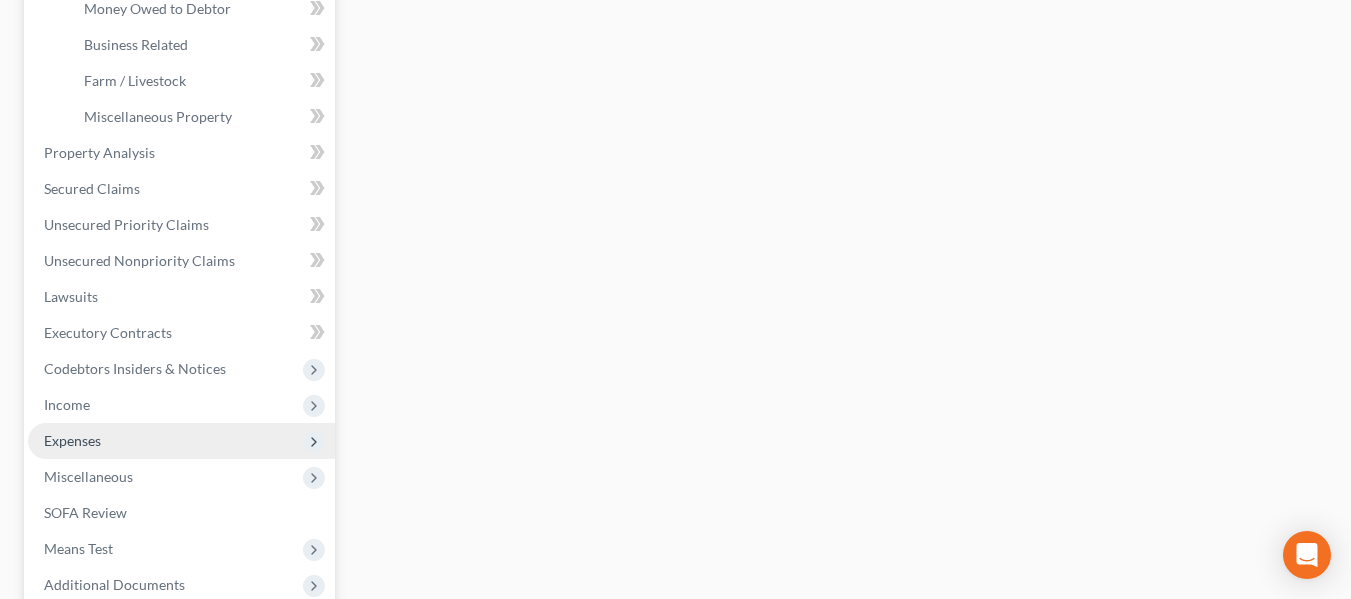 scroll, scrollTop: 615, scrollLeft: 0, axis: vertical 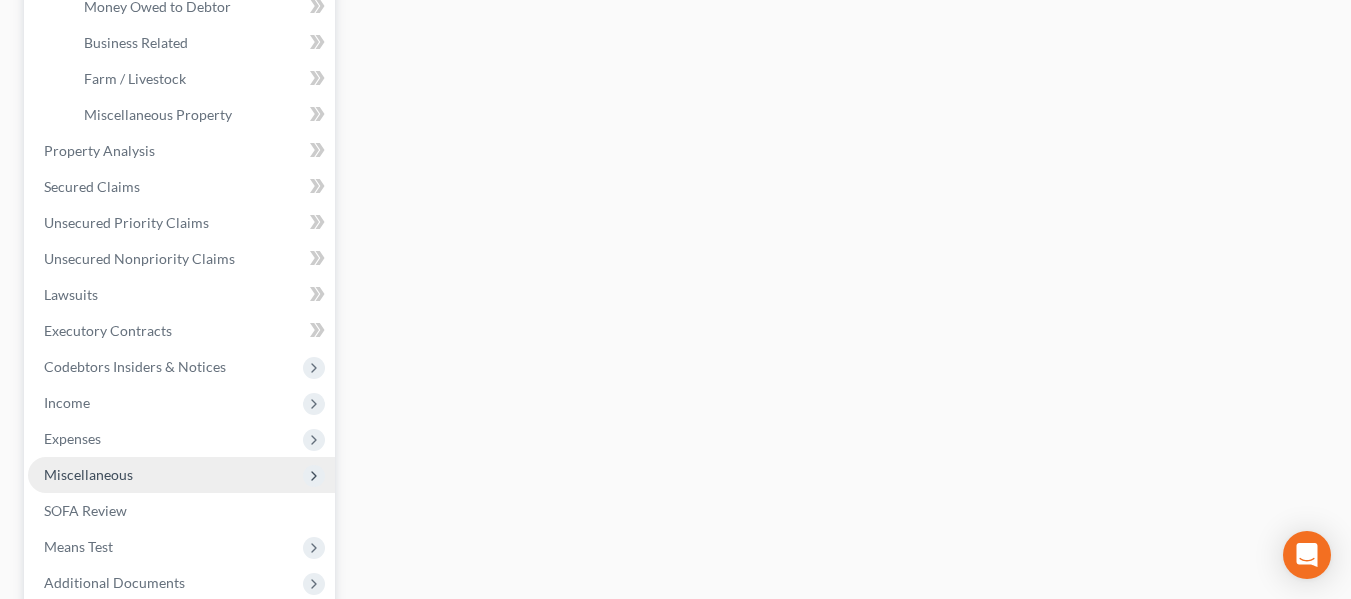 click on "Miscellaneous" at bounding box center [88, 474] 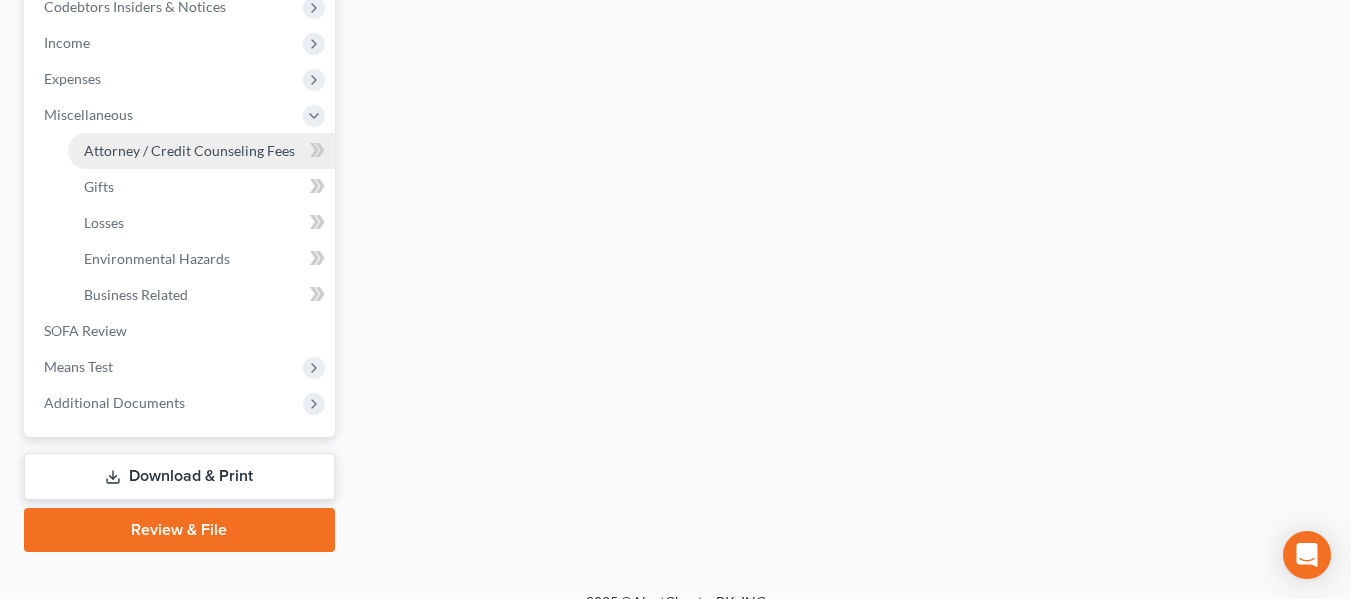 click on "Attorney / Credit Counseling Fees" at bounding box center (189, 150) 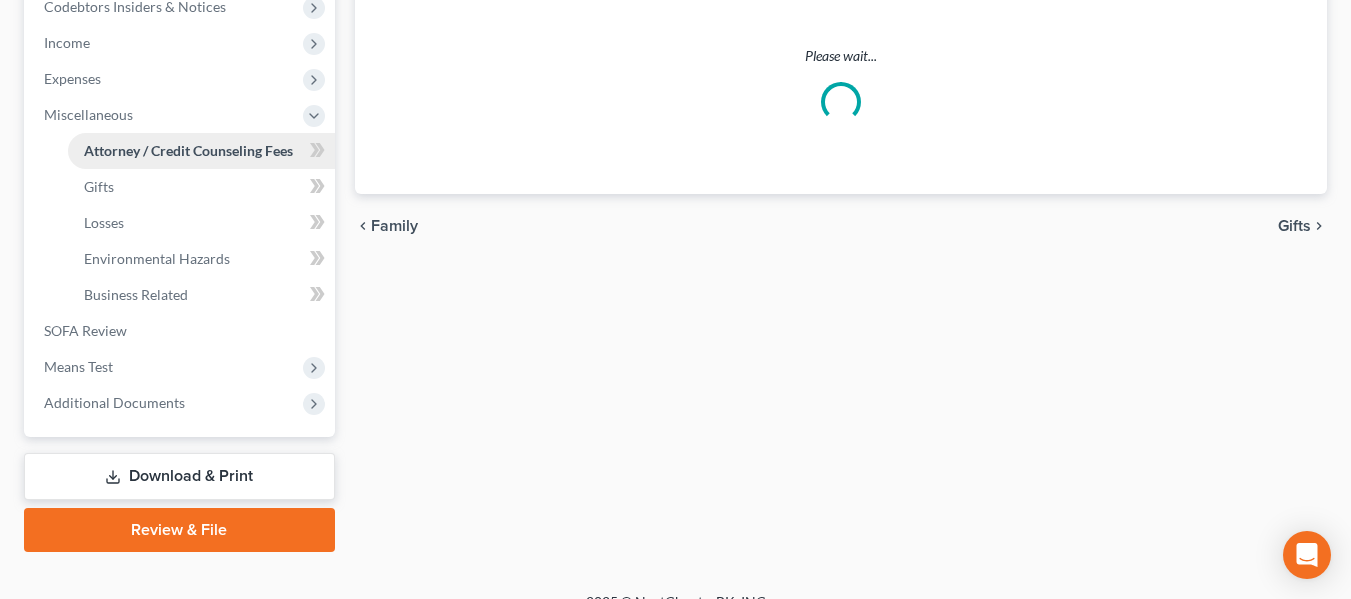 select on "0" 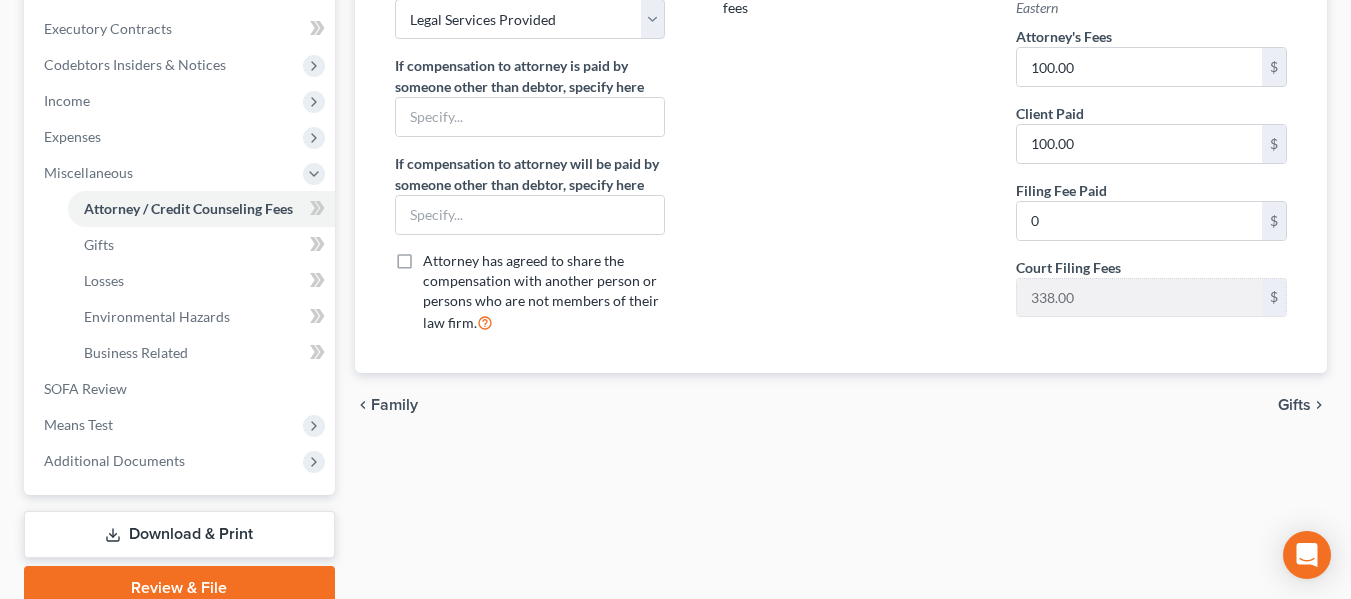 scroll, scrollTop: 558, scrollLeft: 0, axis: vertical 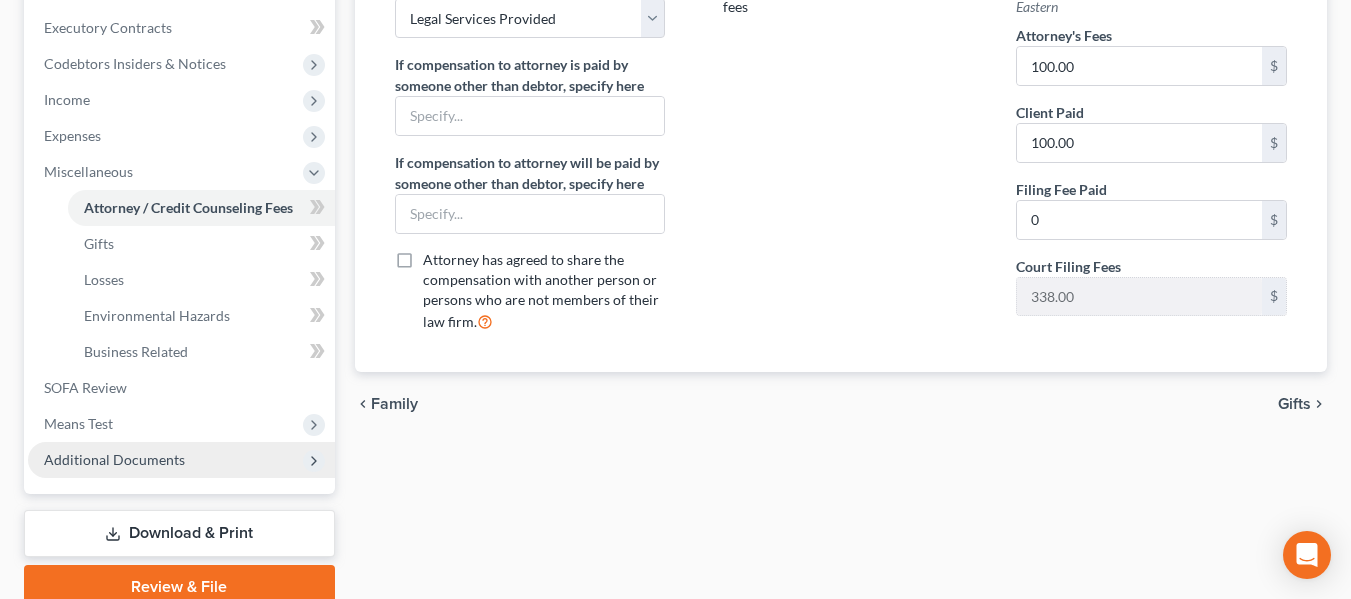 click on "Additional Documents" at bounding box center [114, 459] 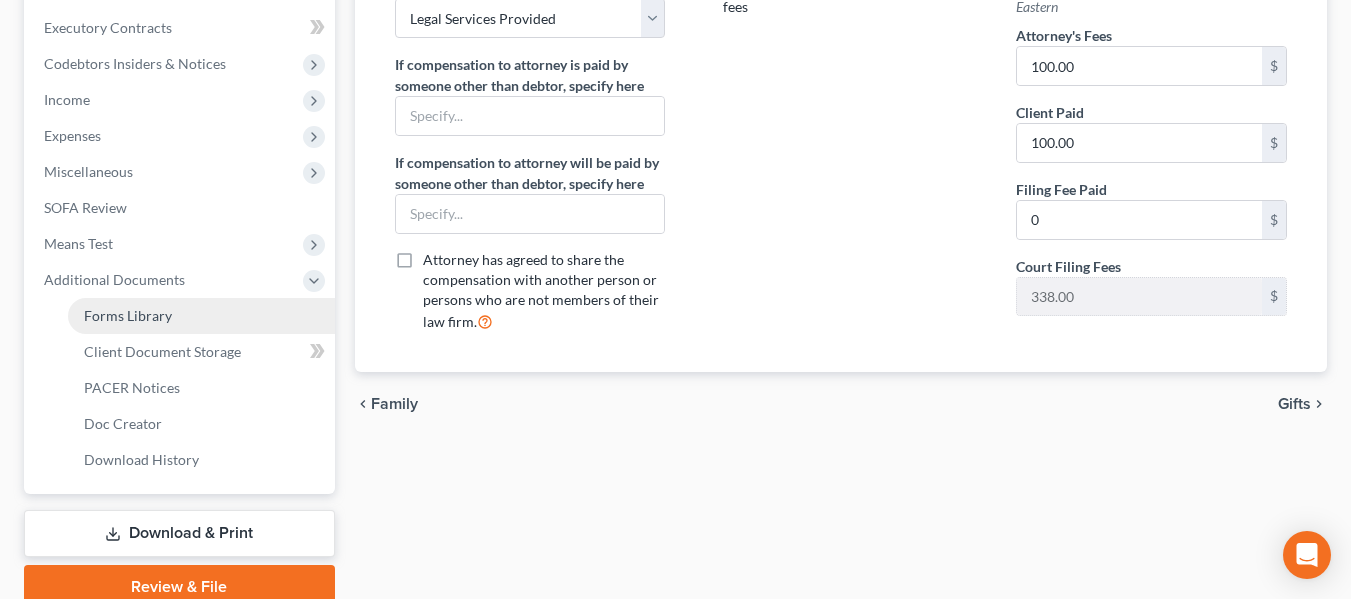 click on "Forms Library" at bounding box center (201, 316) 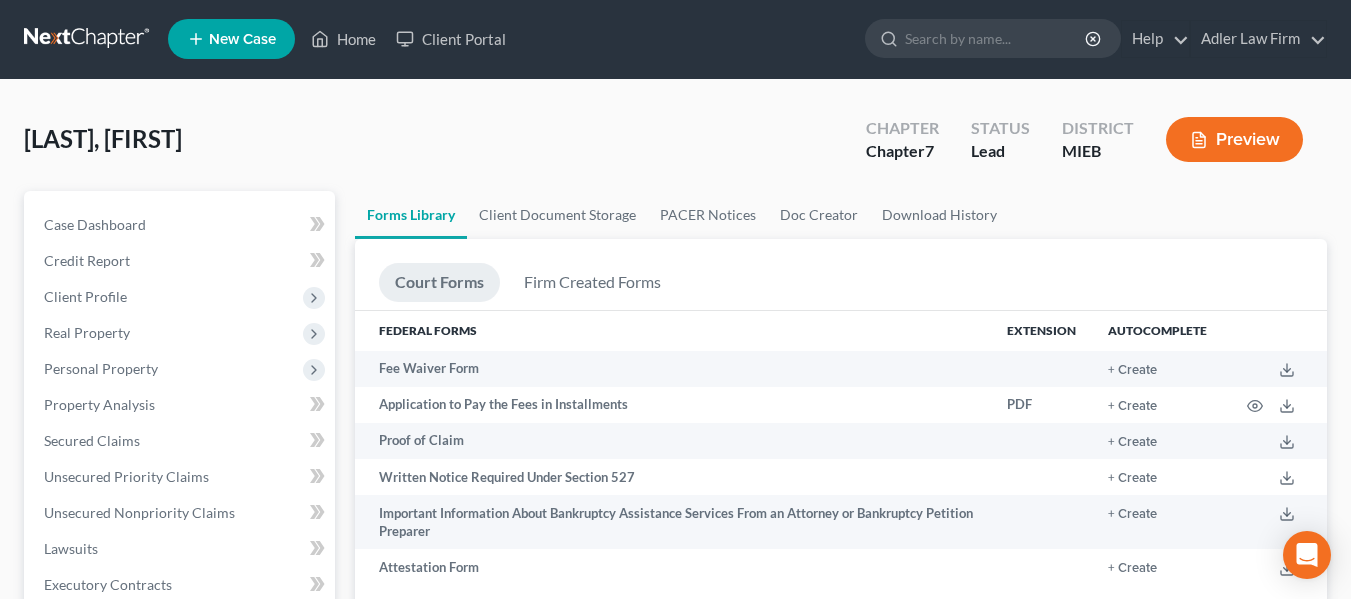 scroll, scrollTop: 0, scrollLeft: 0, axis: both 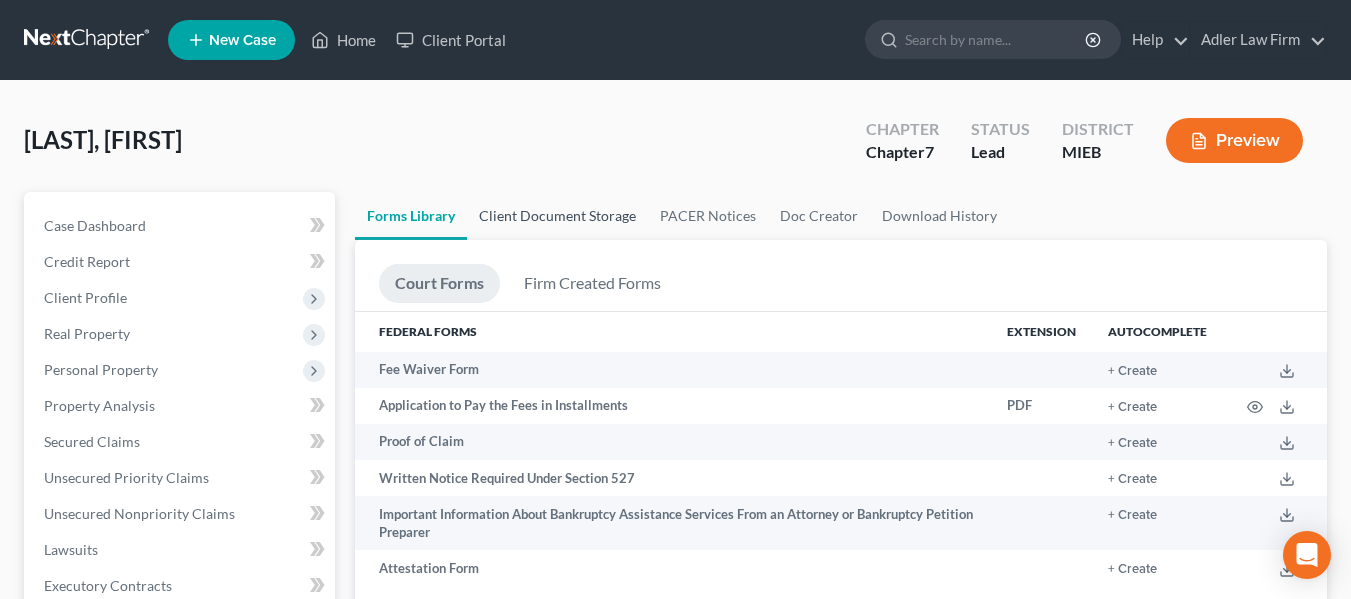 click on "Client Document Storage" at bounding box center (557, 216) 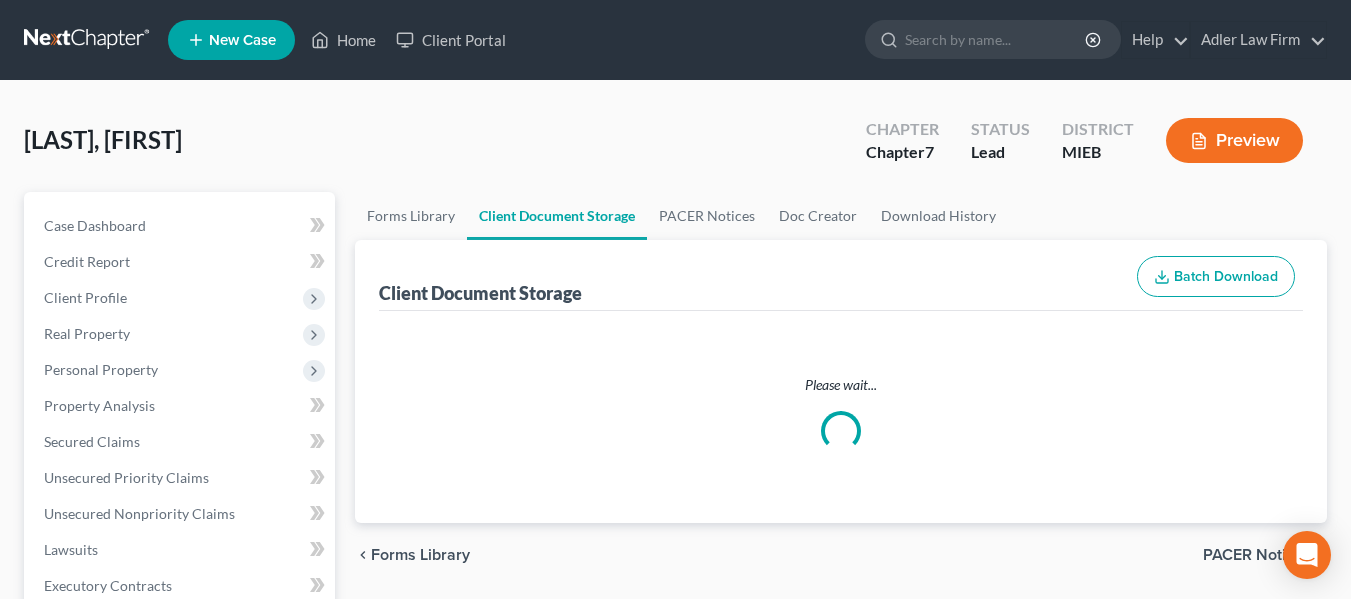 select on "32" 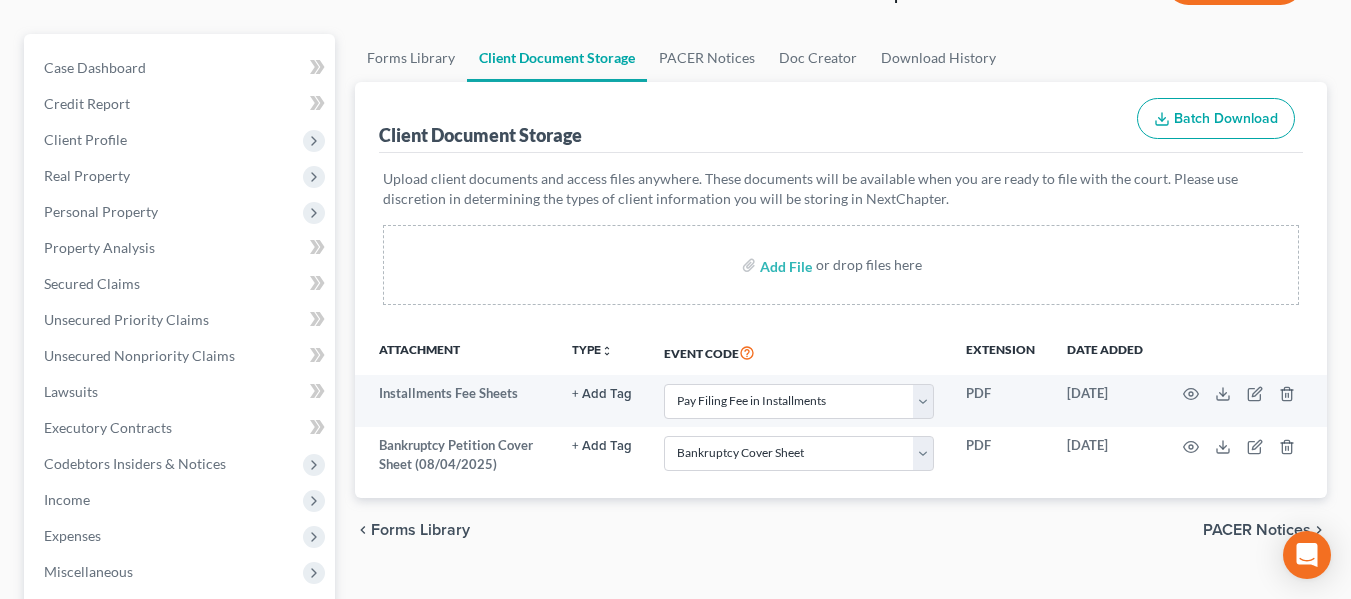 scroll, scrollTop: 159, scrollLeft: 0, axis: vertical 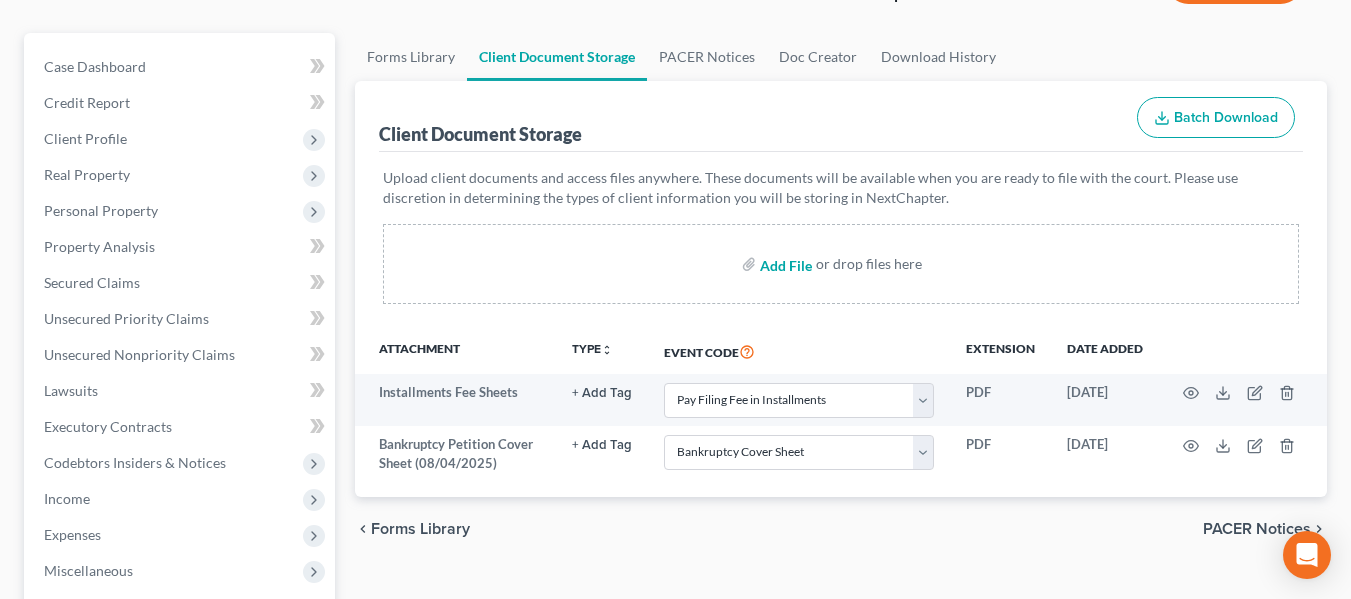 click at bounding box center [784, 264] 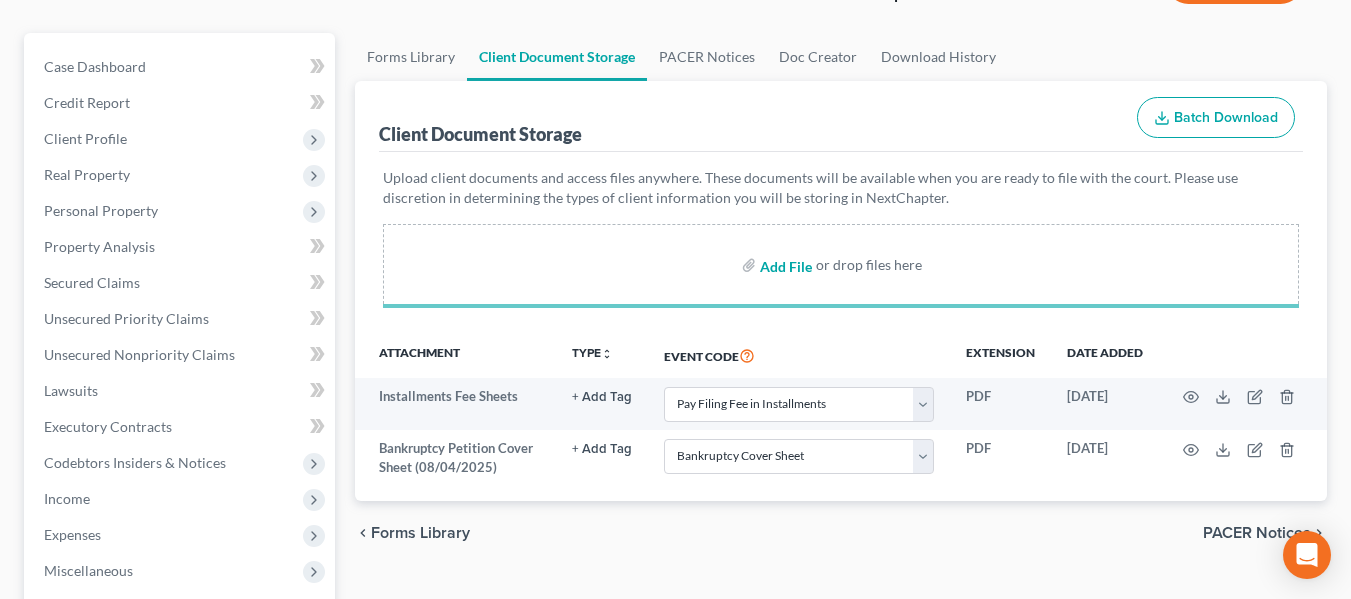 select on "32" 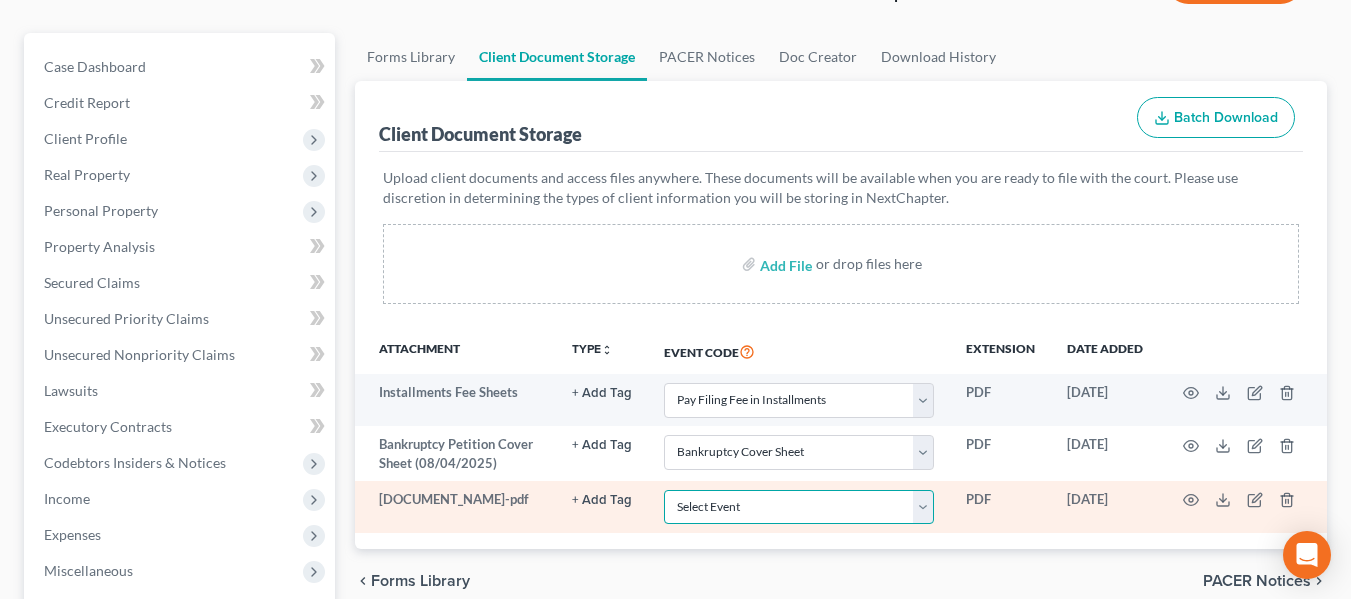 click on "Select Event 20 Largest Unsecured Creditors Amended Chapter 11 Plan Amended Chapter 11 Plan Small Business Subchapter V Amended Chapter 11 Small Business Plan Amended Disclosure Statement Balance Sheet for Small Business Bankruptcy Cover Sheet Certificate of Budget and Credit Counseling Course Certificate of Service Certification Regarding Domestic Support Obligations Certification of Completion of Financial Management Course Chapter 11 Monthly Operating Report for Non-Small Business Chapter 11 Monthly Operating Report for Small Business/Subchapter V Chapter 11 Plan Chapter 11 Plan Small Business Subchapter V Chapter 11 Small Business Plan Chapter 13 Calculation of Your Disposable Income Form 122C-2 Chapter 13 Plan Chapter 13 Post-Confirmation Plan Modification Chapter 13 Statement of Your Current Monthly Income Form 122C-1 Chapter 7 Filing Fee Waived Chapter 7 Means Test Calculation Form 122A-2 Chapter 7 Monthly Income & Expense Statement Cover Sheet for Amendments to Schedules and or Statements Schedule A/B" at bounding box center [799, 507] 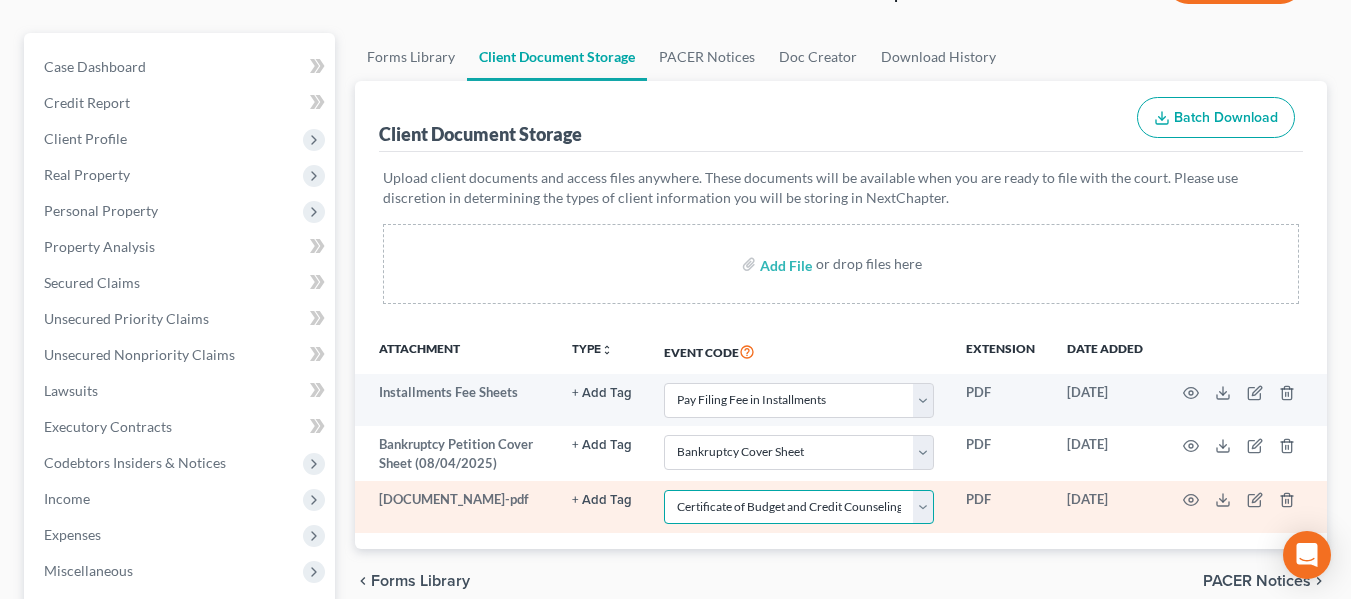 click on "Select Event 20 Largest Unsecured Creditors Amended Chapter 11 Plan Amended Chapter 11 Plan Small Business Subchapter V Amended Chapter 11 Small Business Plan Amended Disclosure Statement Balance Sheet for Small Business Bankruptcy Cover Sheet Certificate of Budget and Credit Counseling Course Certificate of Service Certification Regarding Domestic Support Obligations Certification of Completion of Financial Management Course Chapter 11 Monthly Operating Report for Non-Small Business Chapter 11 Monthly Operating Report for Small Business/Subchapter V Chapter 11 Plan Chapter 11 Plan Small Business Subchapter V Chapter 11 Small Business Plan Chapter 13 Calculation of Your Disposable Income Form 122C-2 Chapter 13 Plan Chapter 13 Post-Confirmation Plan Modification Chapter 13 Statement of Your Current Monthly Income Form 122C-1 Chapter 7 Filing Fee Waived Chapter 7 Means Test Calculation Form 122A-2 Chapter 7 Monthly Income & Expense Statement Cover Sheet for Amendments to Schedules and or Statements Schedule A/B" at bounding box center (799, 507) 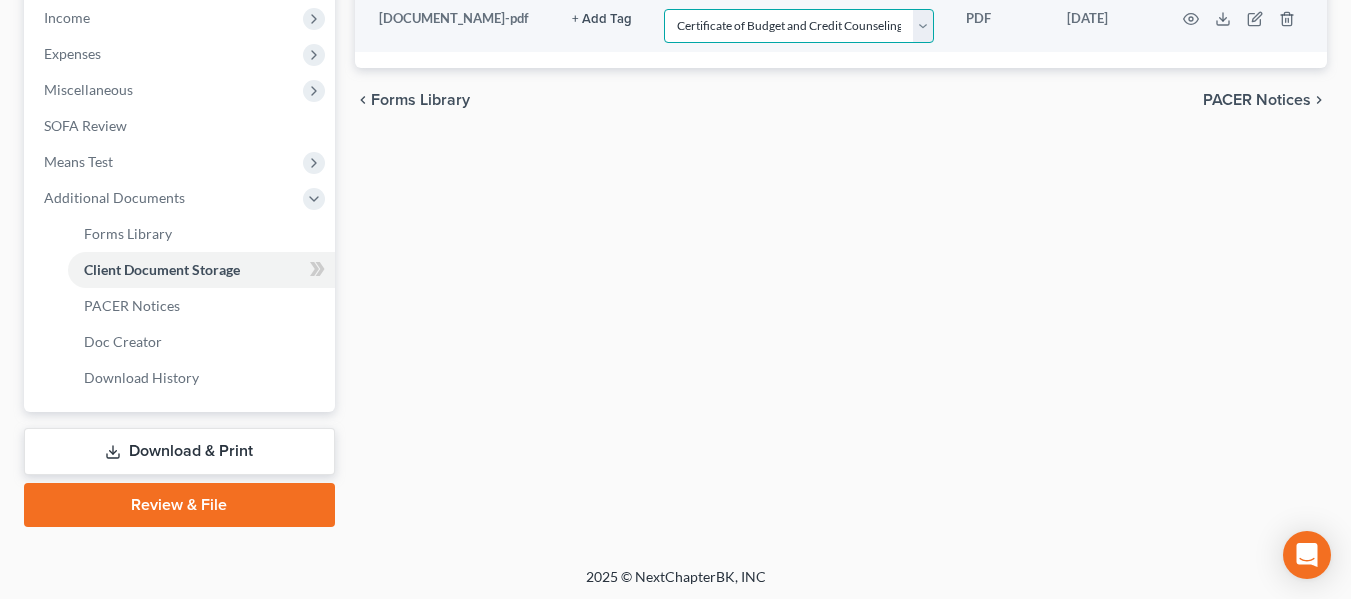 scroll, scrollTop: 641, scrollLeft: 0, axis: vertical 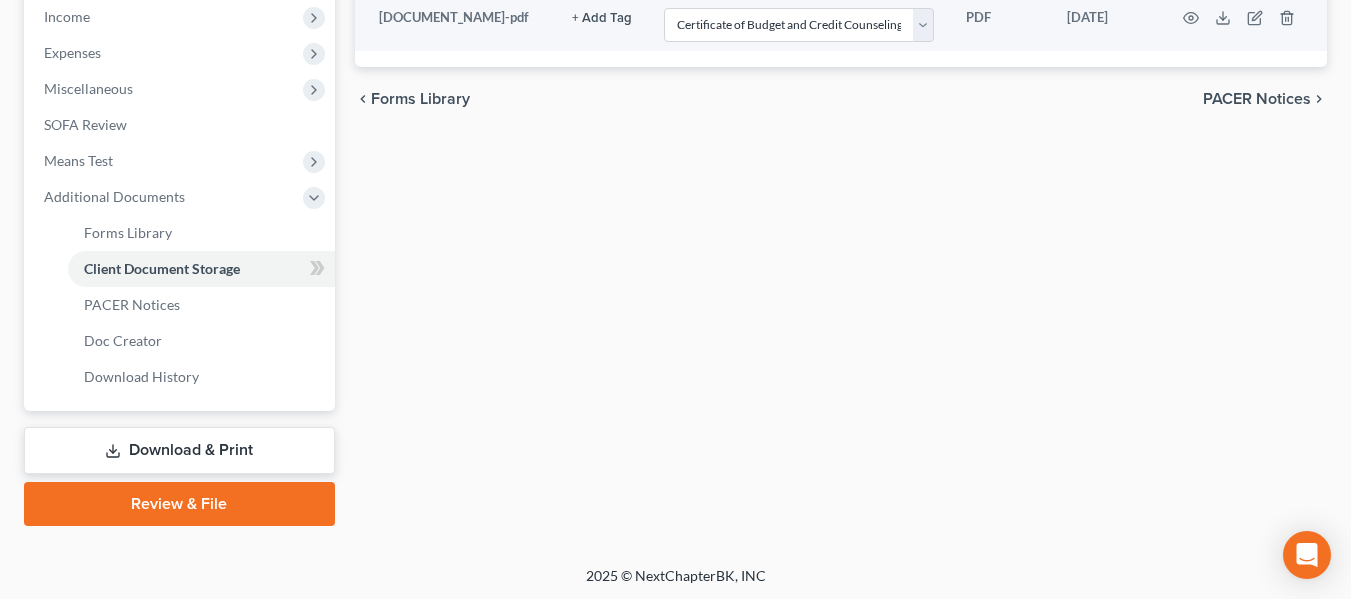 click on "Download & Print" at bounding box center (179, 450) 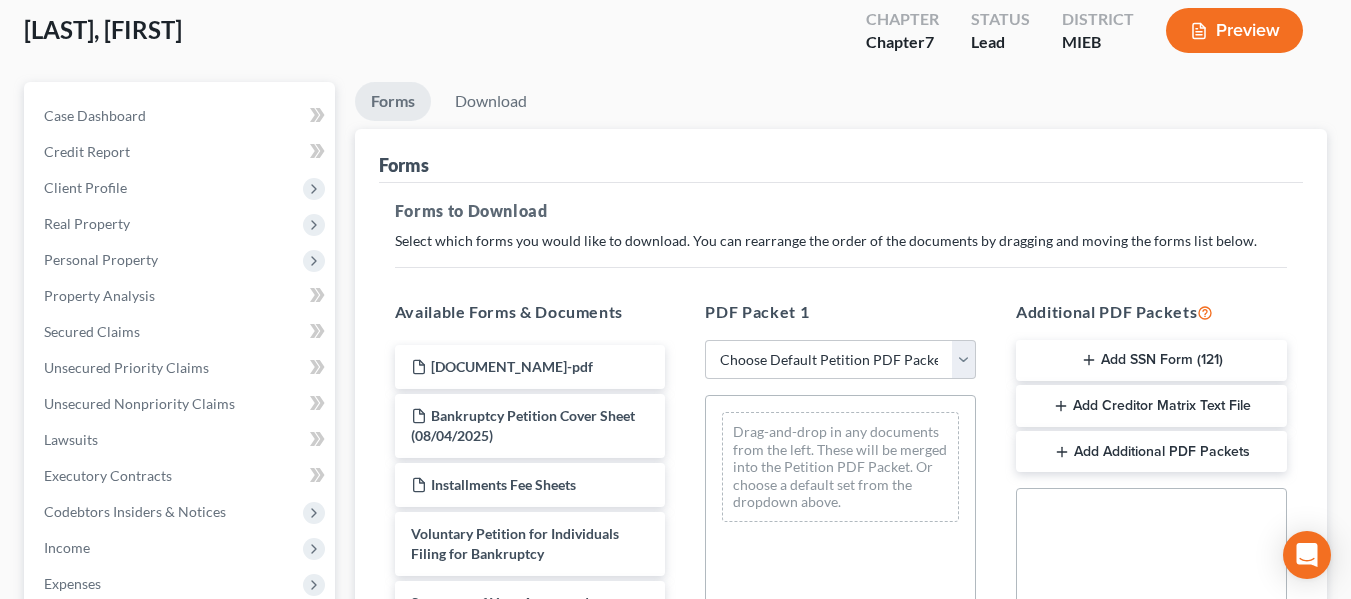 scroll, scrollTop: 111, scrollLeft: 0, axis: vertical 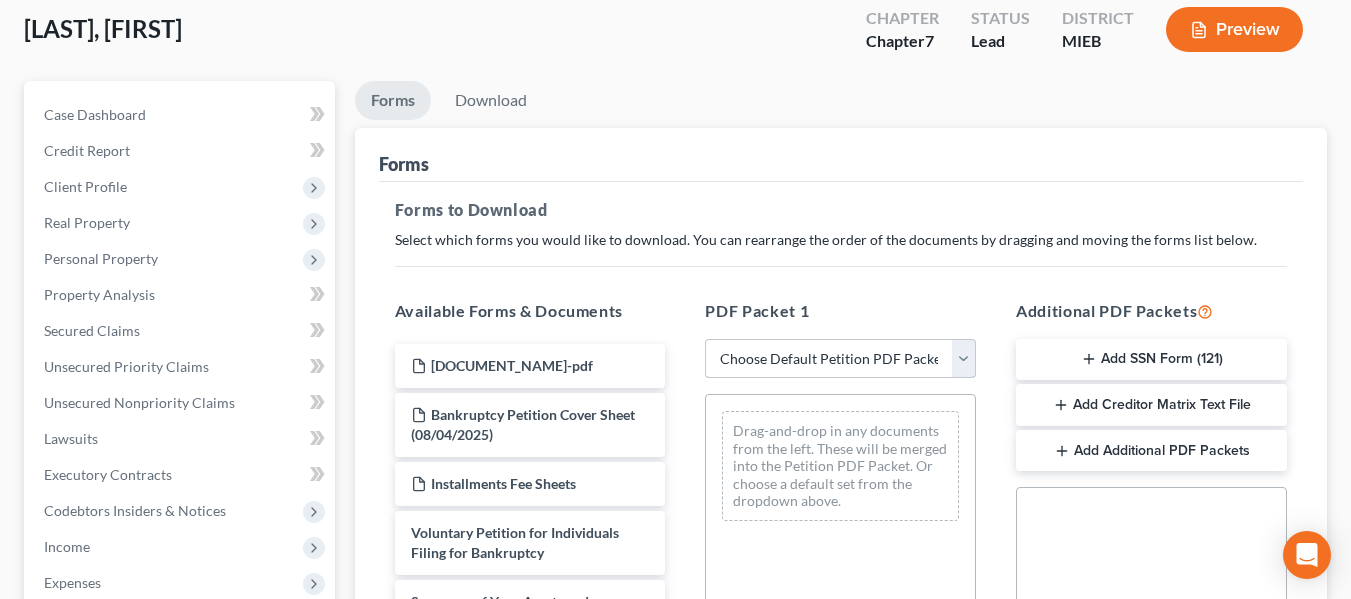 click on "Amended Bankruptcy Petition Cover Sheet (08/04/2025) [LAST], [FIRST] Ch.7 Bk Petition" at bounding box center (840, 359) 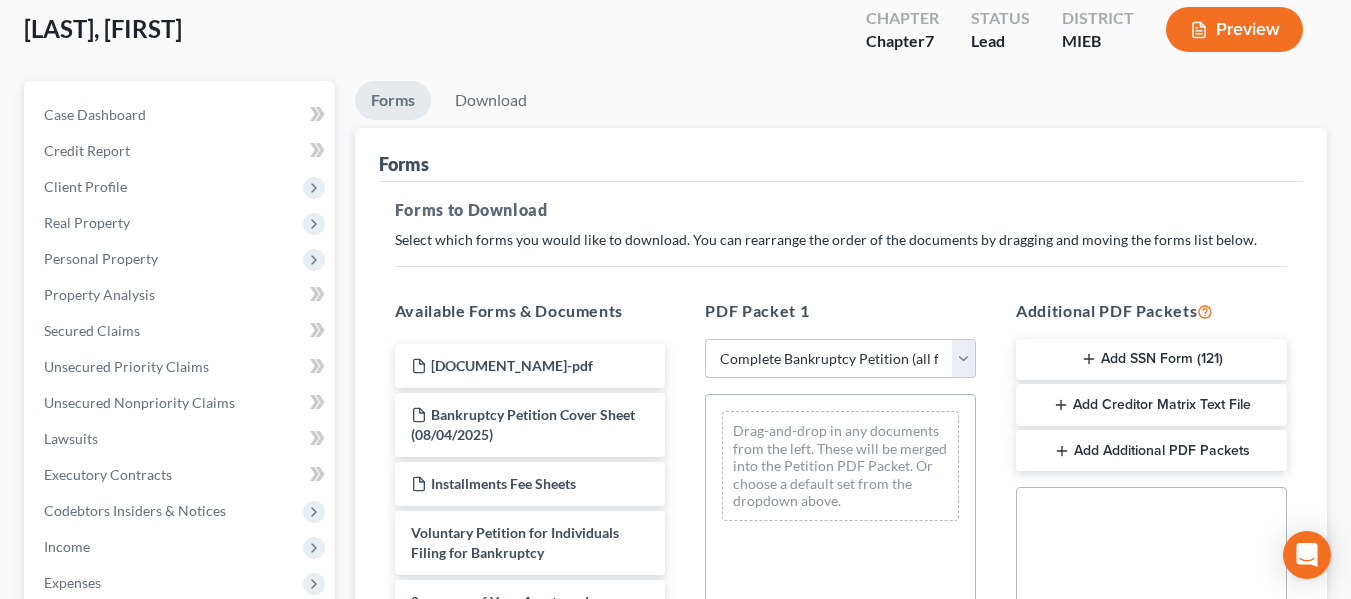 click on "Amended Bankruptcy Petition Cover Sheet (08/04/2025) [LAST], [FIRST] Ch.7 Bk Petition" at bounding box center (840, 359) 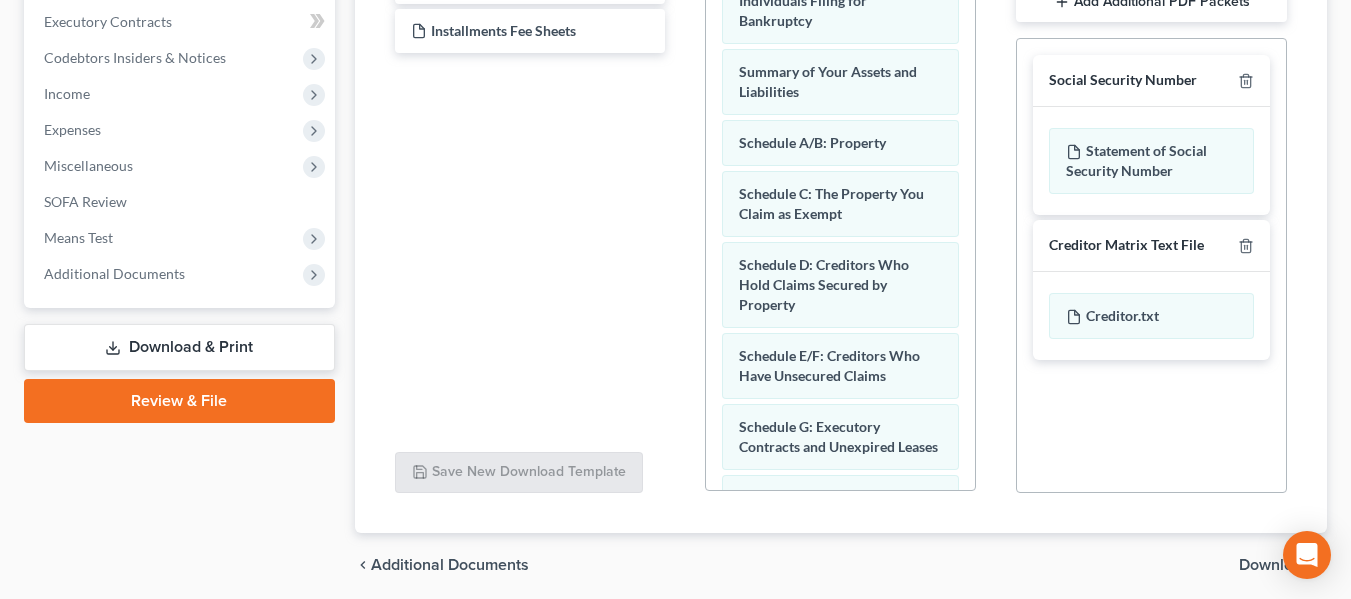 scroll, scrollTop: 565, scrollLeft: 0, axis: vertical 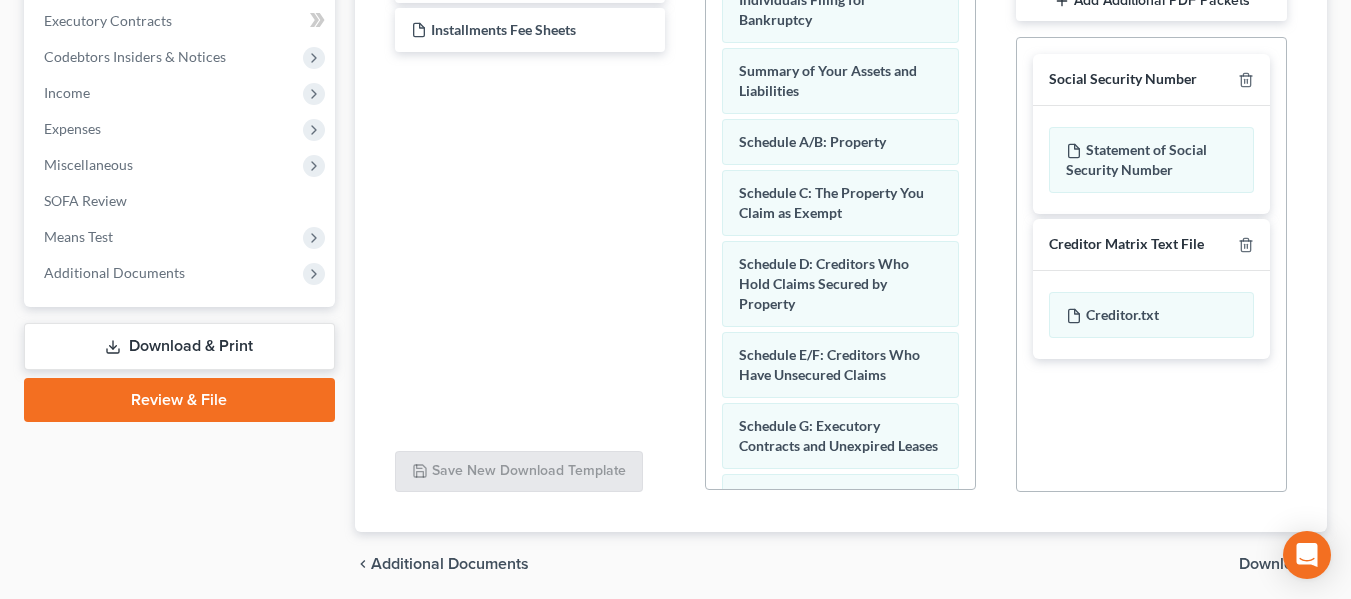 click on "Download" at bounding box center [1275, 564] 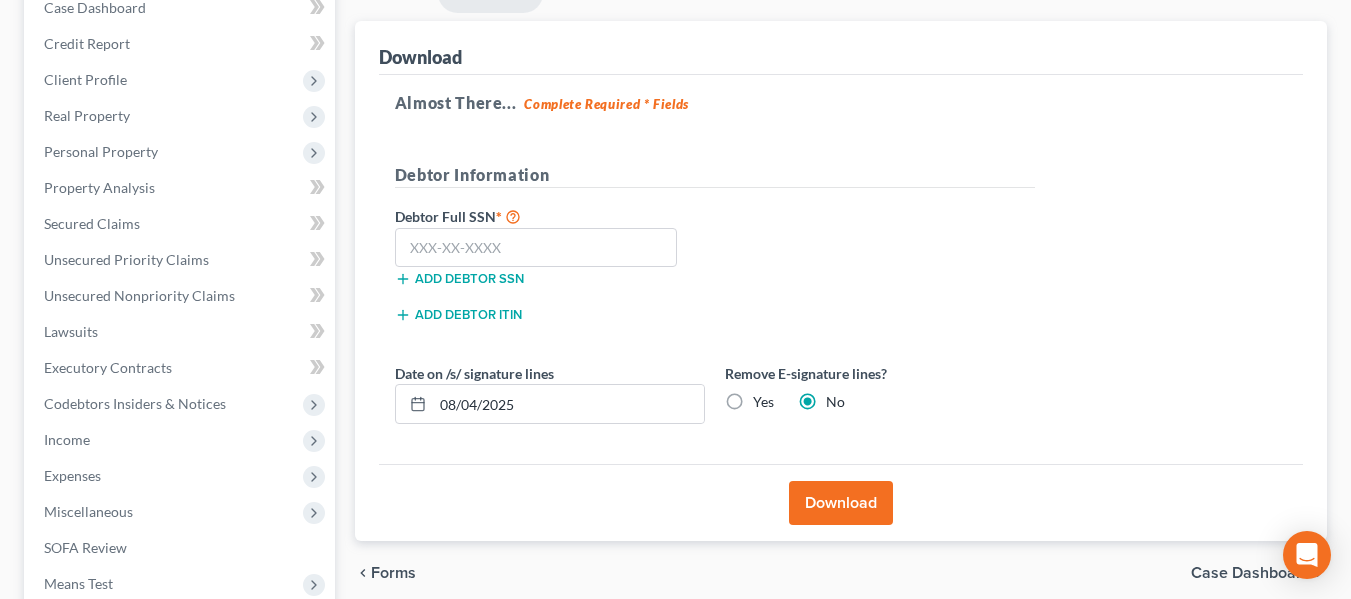 scroll, scrollTop: 199, scrollLeft: 0, axis: vertical 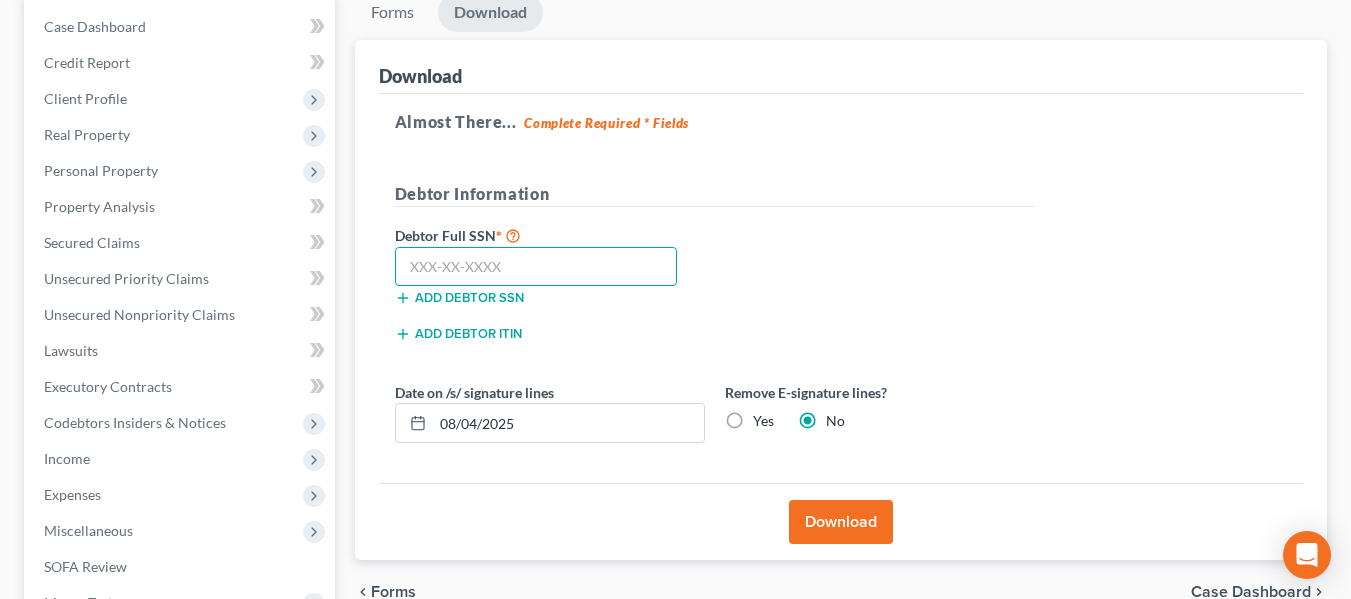 click at bounding box center (536, 267) 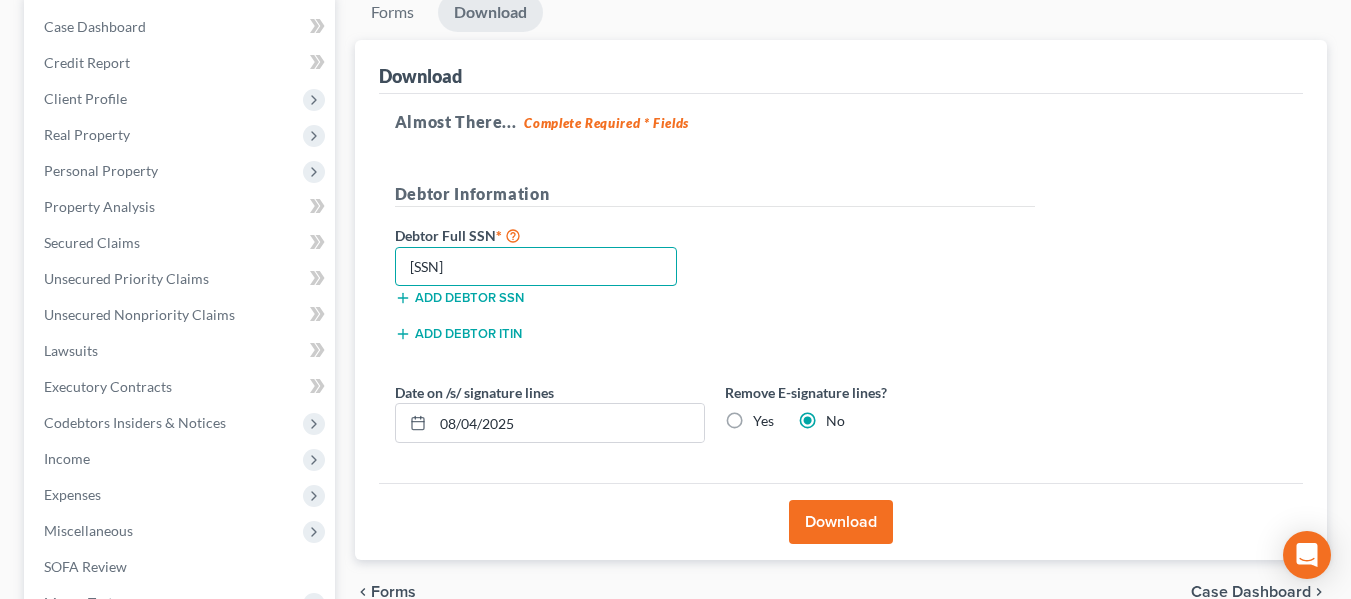 type on "[SSN]" 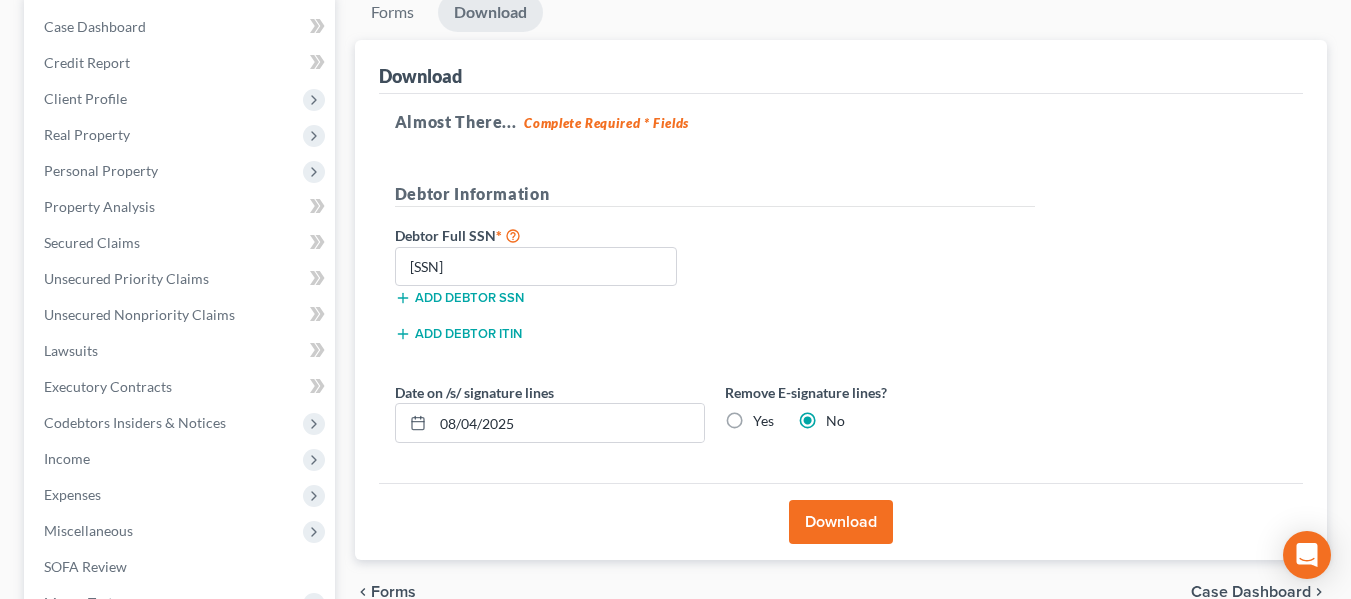 click on "Download" at bounding box center [841, 522] 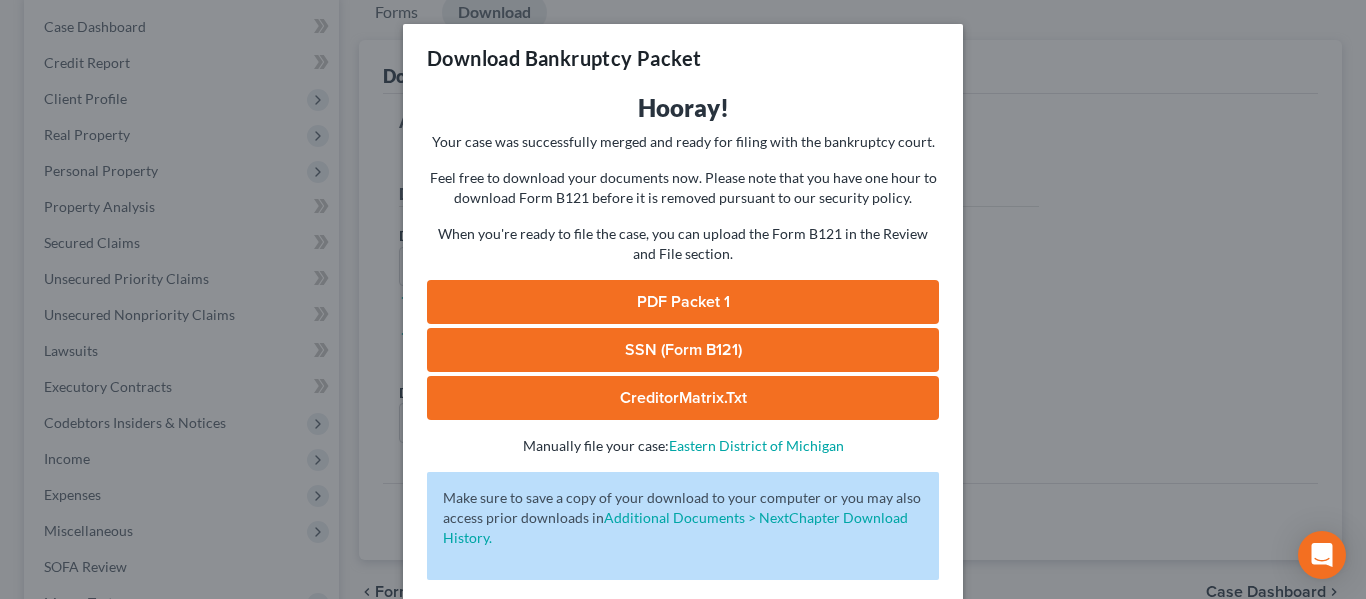 click on "SSN (Form B121)" at bounding box center [683, 350] 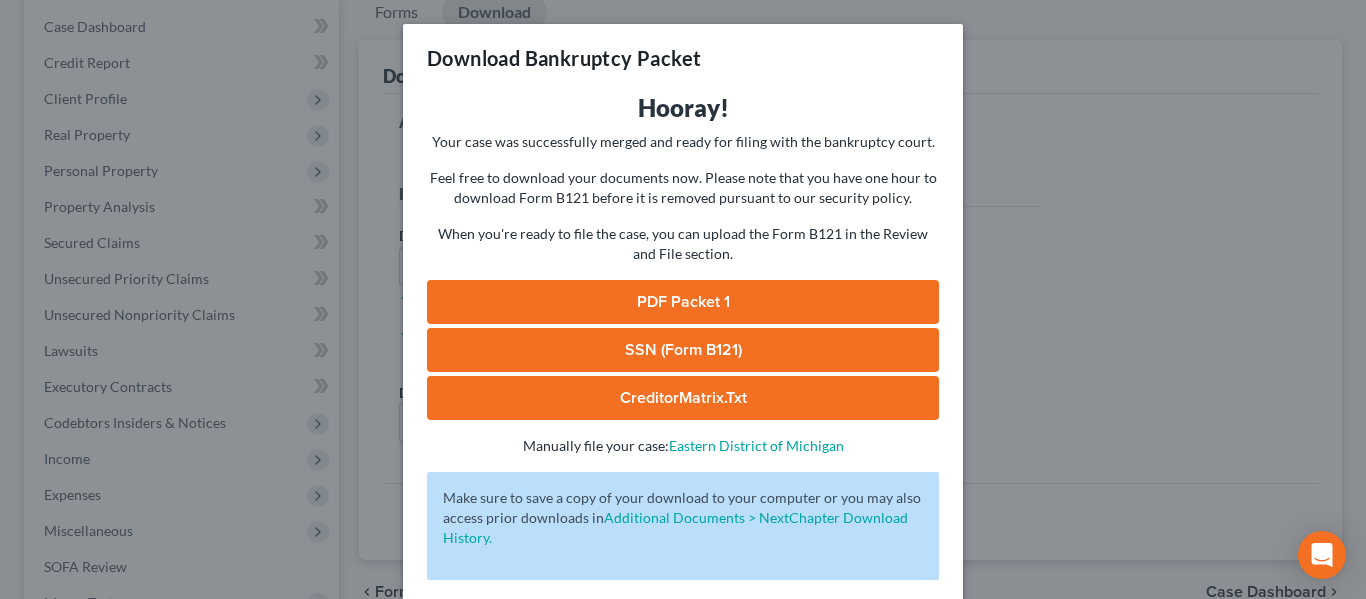 click on "Download Bankruptcy Packet
Hooray! Your case was successfully merged and ready for filing with the bankruptcy court. Feel free to download your documents now. Please note that you have one hour to download Form B121 before it is removed pursuant to our security policy. When you're ready to file the case, you can upload the Form B121 in the Review and File section. PDF Packet 1 [SSN] (Form B121) CreditorMatrix.txt -  Manually file your case:  Eastern District of [STATE] Oops! There was an error with generating the download packet. -
Make sure to save a copy of your download to your computer or you may also access prior downloads in  Additional Documents > NextChapter Download History.
Complete!" at bounding box center [683, 299] 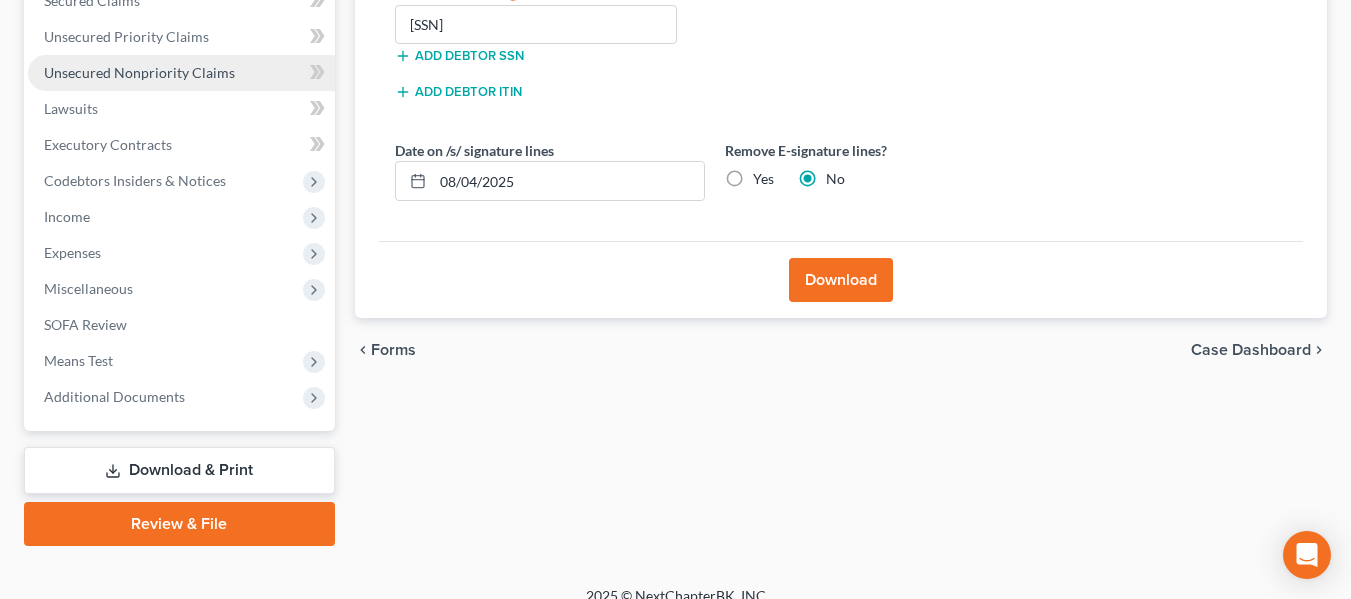 scroll, scrollTop: 442, scrollLeft: 0, axis: vertical 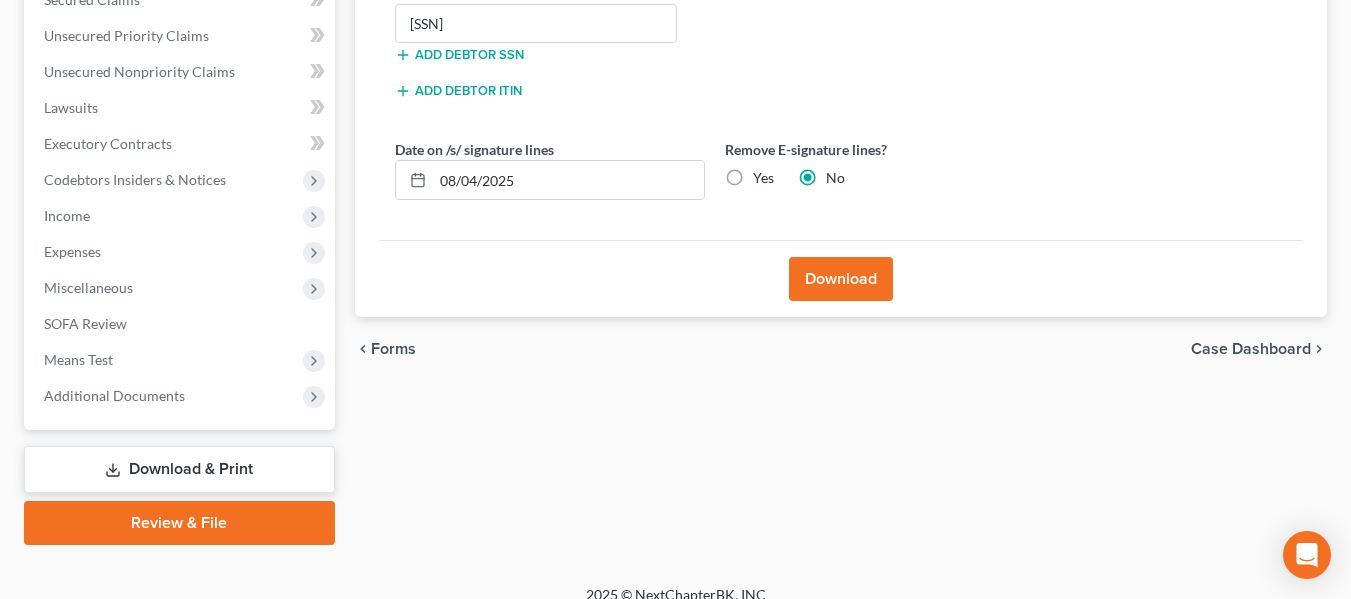 click on "Review & File" at bounding box center [179, 523] 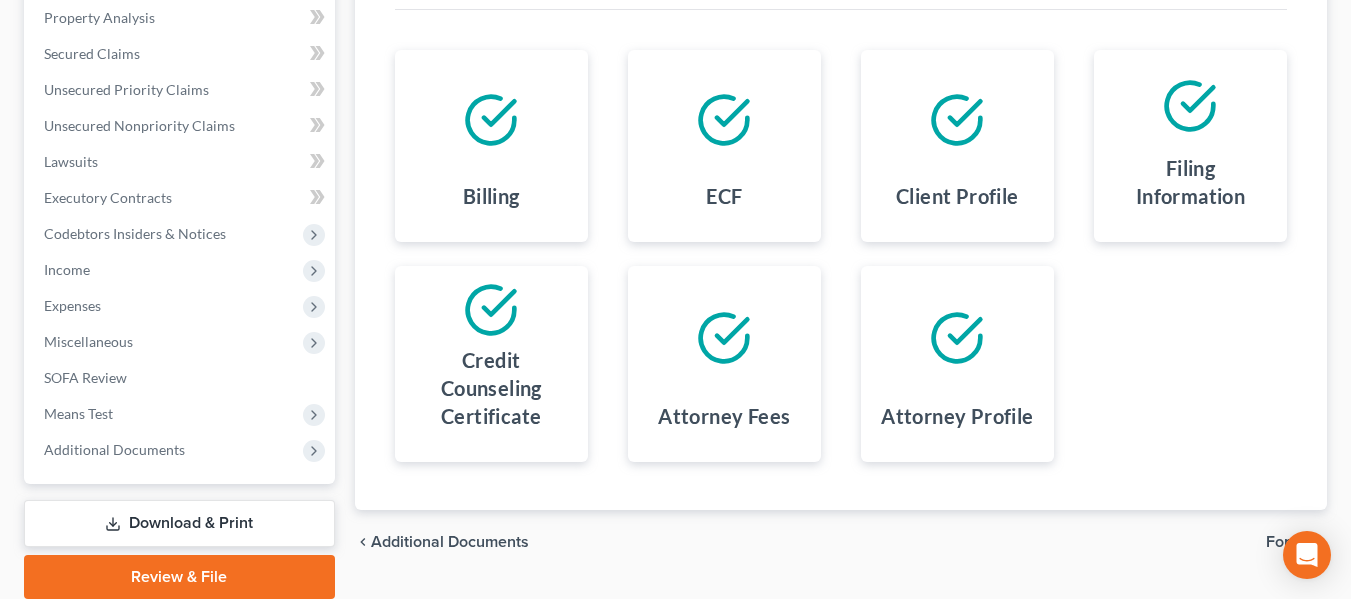 scroll, scrollTop: 464, scrollLeft: 0, axis: vertical 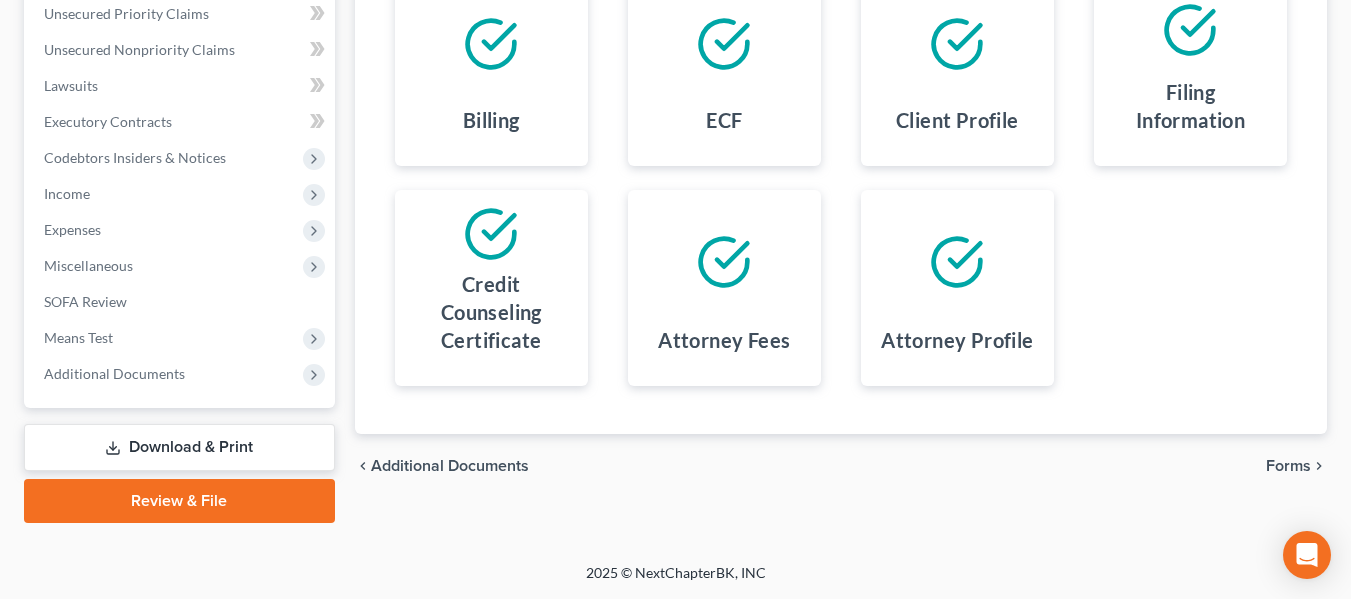 click on "Forms" at bounding box center (1288, 466) 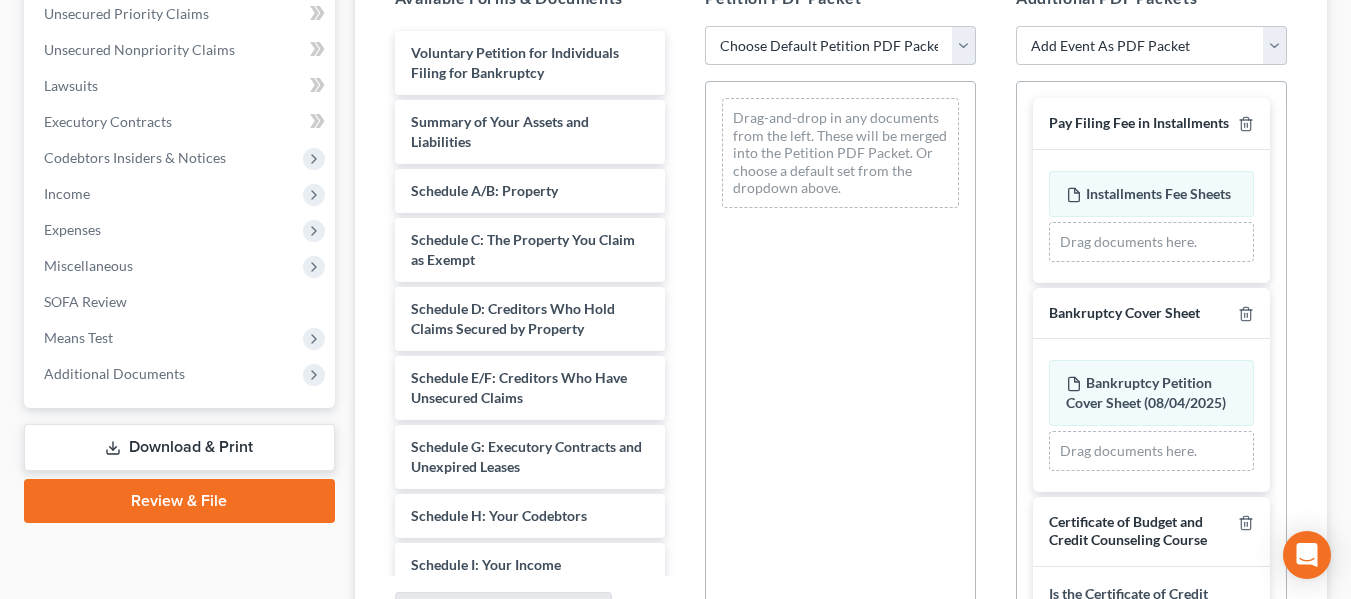 click on "Choose Default Petition PDF Packet Emergency Filing (Voluntary Petition and Creditor List Only) Chapter 7 Template Filing" at bounding box center (840, 46) 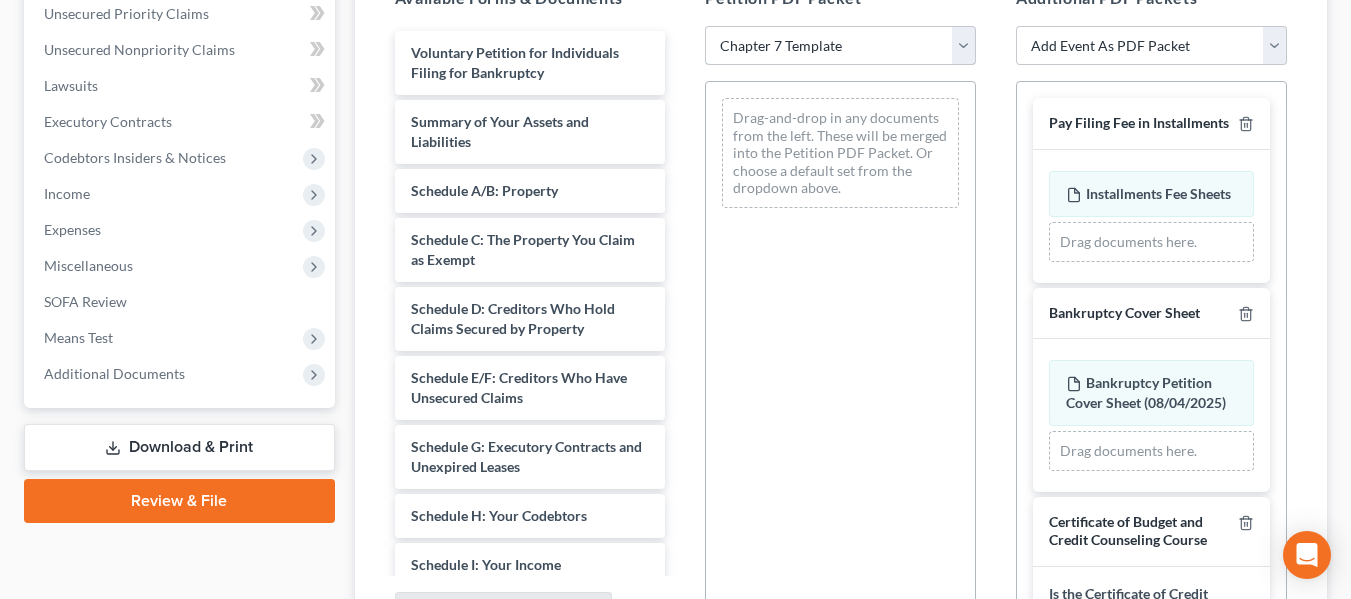 click on "Choose Default Petition PDF Packet Emergency Filing (Voluntary Petition and Creditor List Only) Chapter 7 Template Filing" at bounding box center [840, 46] 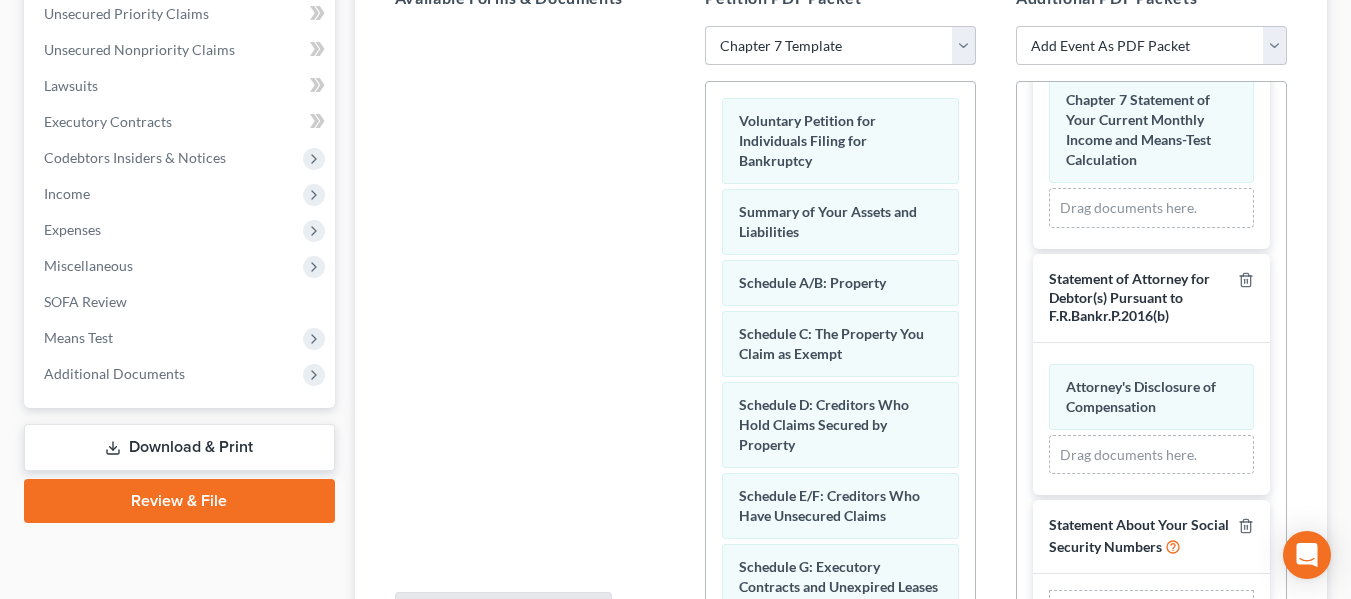 scroll, scrollTop: 1270, scrollLeft: 0, axis: vertical 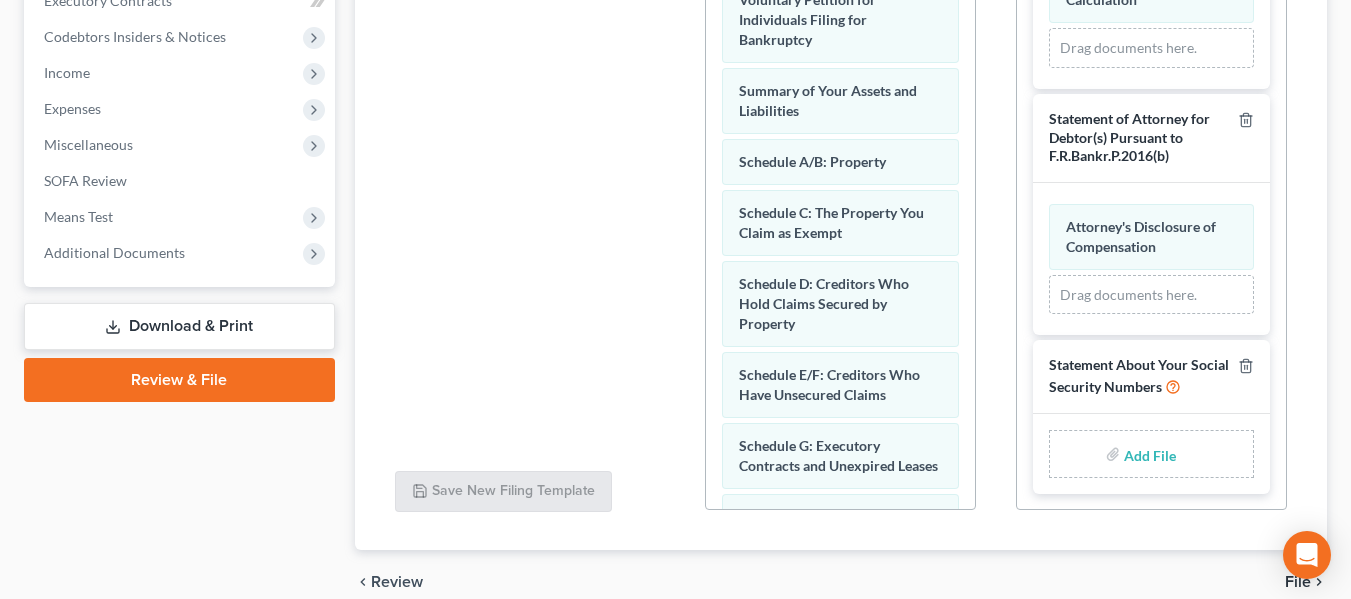 click at bounding box center (1148, 454) 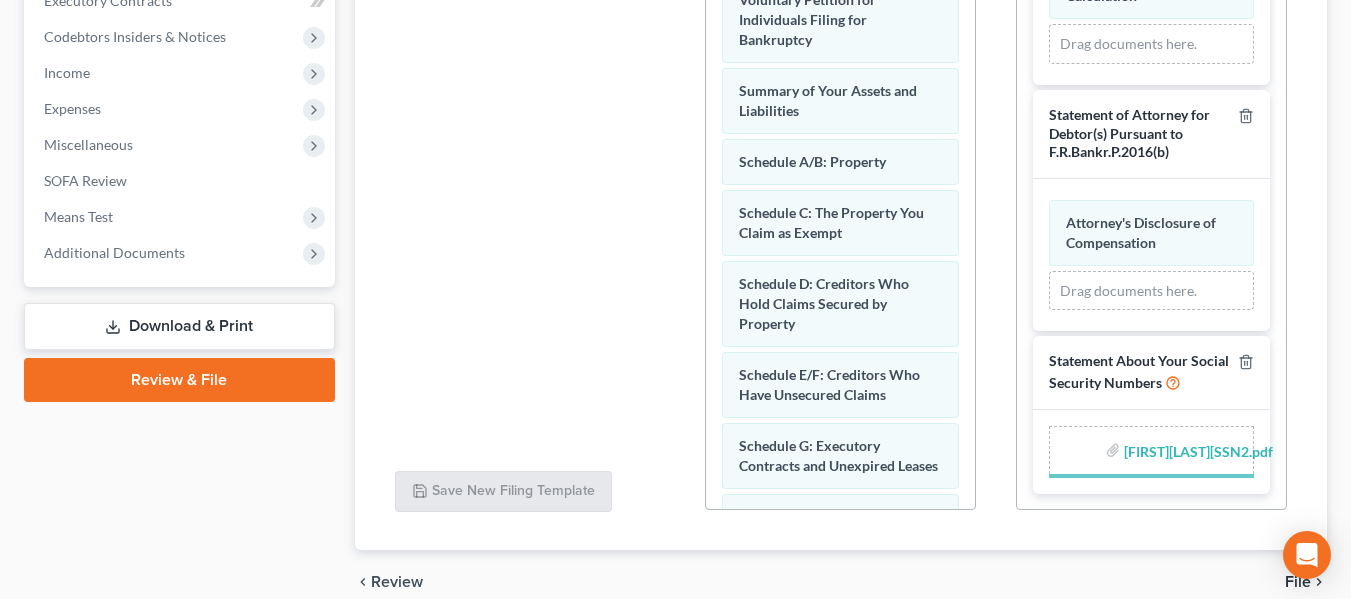 scroll, scrollTop: 1242, scrollLeft: 0, axis: vertical 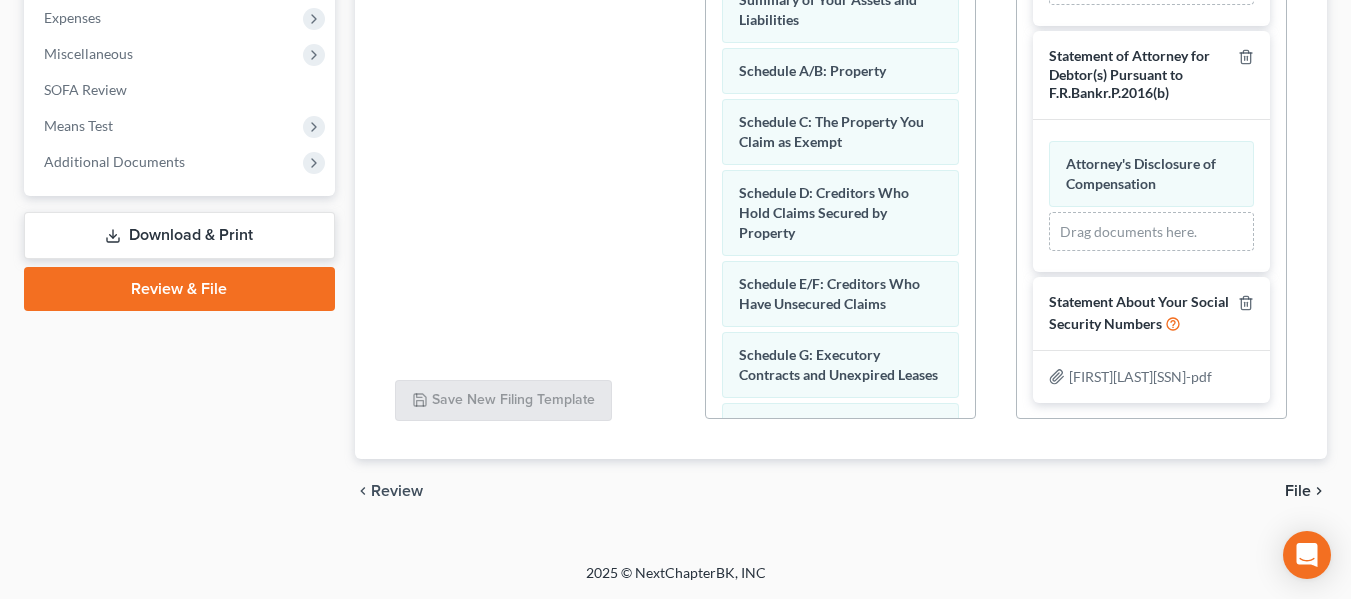 click on "File" at bounding box center [1298, 491] 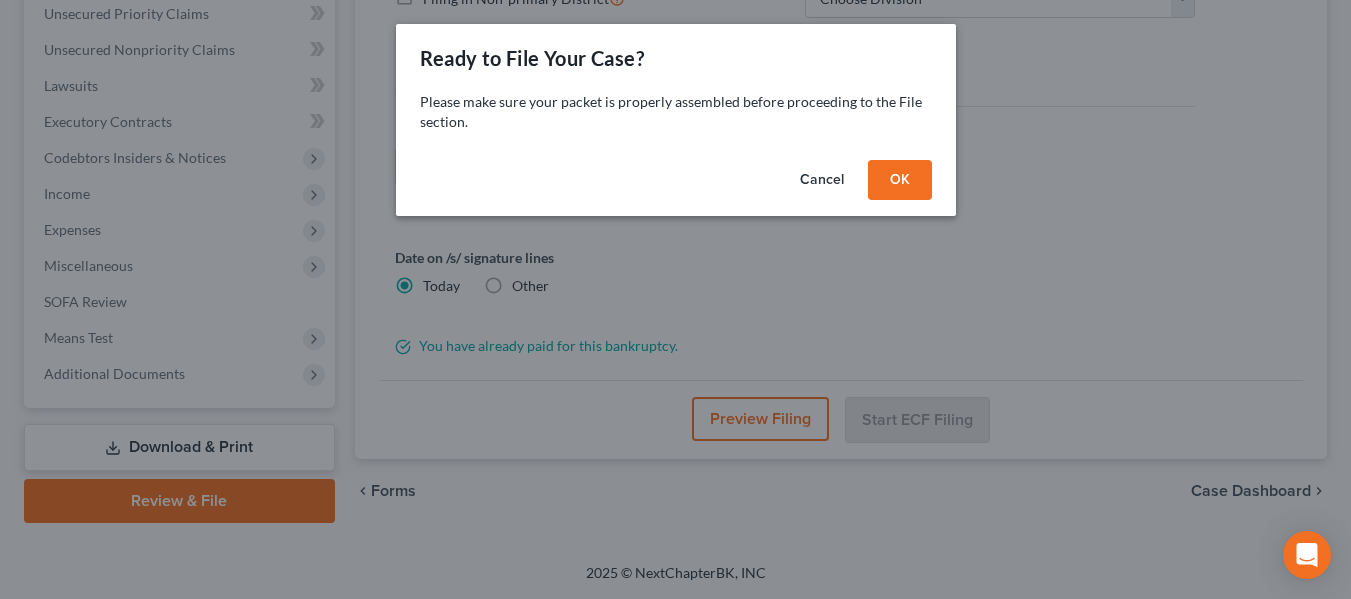 scroll, scrollTop: 464, scrollLeft: 0, axis: vertical 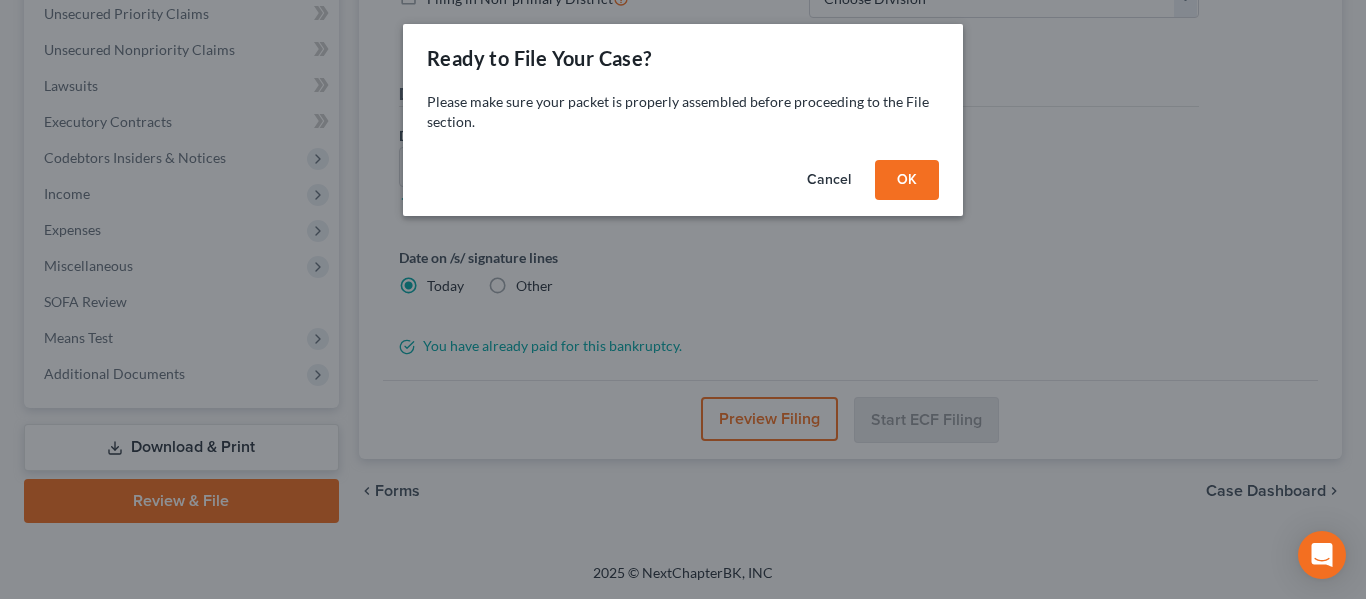 click on "OK" at bounding box center [907, 180] 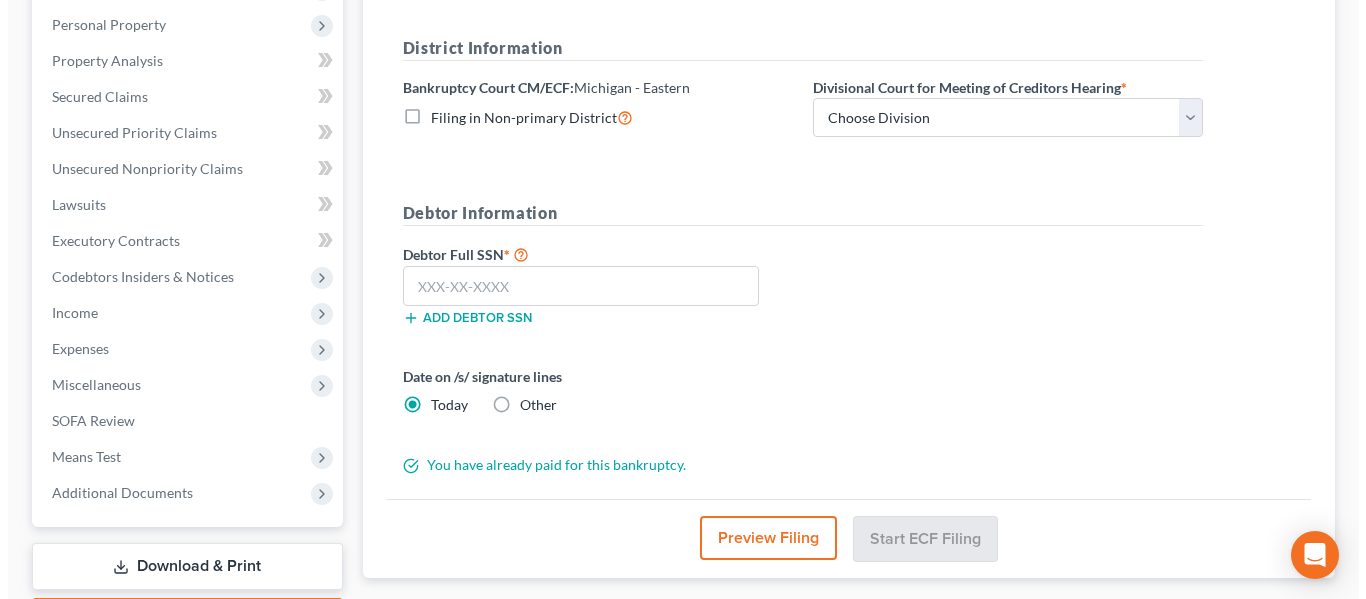scroll, scrollTop: 344, scrollLeft: 0, axis: vertical 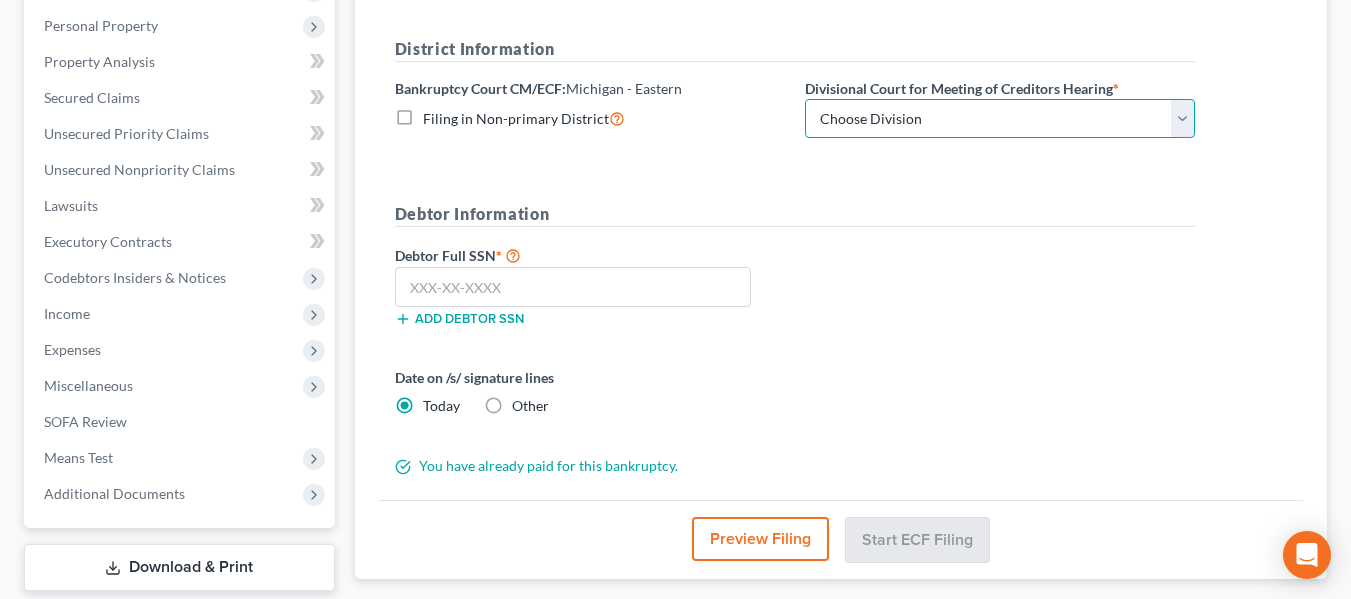 click on "Choose Division Bay City Detroit Flint" at bounding box center [1000, 119] 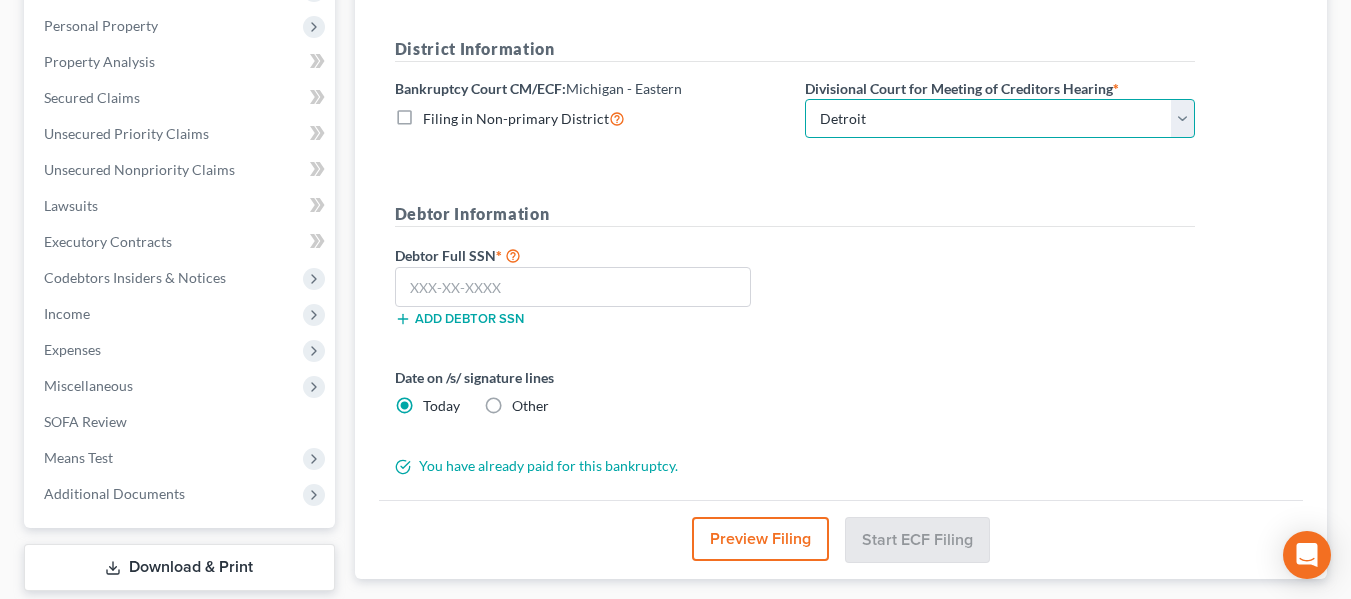 click on "Choose Division Bay City Detroit Flint" at bounding box center (1000, 119) 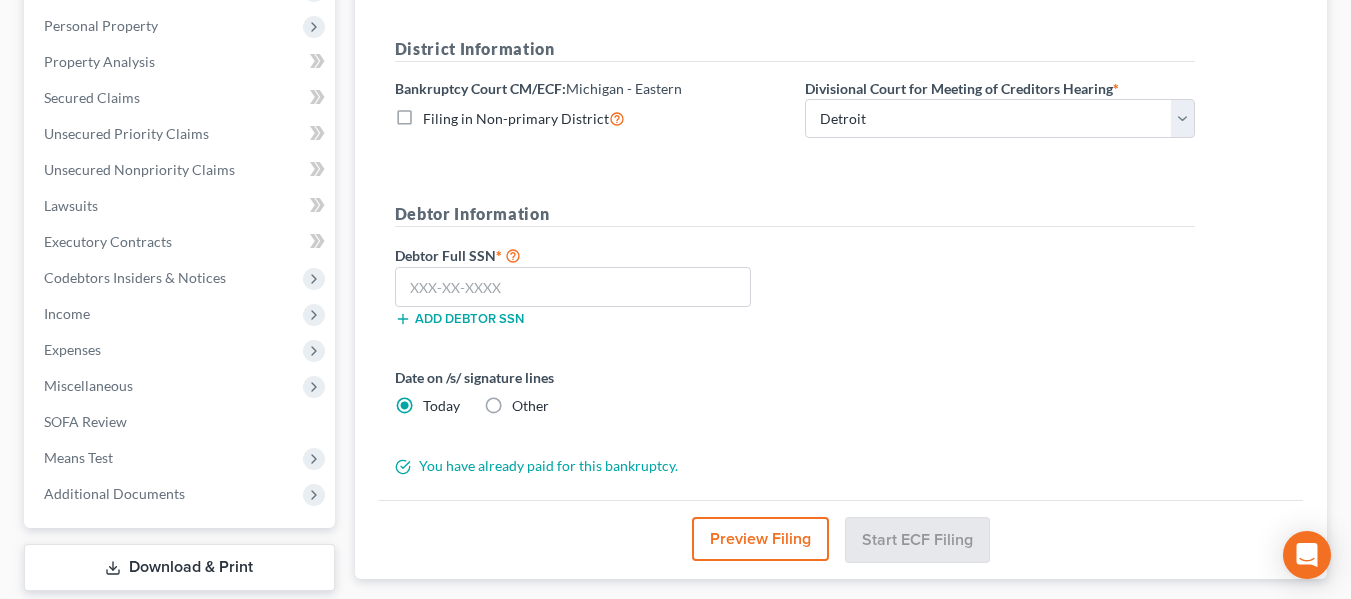 click on "Almost There... Complete Required * Fields District Information Bankruptcy Court CM/ECF: [STATE] - Eastern Filing in Non-primary District Divisional Court for Meeting of Creditors Hearing * Choose Division Bay City Detroit Flint Debtor Information Debtor Full [SSN] * Add debtor [SSN] Date on /s/ signature lines Today Other You have already paid for this bankruptcy." at bounding box center [841, 225] 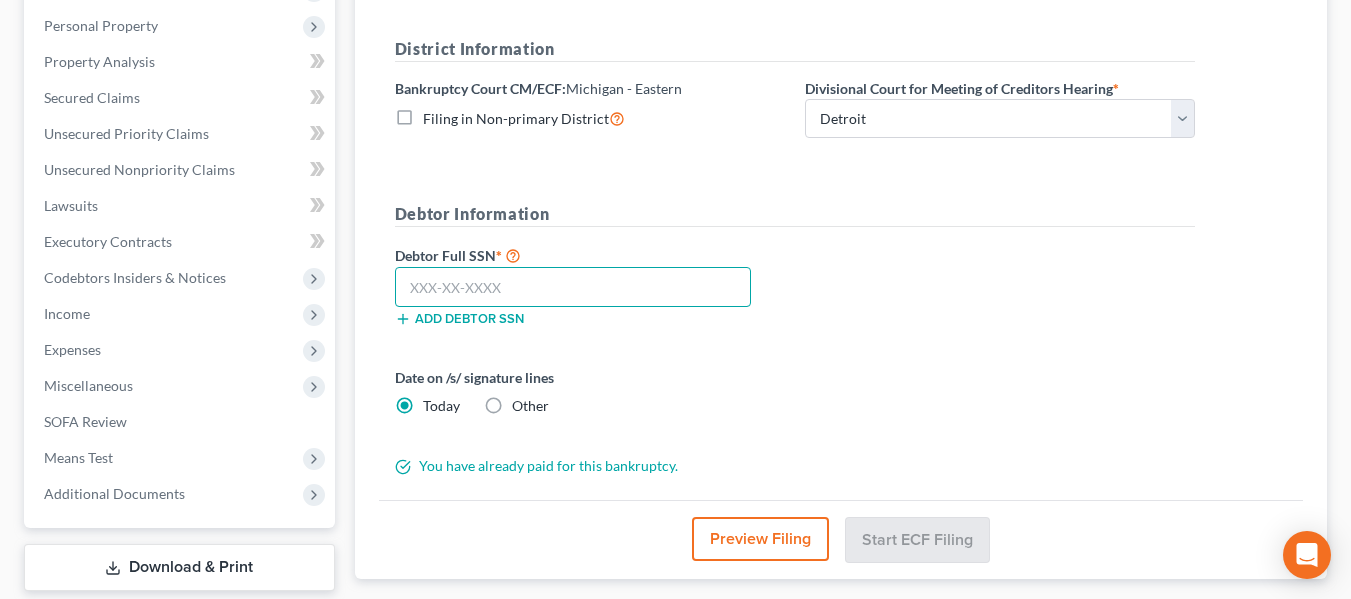 click at bounding box center (573, 287) 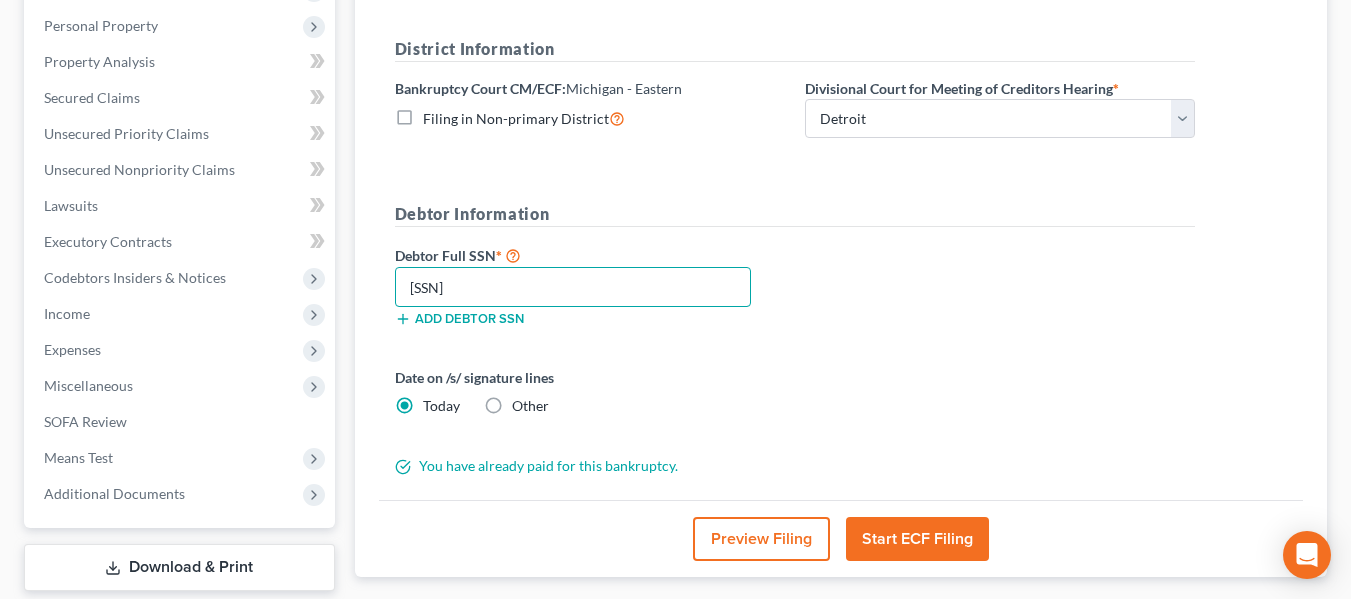 type on "[SSN]" 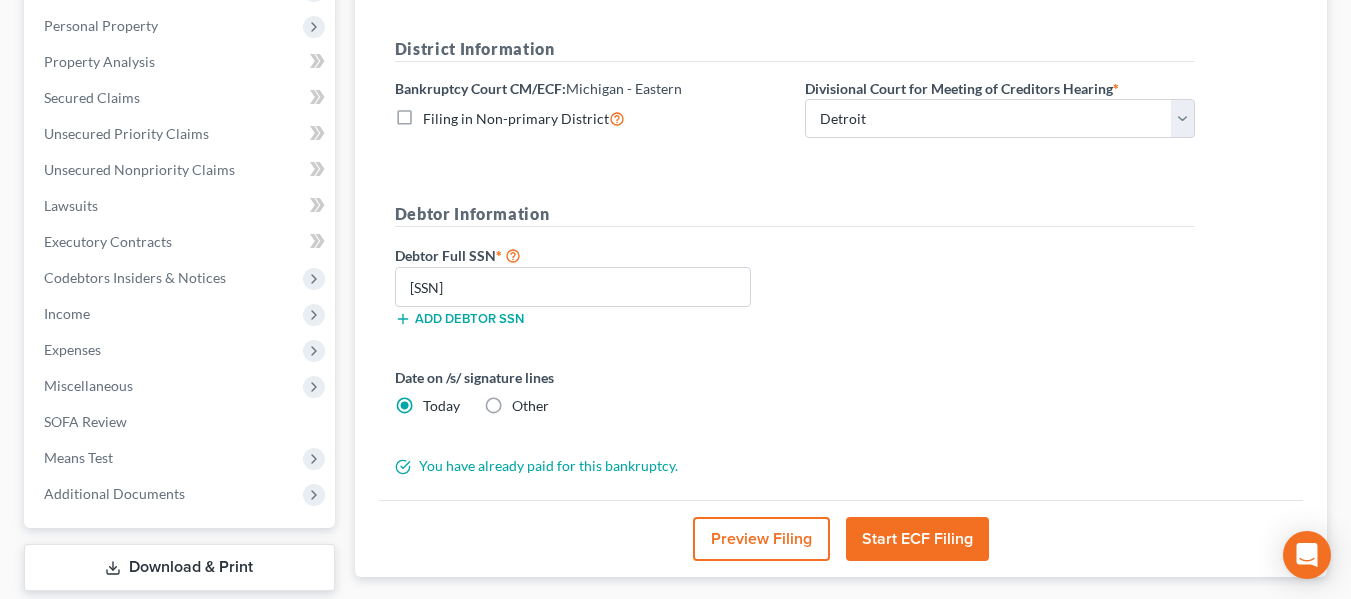 click on "Start ECF Filing" at bounding box center [917, 539] 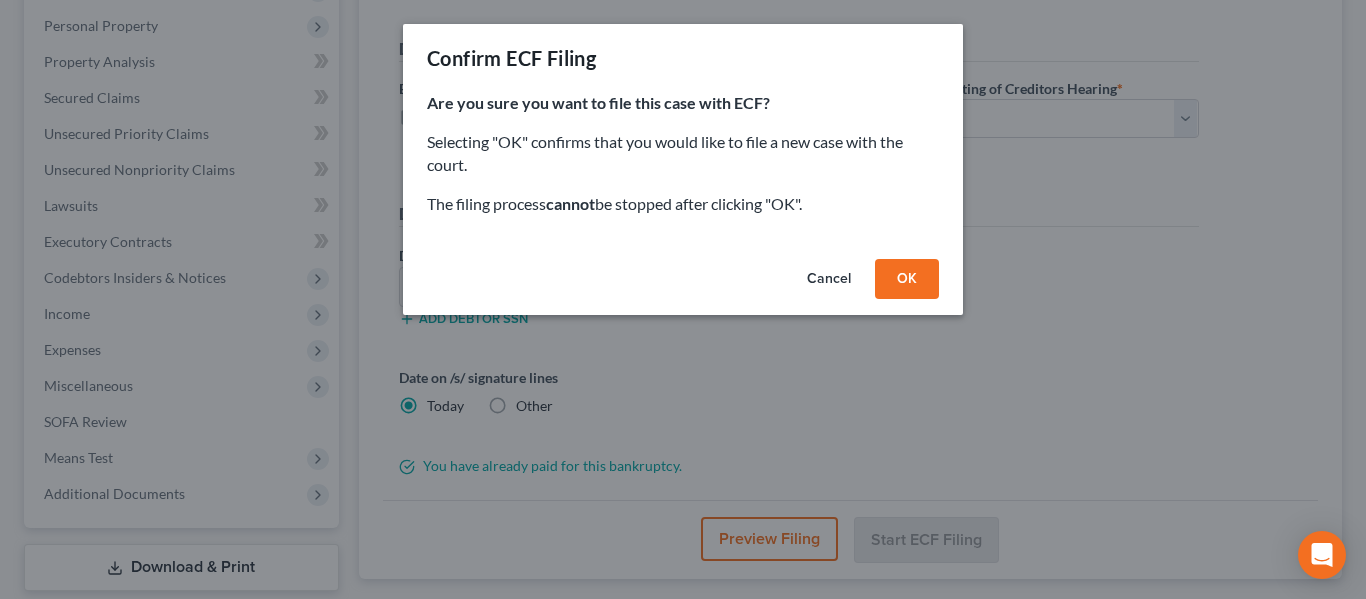 click on "OK" at bounding box center [907, 279] 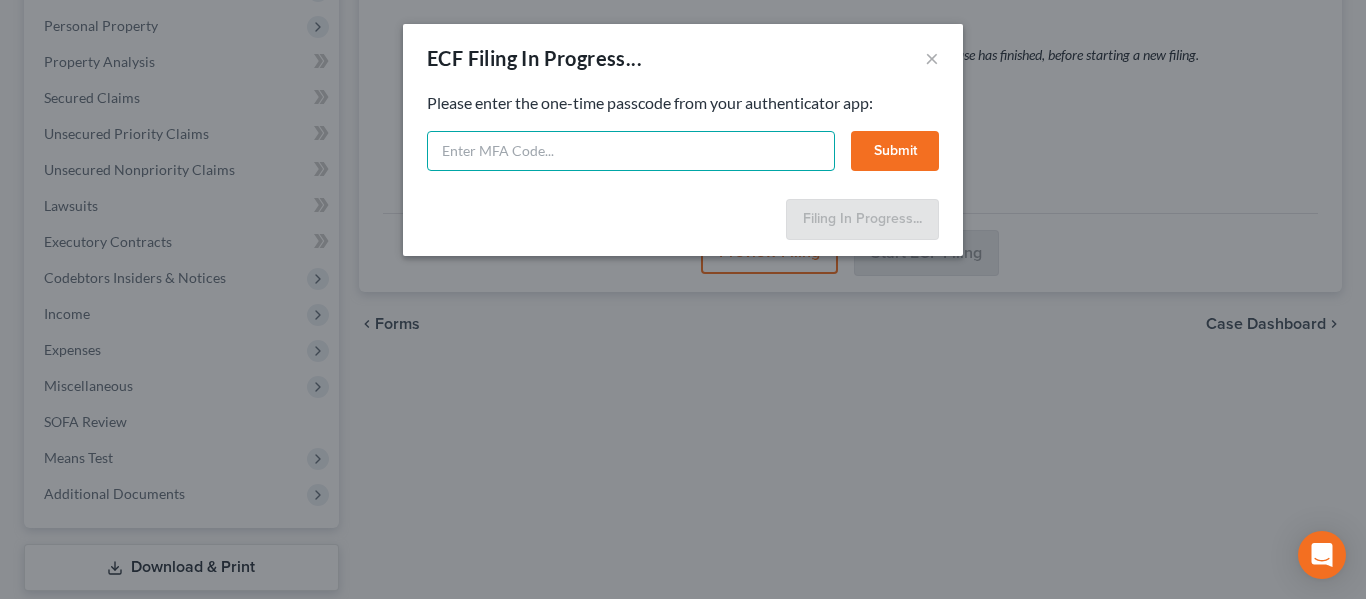 click at bounding box center [631, 151] 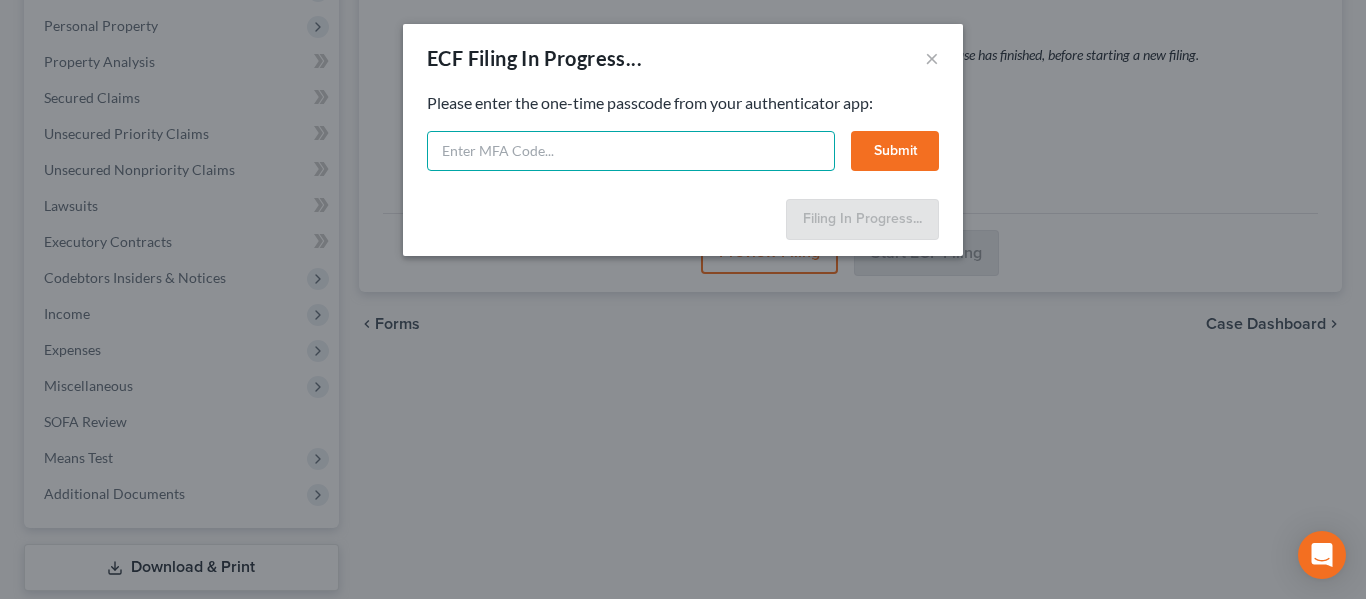type on "8" 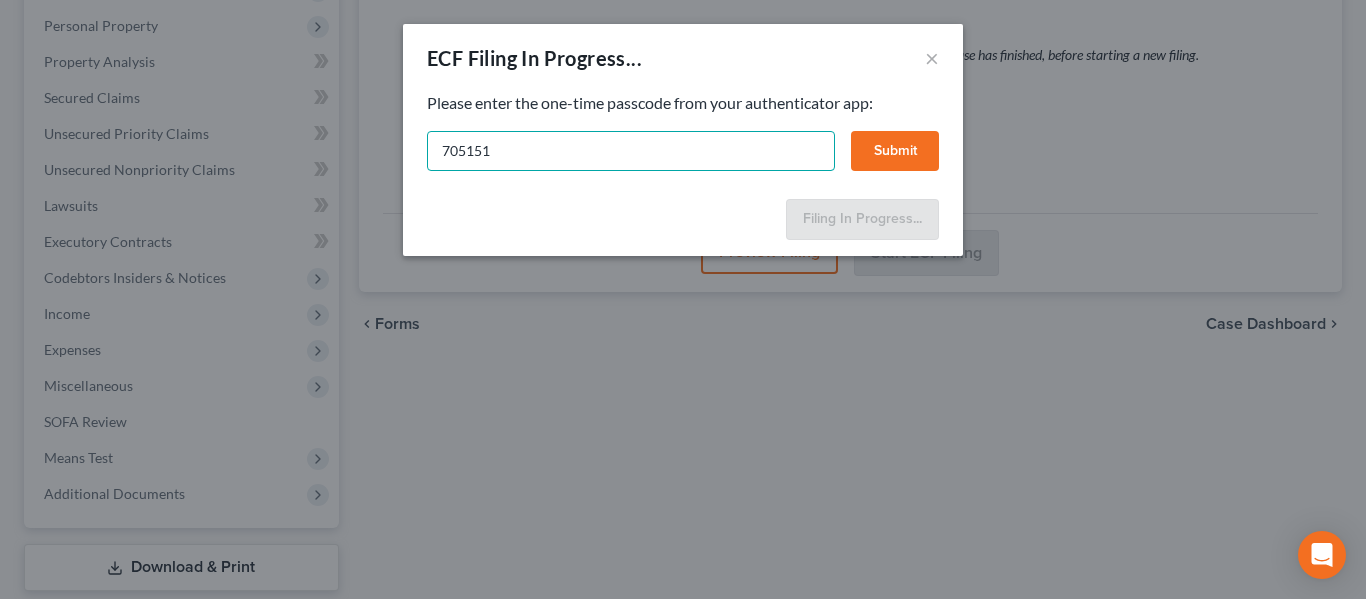 type on "705151" 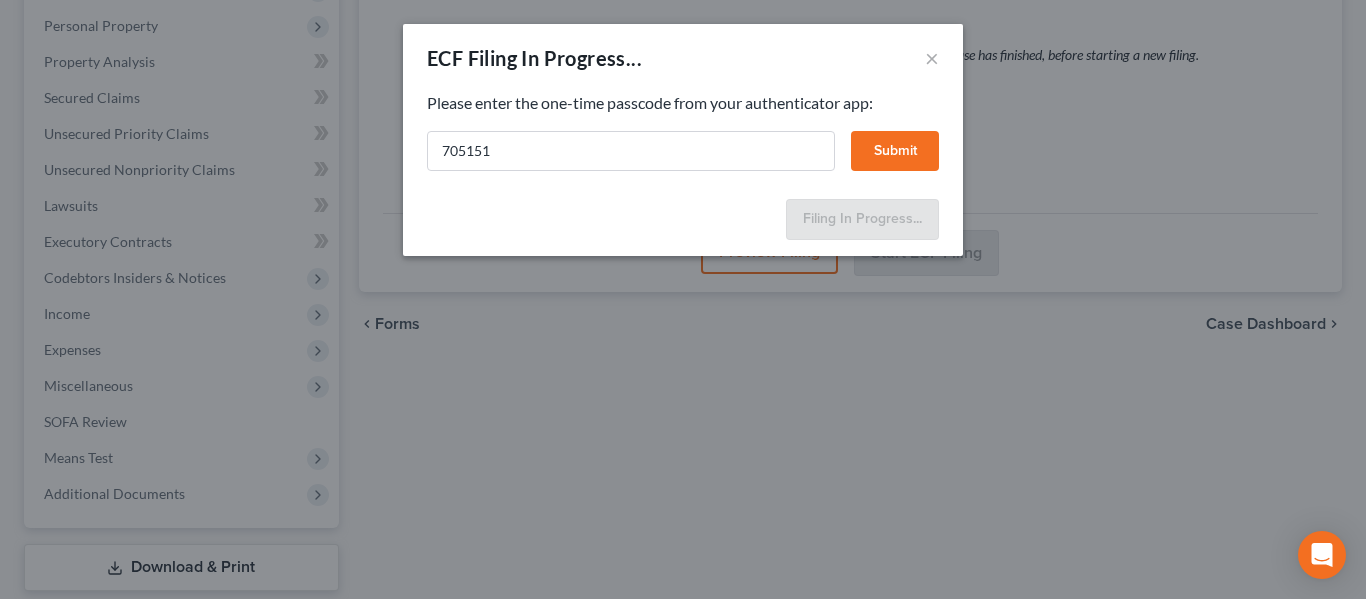 click on "Submit" at bounding box center (895, 151) 